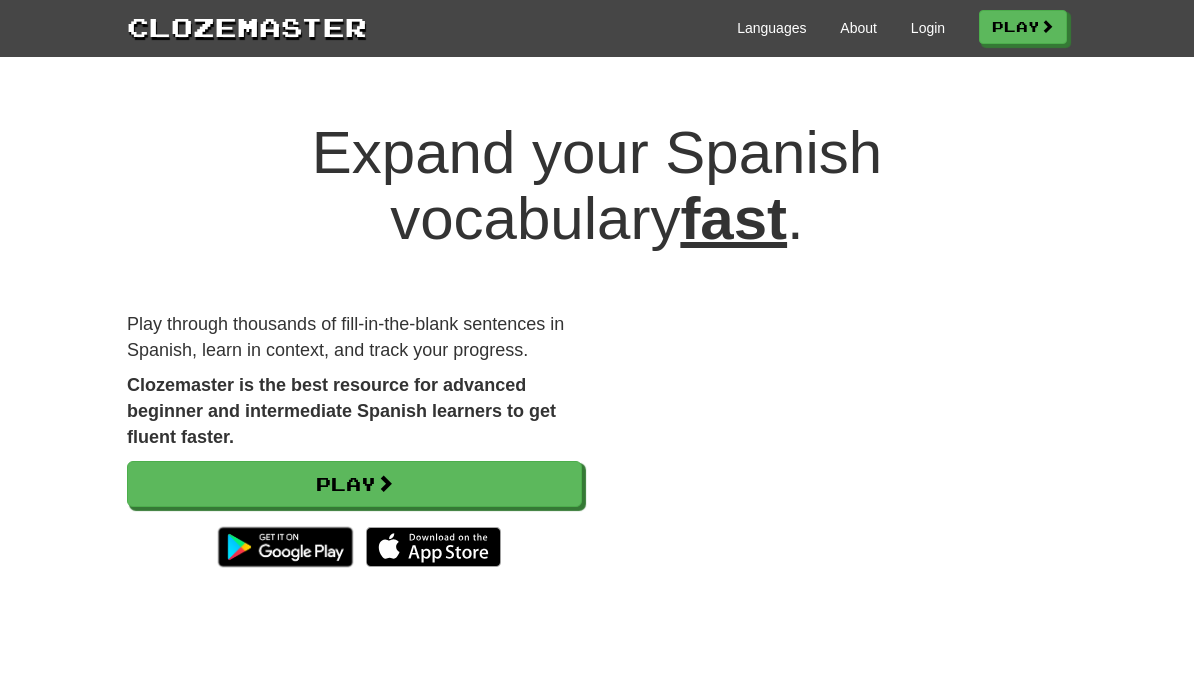 scroll, scrollTop: 0, scrollLeft: 0, axis: both 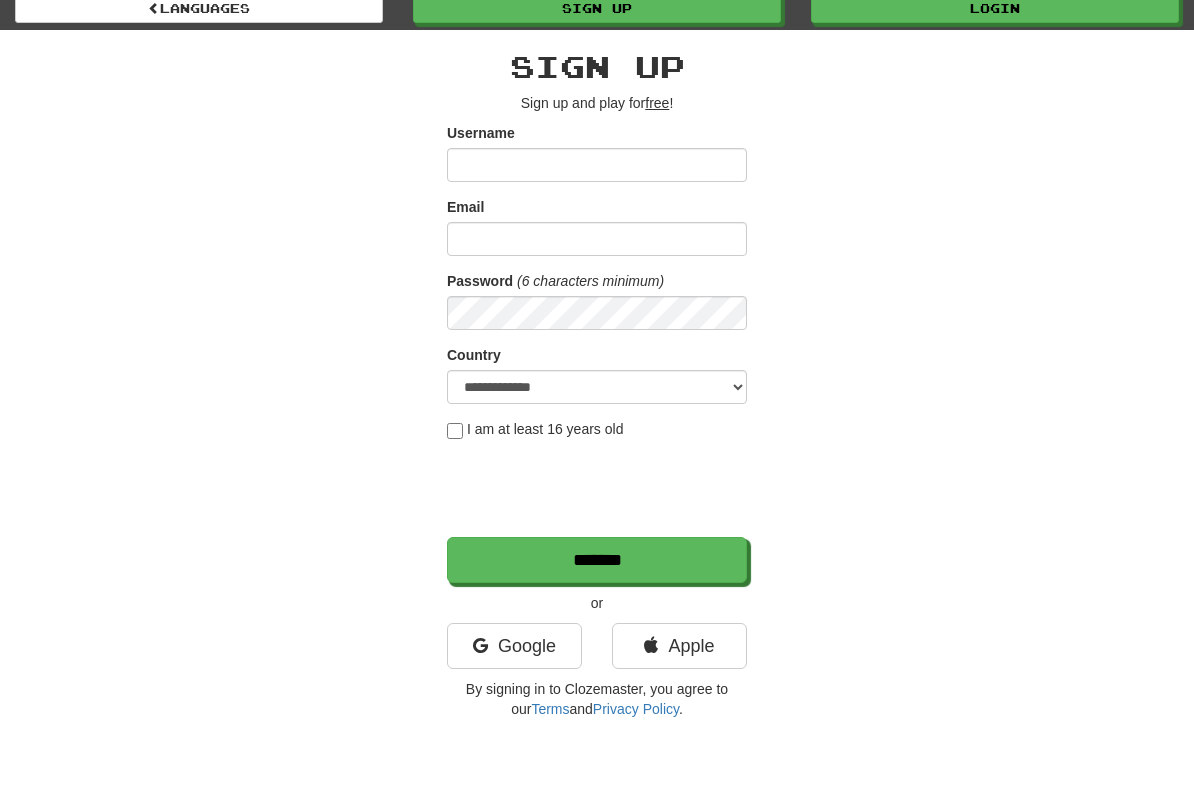 click on "Google" at bounding box center [514, 646] 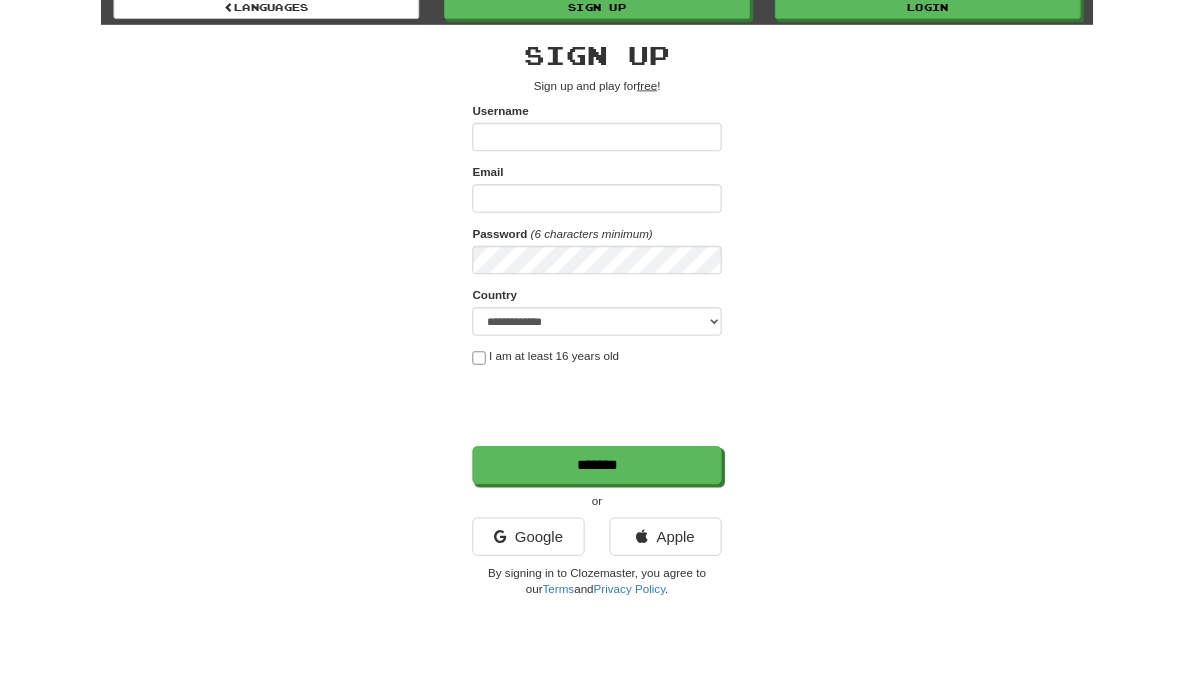 scroll, scrollTop: 98, scrollLeft: 0, axis: vertical 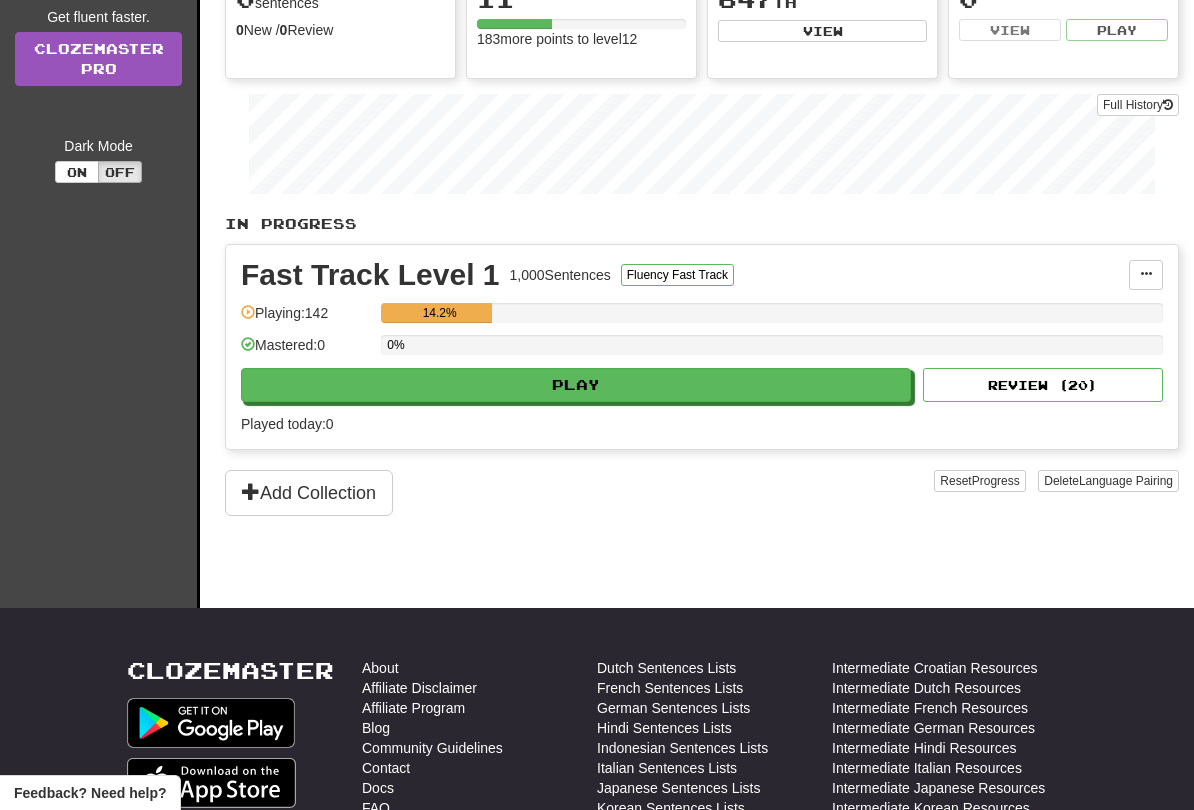 click on "Play" at bounding box center (576, 385) 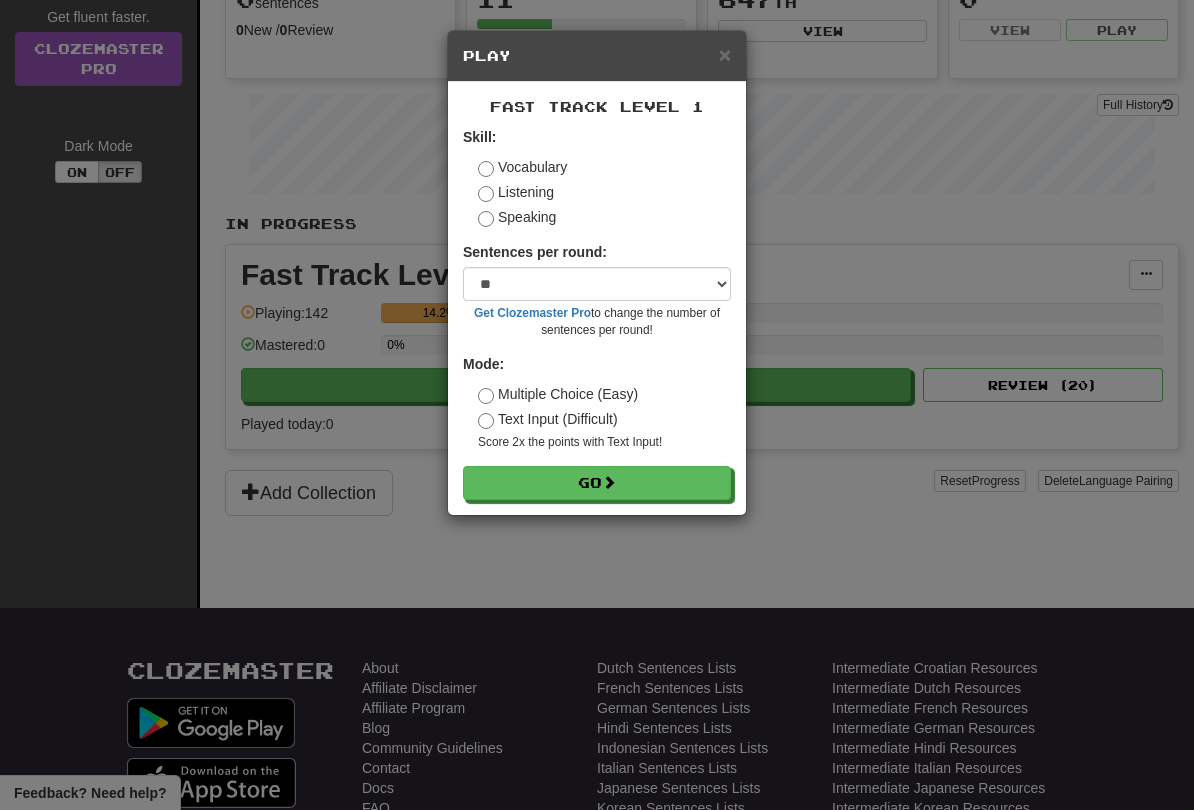 click on "Go" at bounding box center [597, 483] 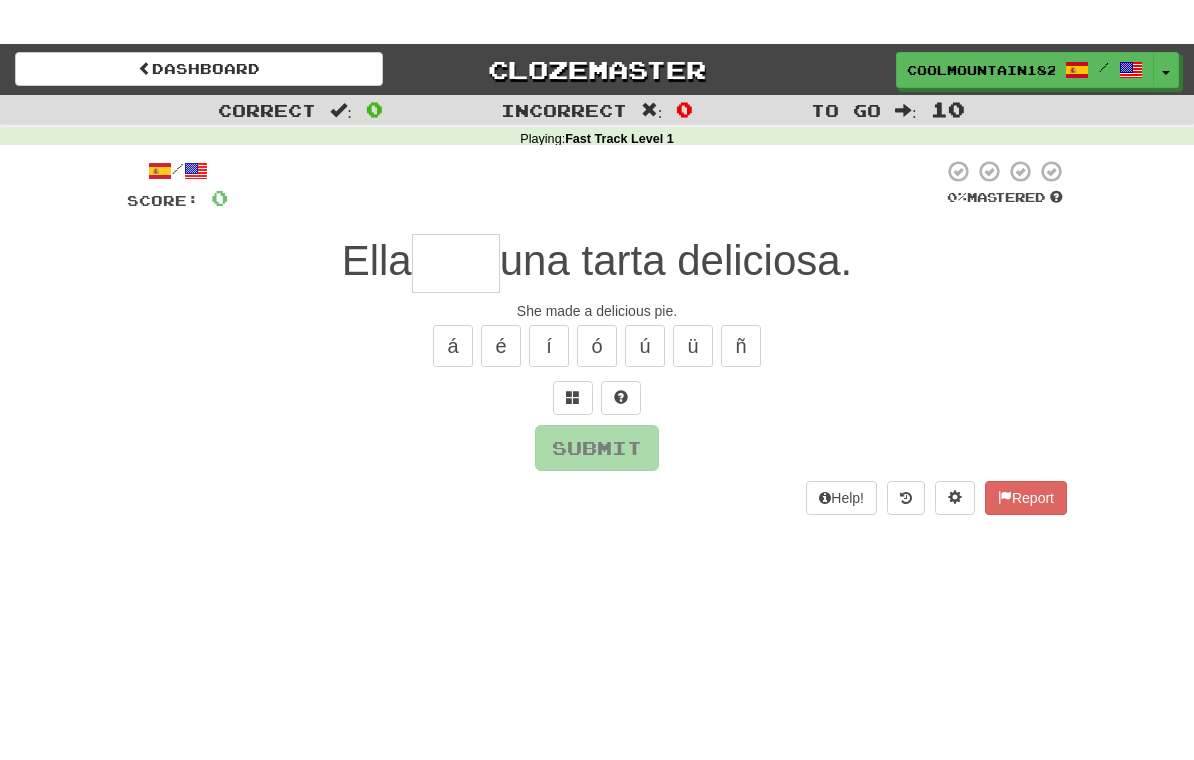 scroll, scrollTop: 0, scrollLeft: 0, axis: both 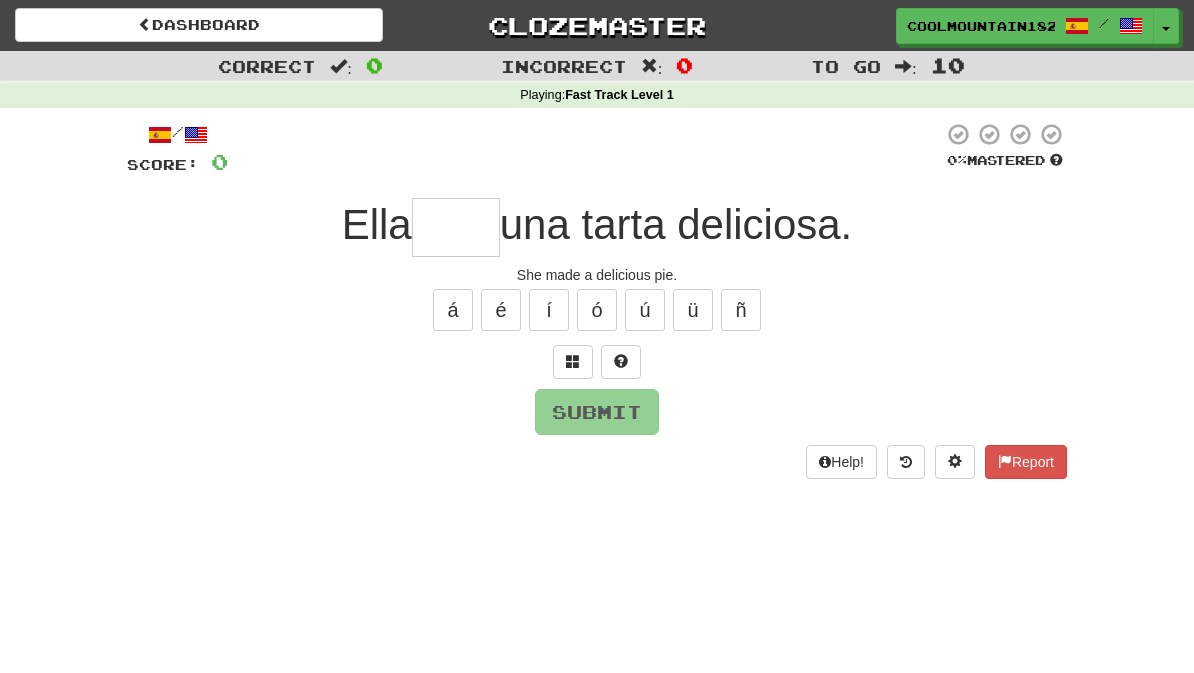 click at bounding box center (573, 362) 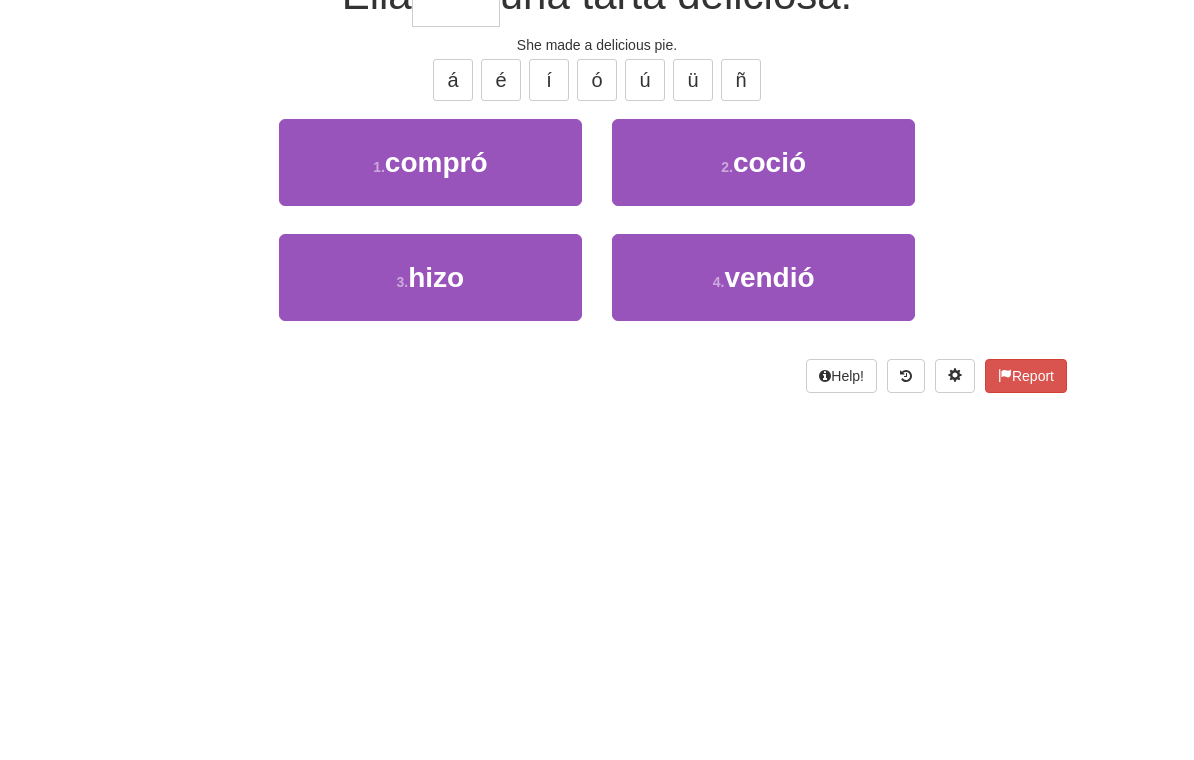 click on "2 .  coció" at bounding box center (763, 392) 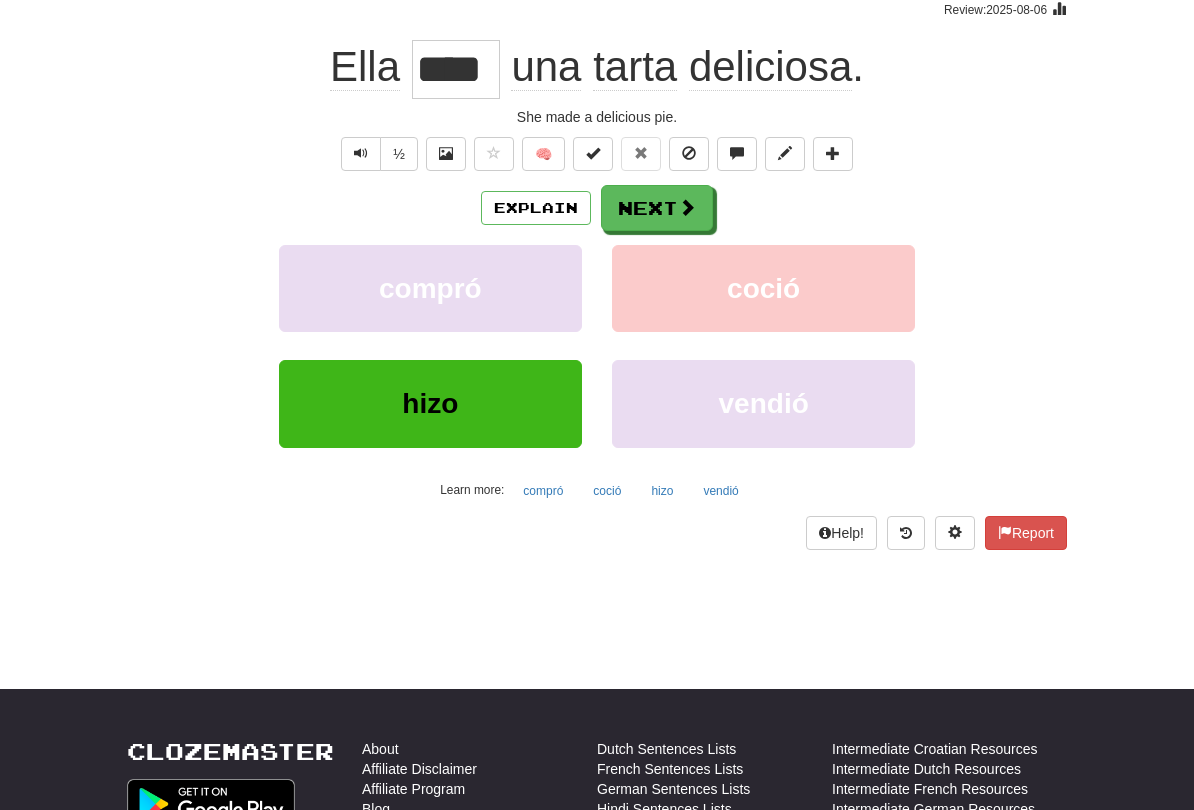 scroll, scrollTop: 171, scrollLeft: 0, axis: vertical 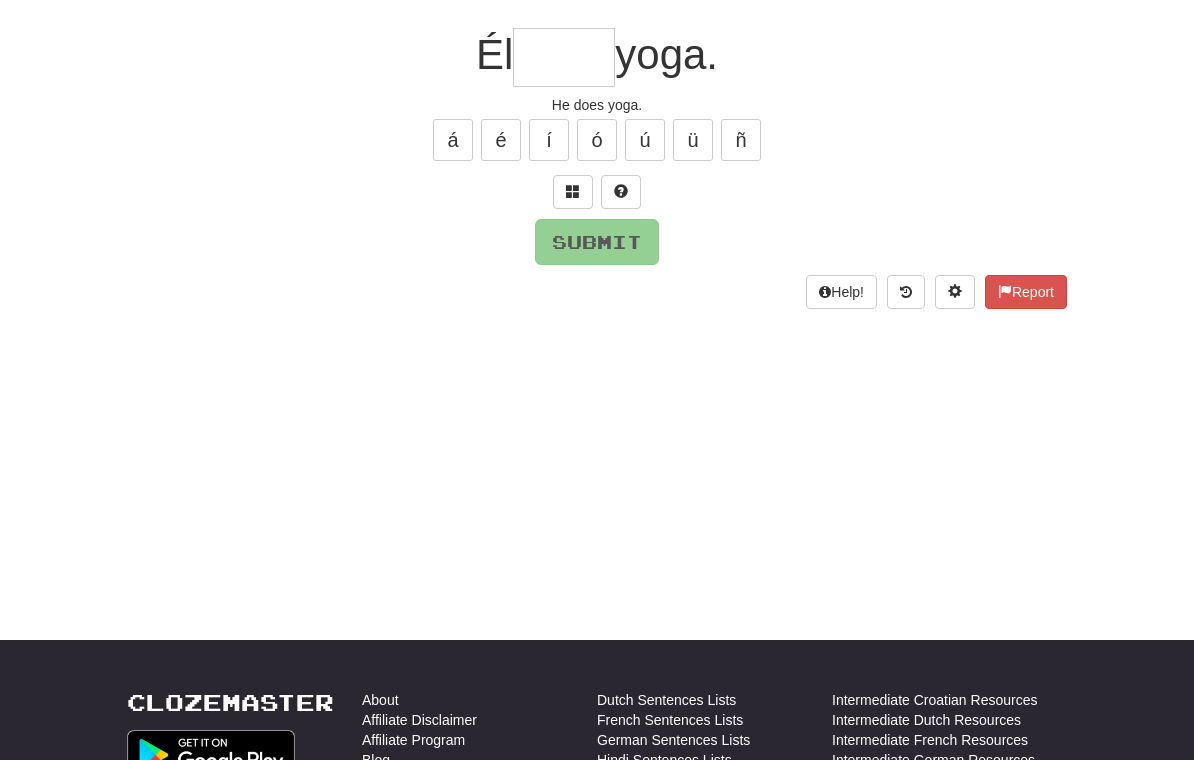 click at bounding box center (573, 191) 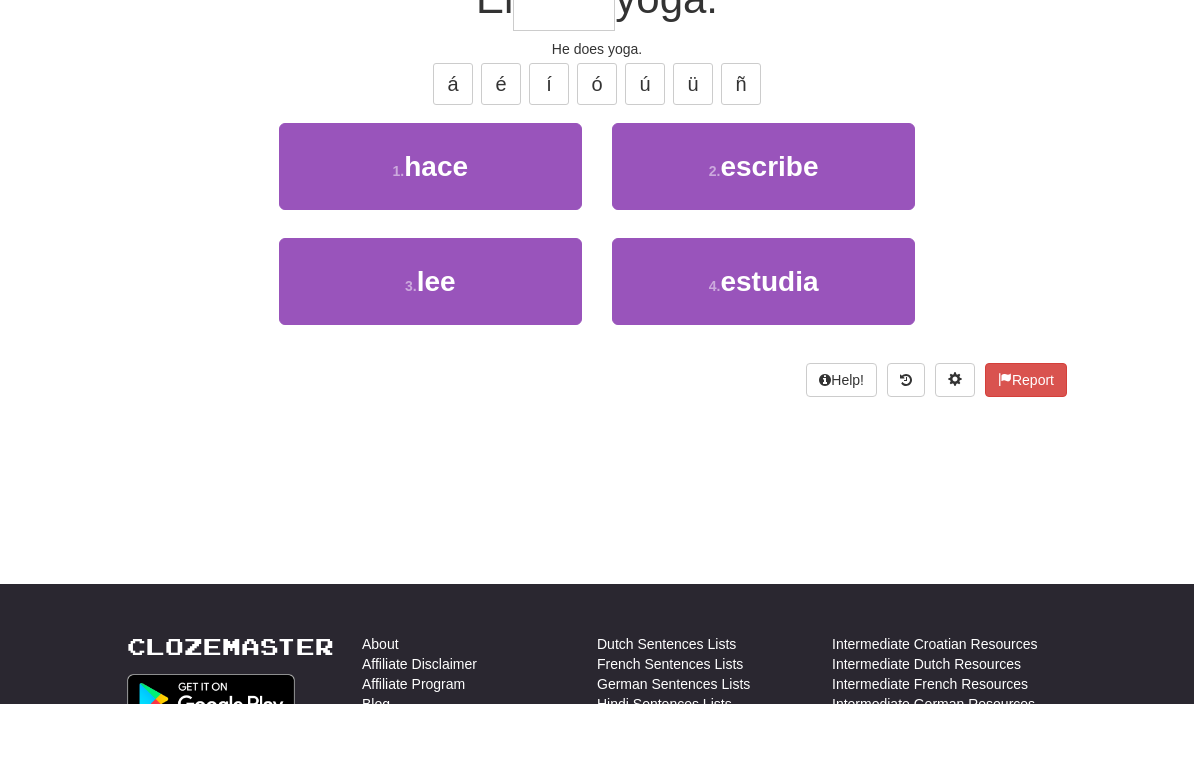 click on "1 .  hace" at bounding box center [430, 222] 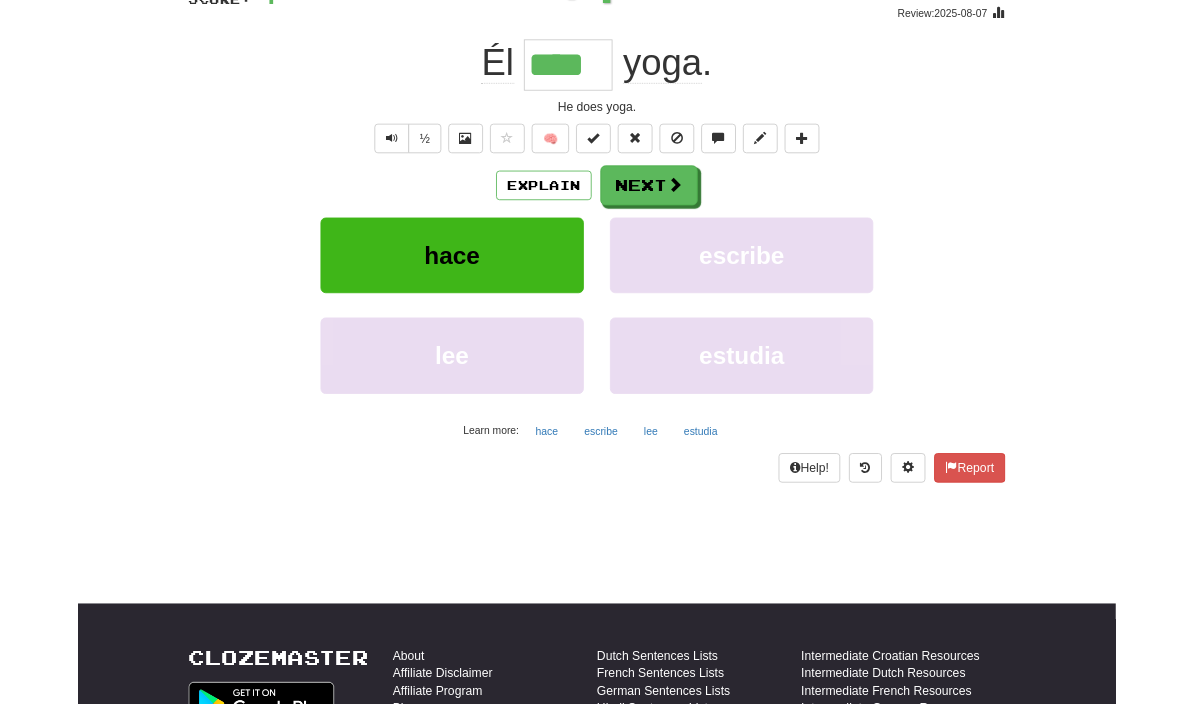 scroll, scrollTop: 120, scrollLeft: 0, axis: vertical 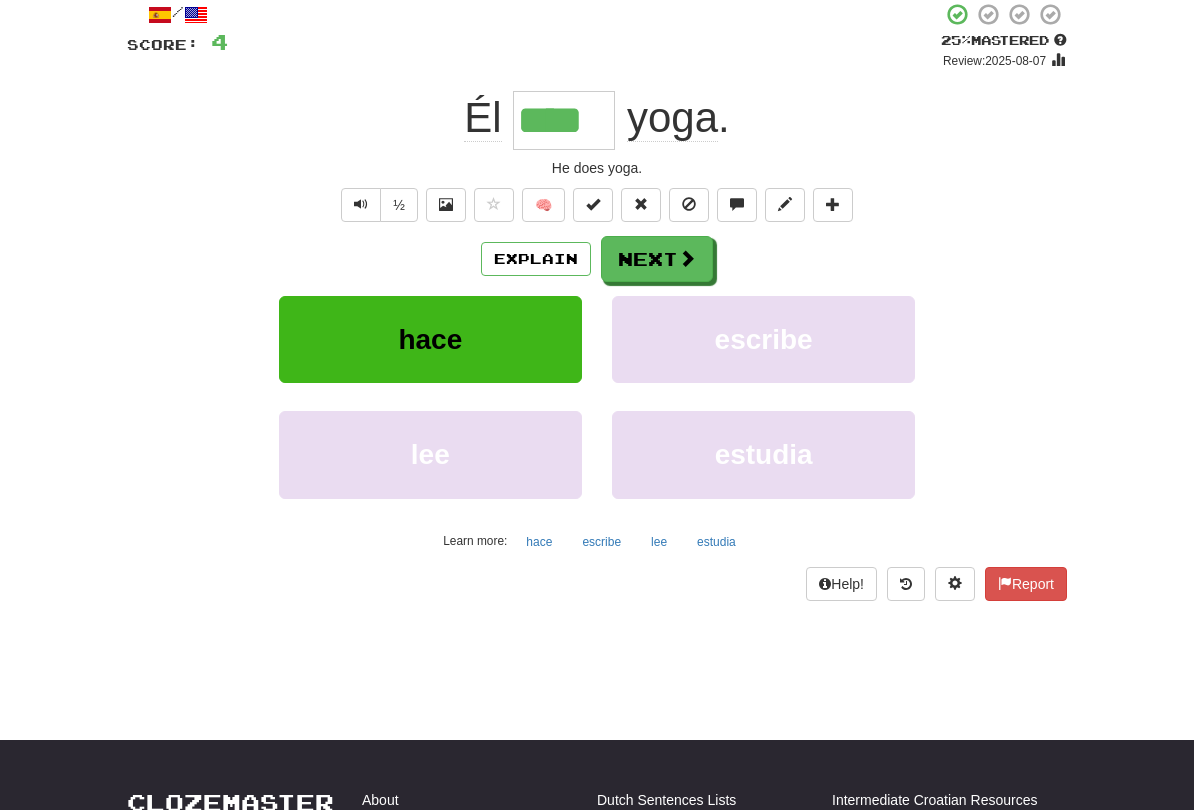 click on "Next" at bounding box center (657, 259) 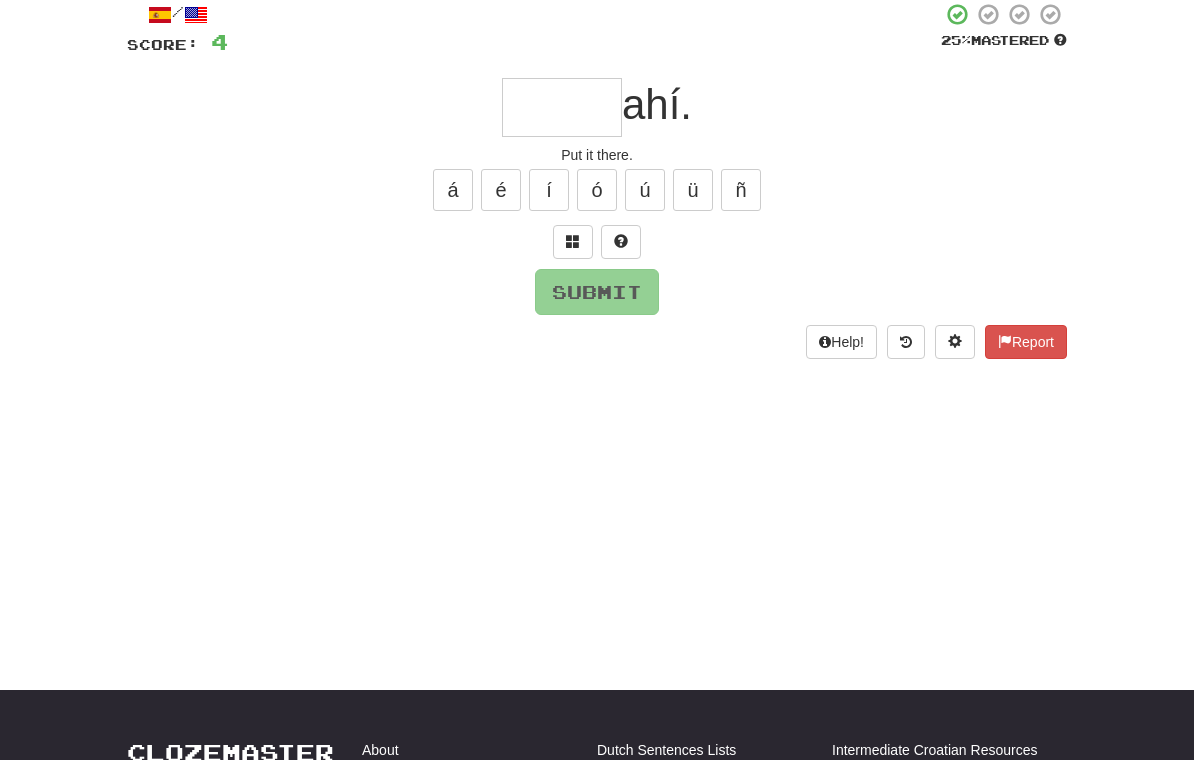 click at bounding box center (573, 241) 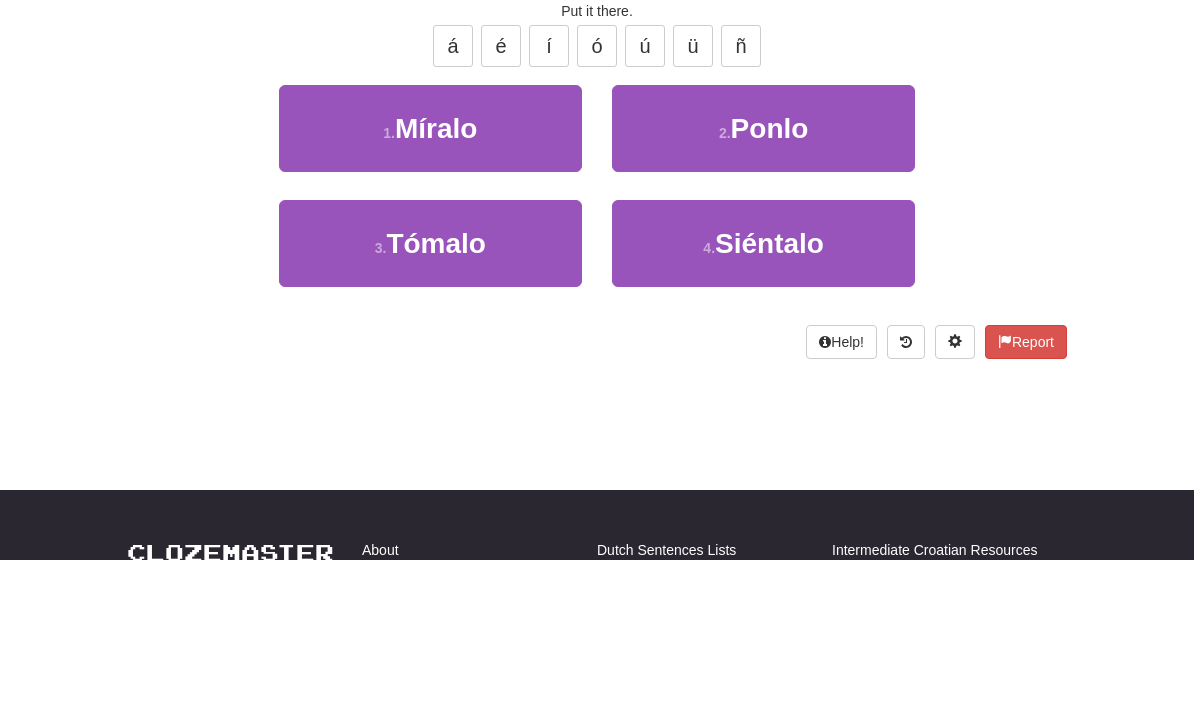 click on "2 .  Ponlo" at bounding box center (763, 272) 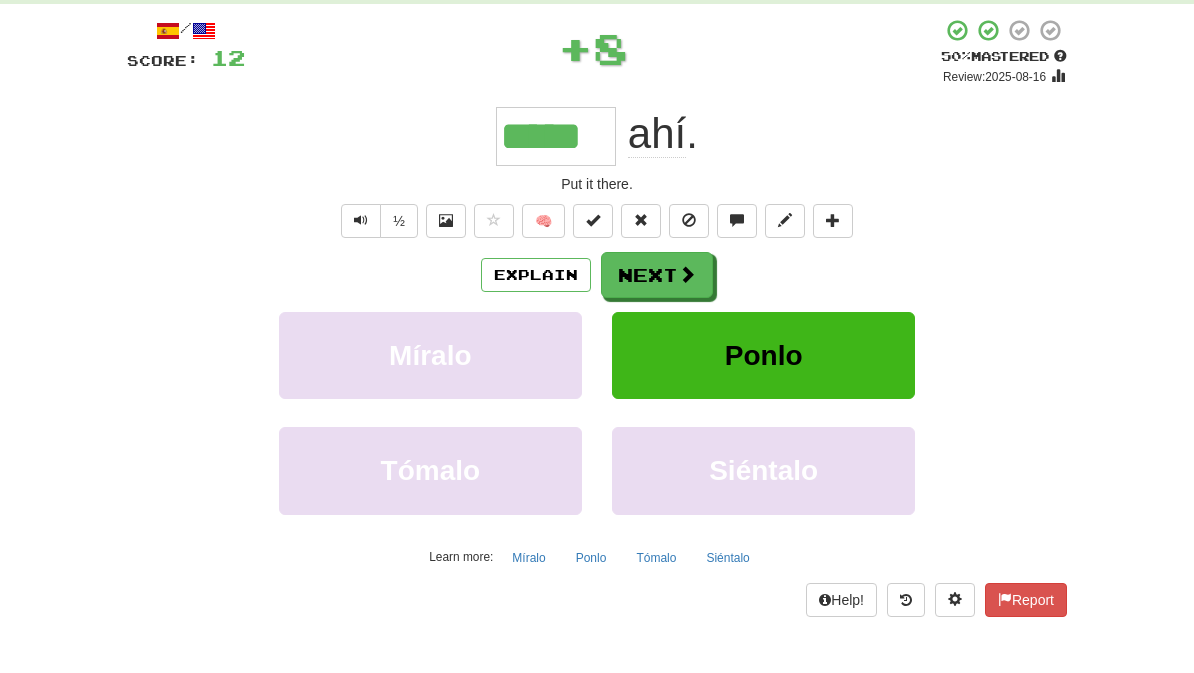 scroll, scrollTop: 105, scrollLeft: 0, axis: vertical 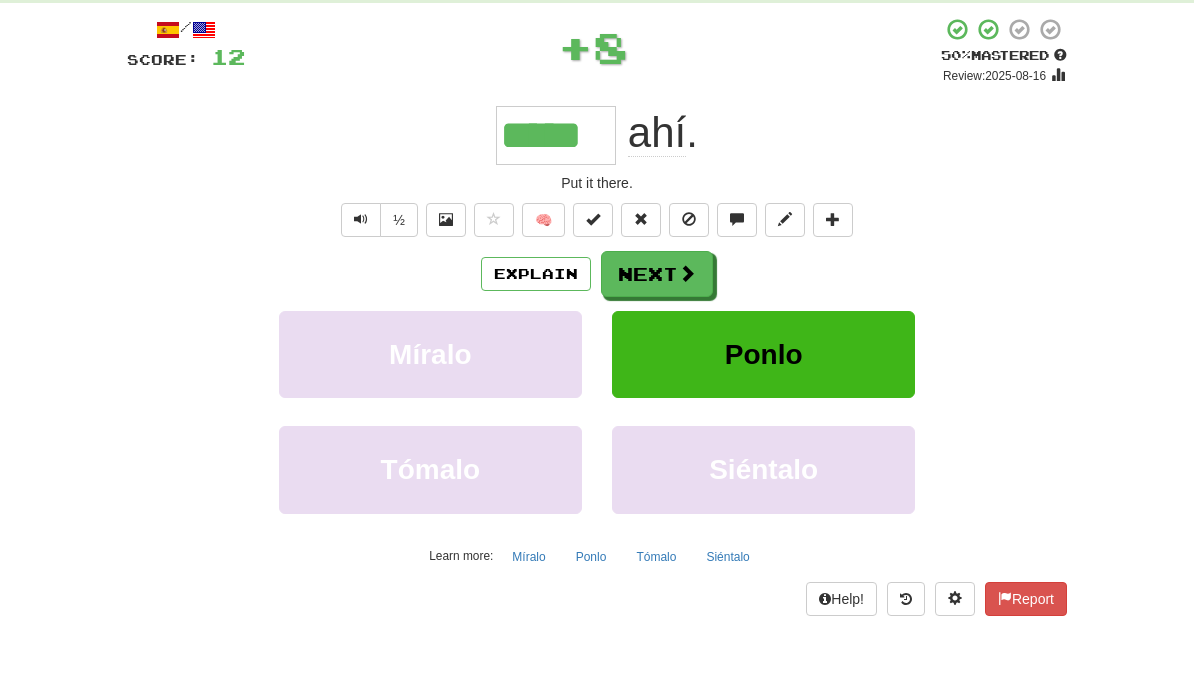 click at bounding box center (687, 273) 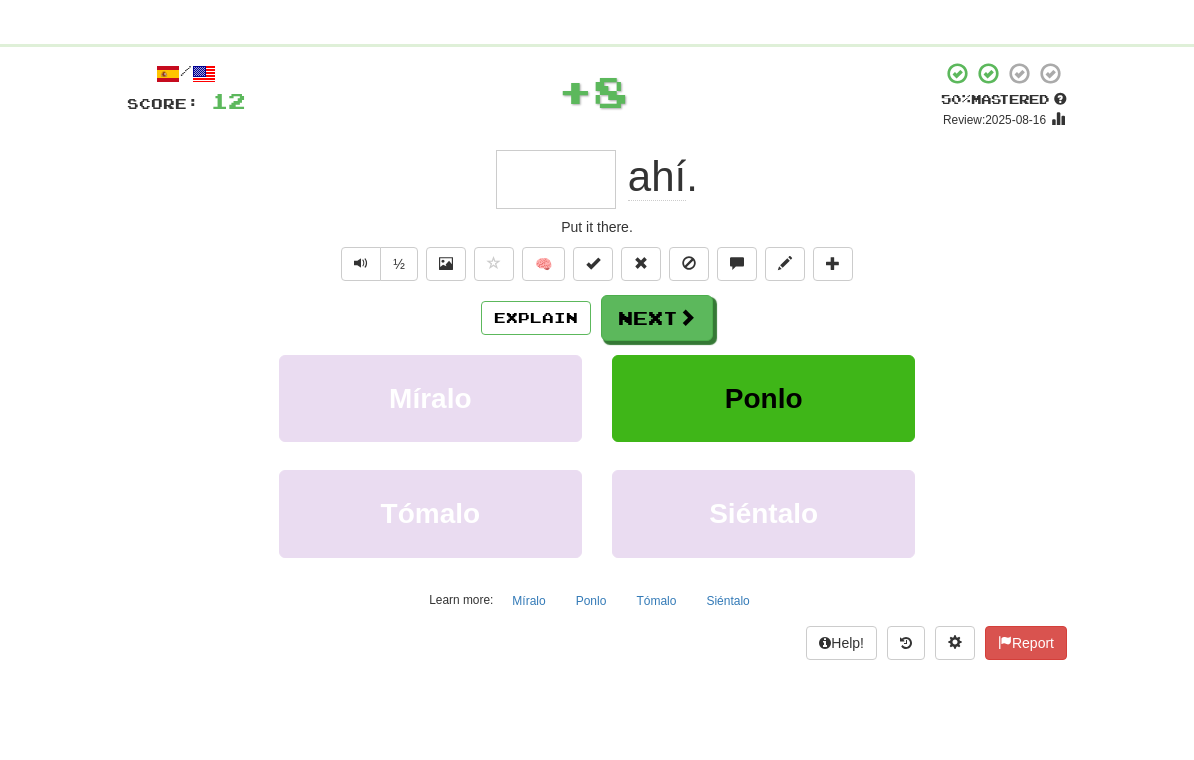 scroll, scrollTop: 104, scrollLeft: 0, axis: vertical 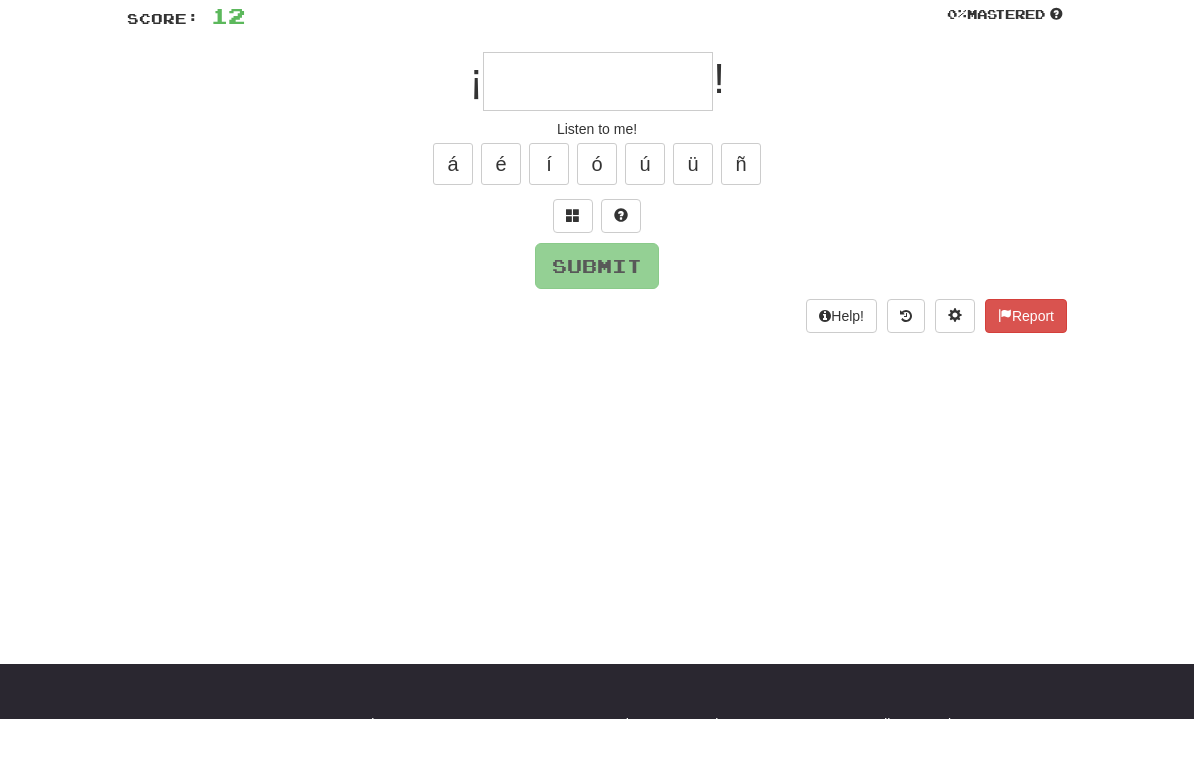 click at bounding box center (573, 257) 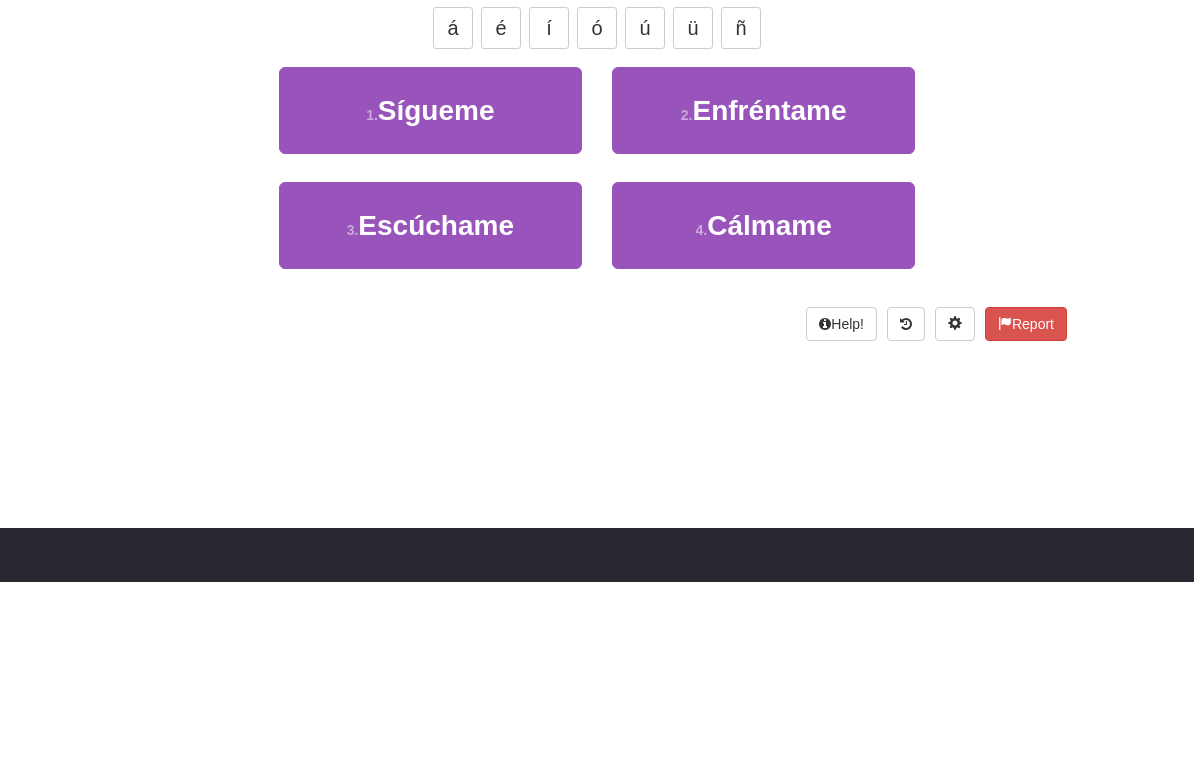 click on "Escúchame" at bounding box center (436, 403) 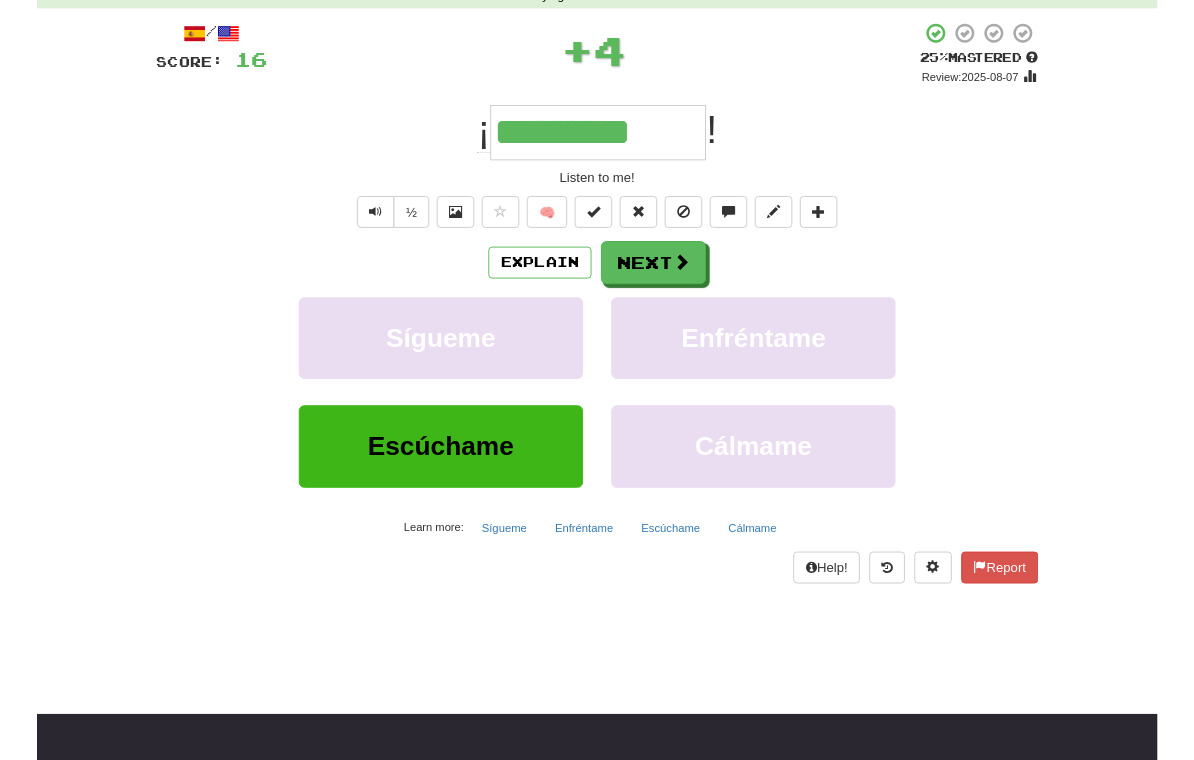scroll, scrollTop: 101, scrollLeft: 0, axis: vertical 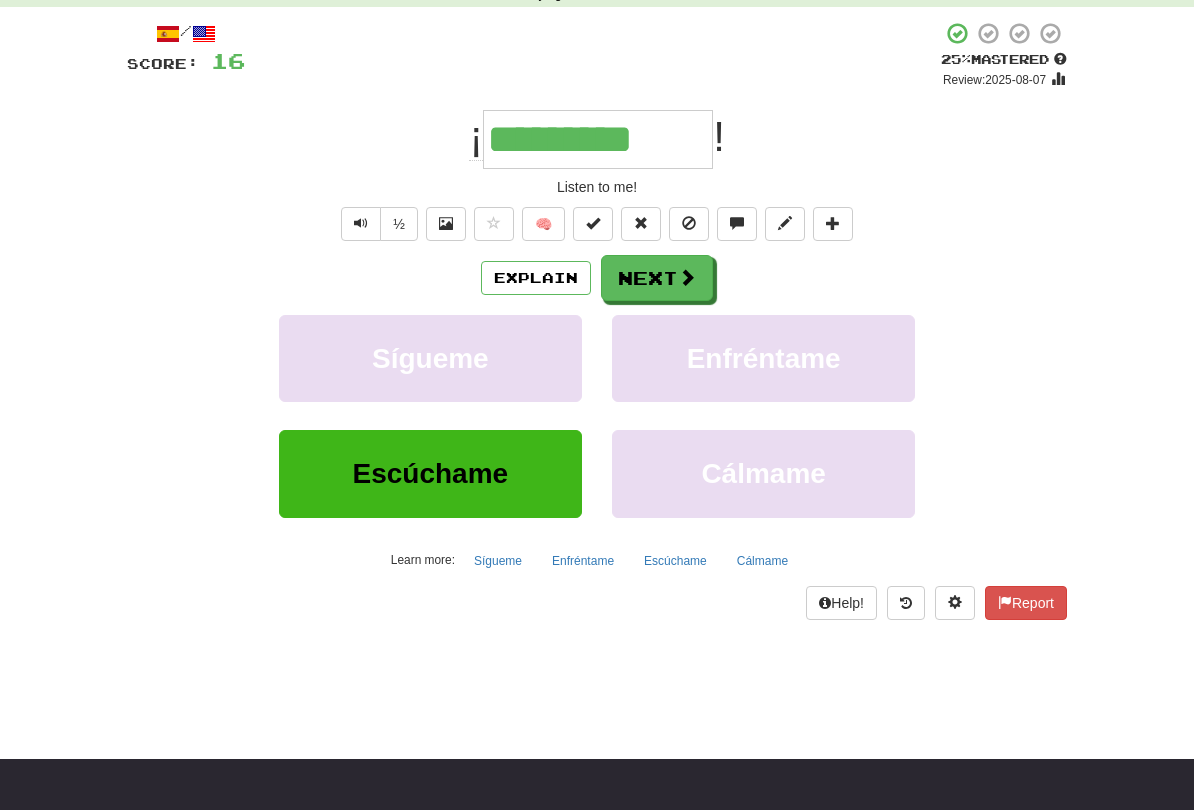 click at bounding box center (687, 277) 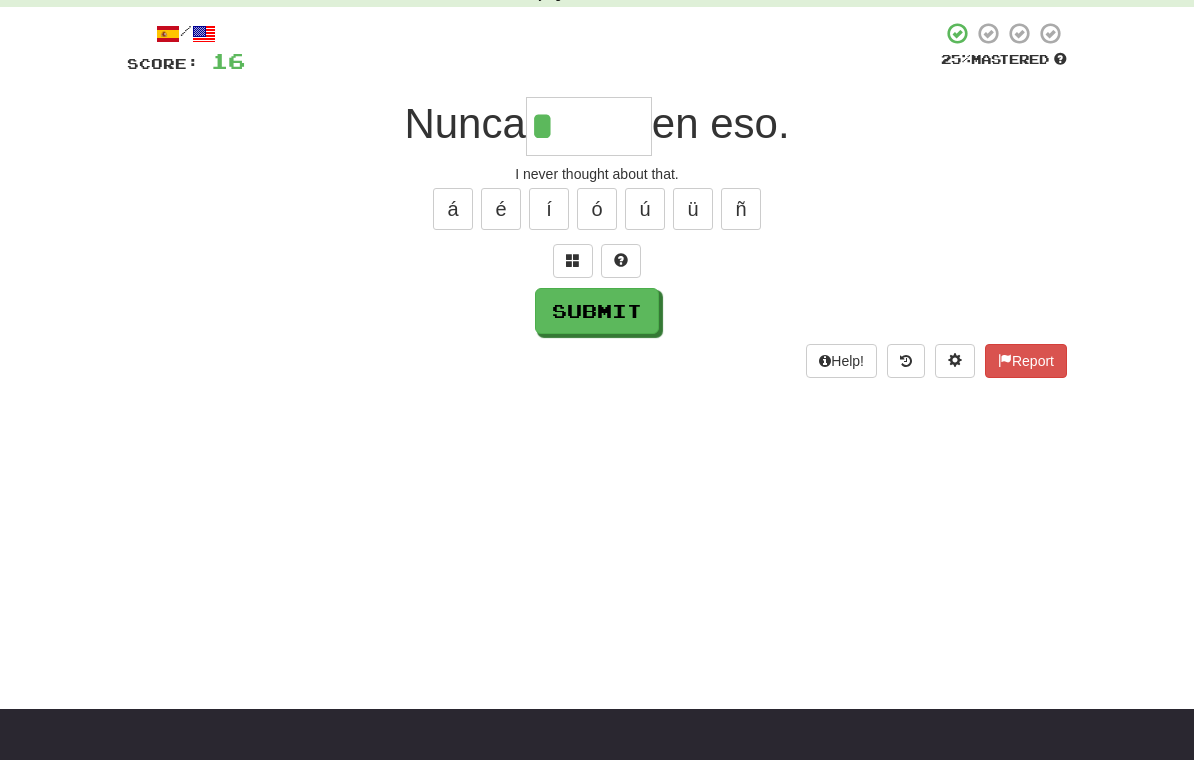 click at bounding box center (573, 260) 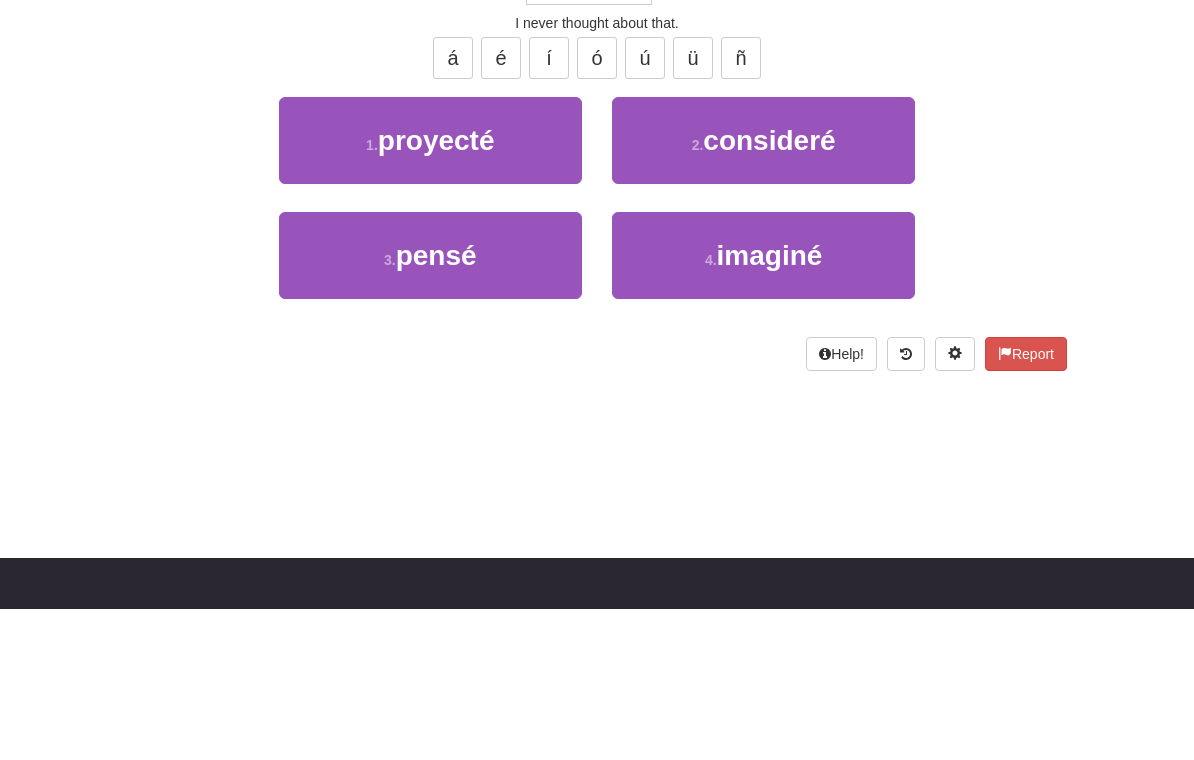 click on "3 .  pensé" at bounding box center [430, 406] 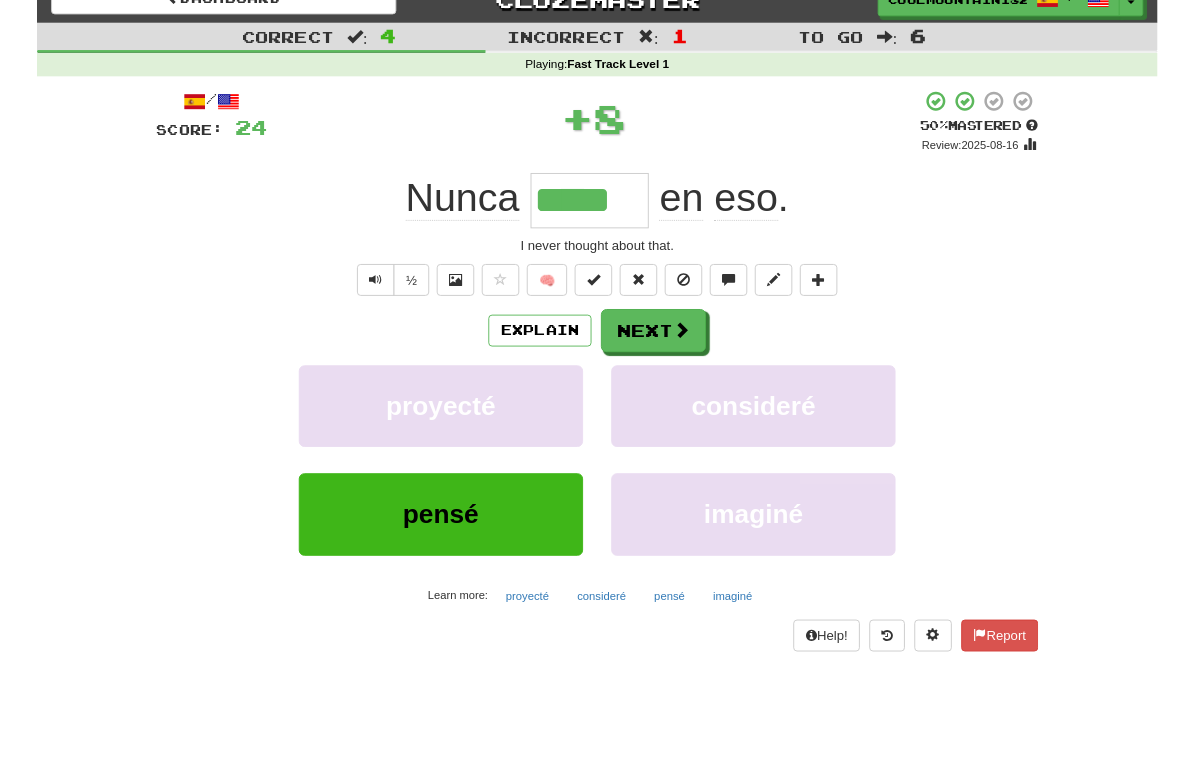scroll, scrollTop: 24, scrollLeft: 0, axis: vertical 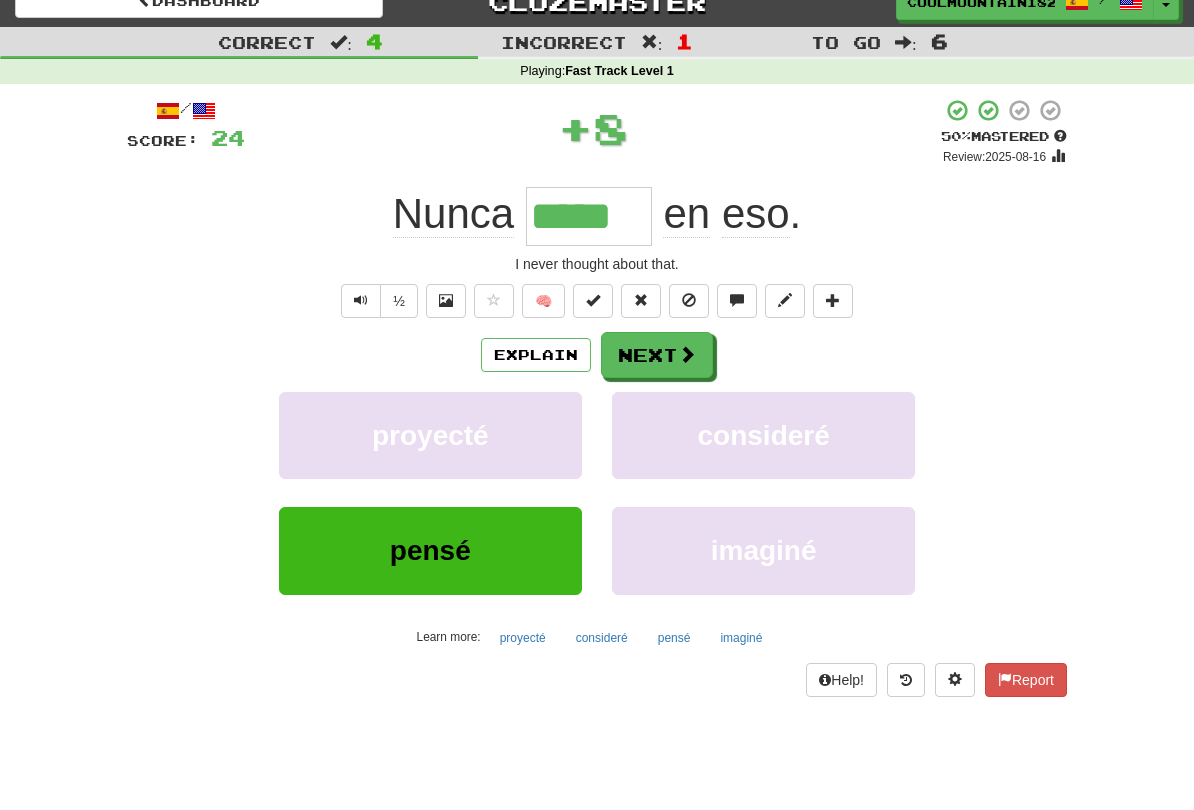 click on "Next" at bounding box center (657, 355) 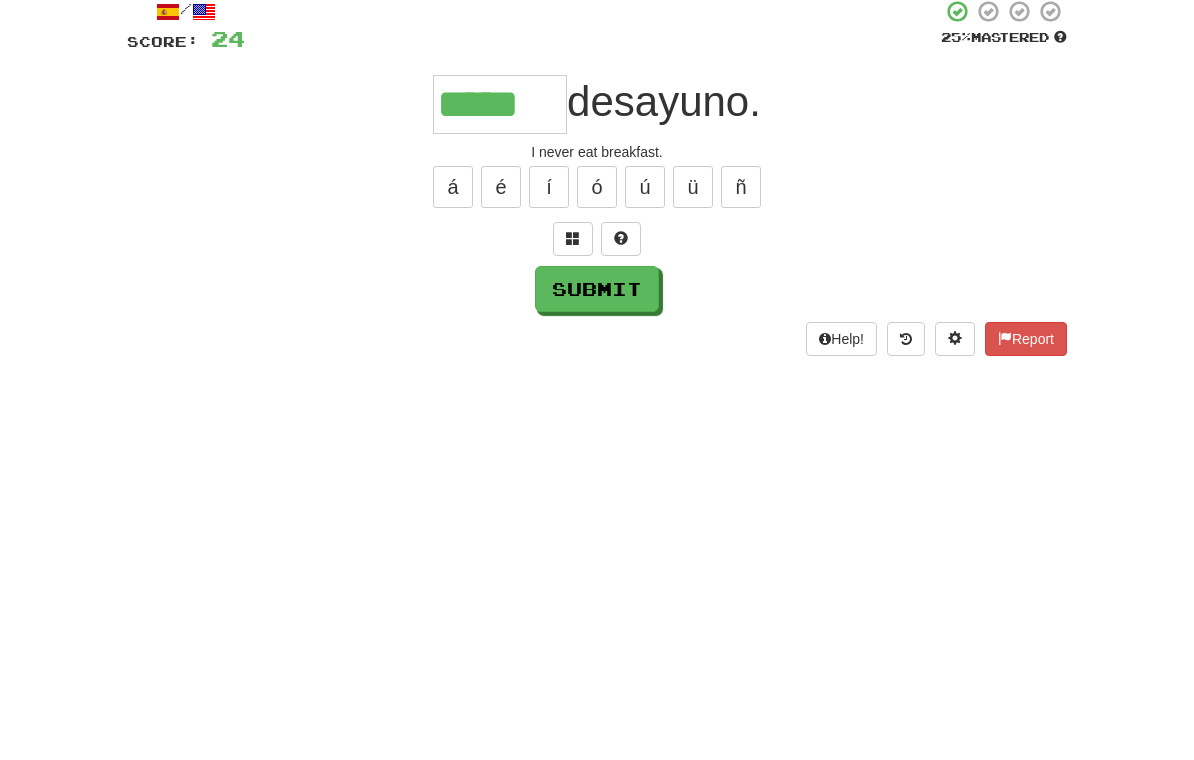 click on "Submit" at bounding box center [597, 388] 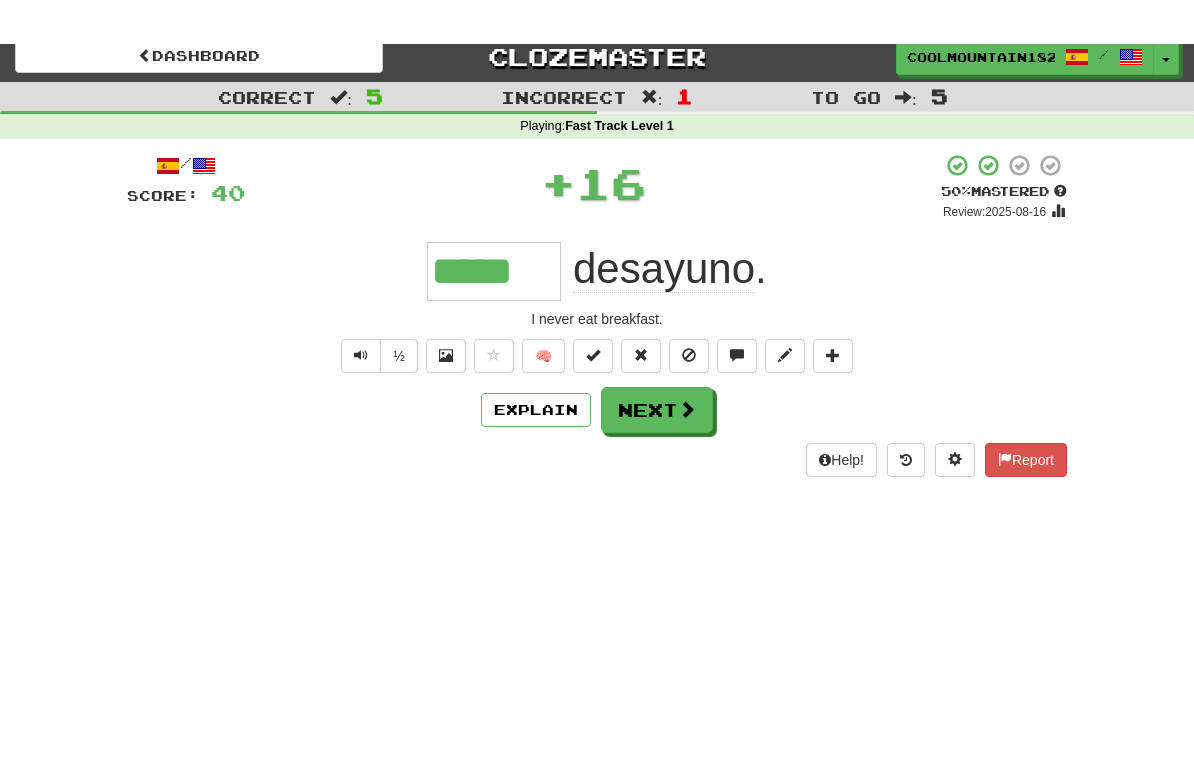 scroll, scrollTop: 13, scrollLeft: 0, axis: vertical 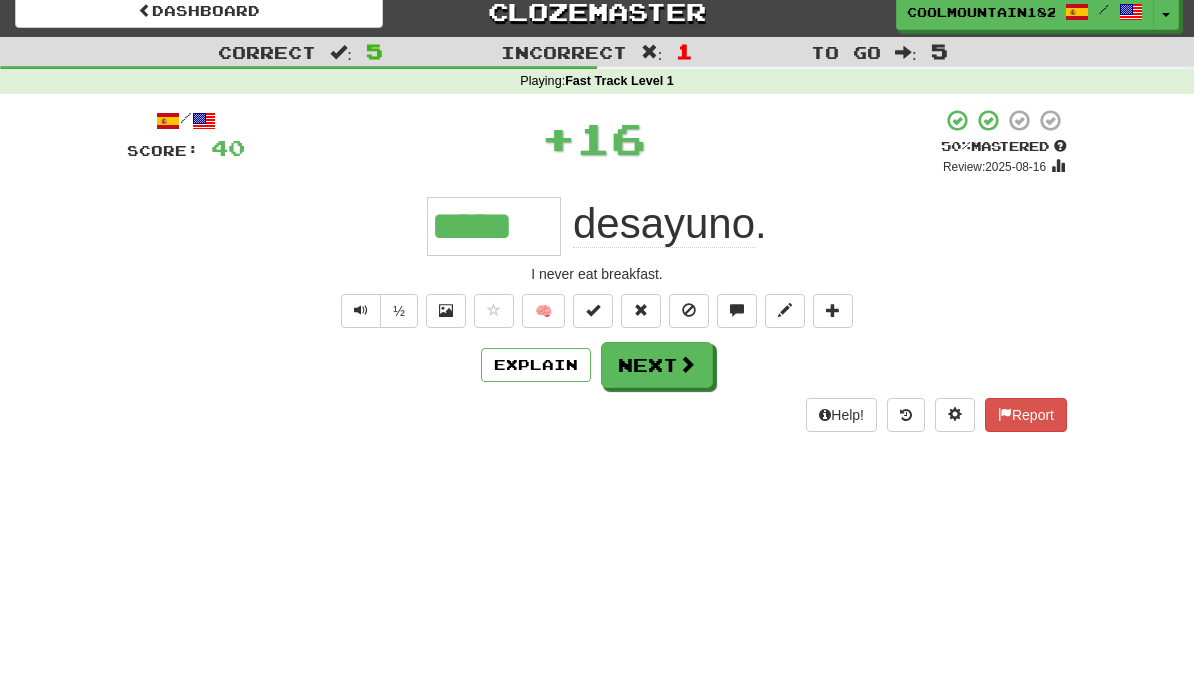 click on "Next" at bounding box center [657, 366] 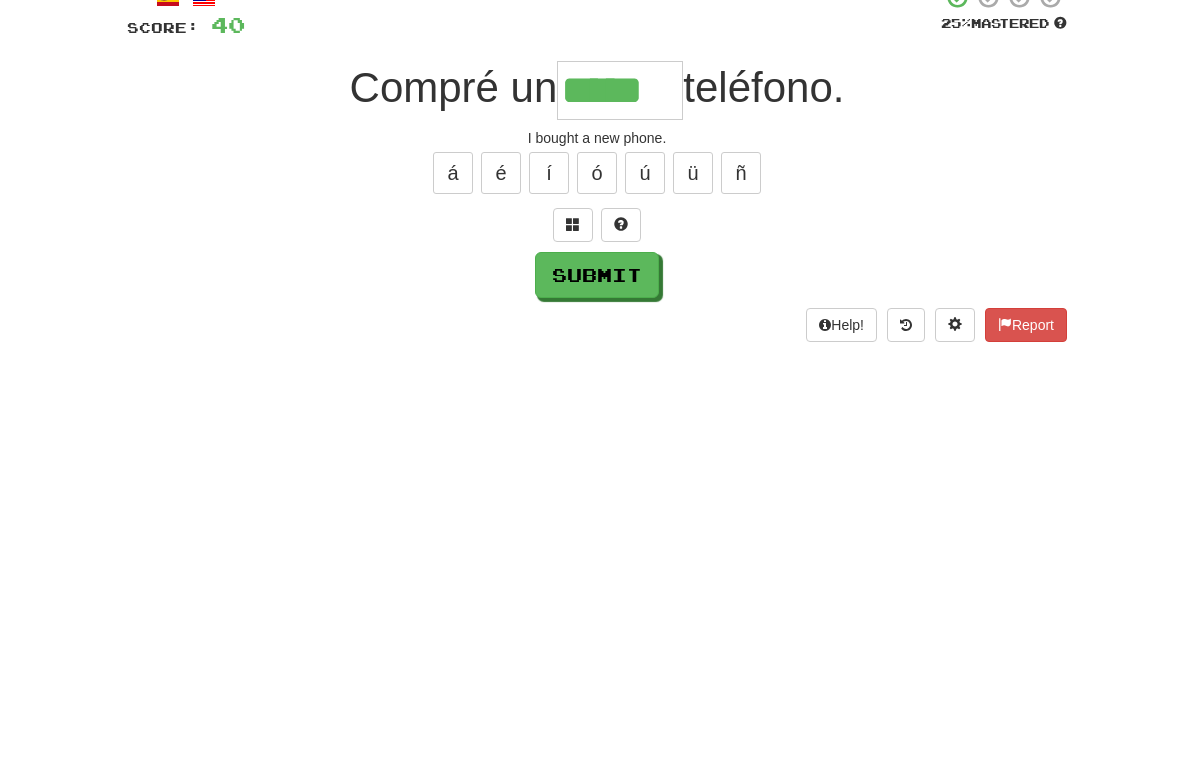 type on "*****" 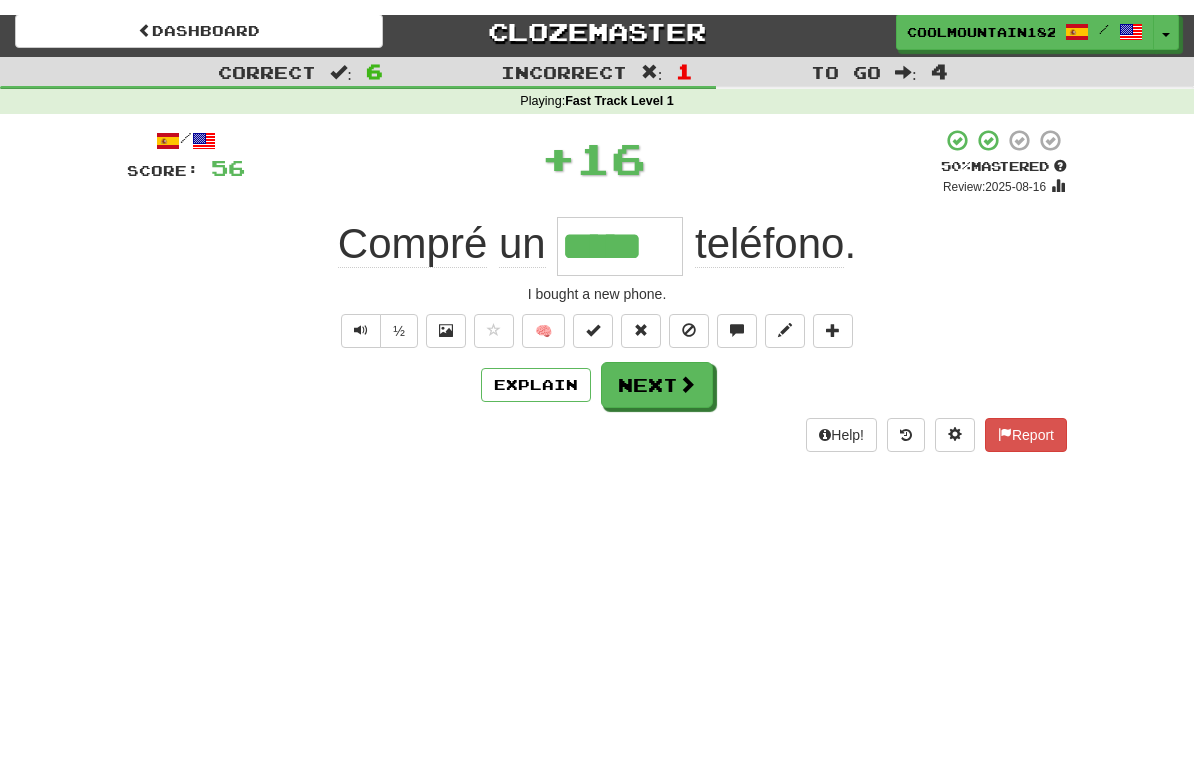 scroll, scrollTop: 32, scrollLeft: 0, axis: vertical 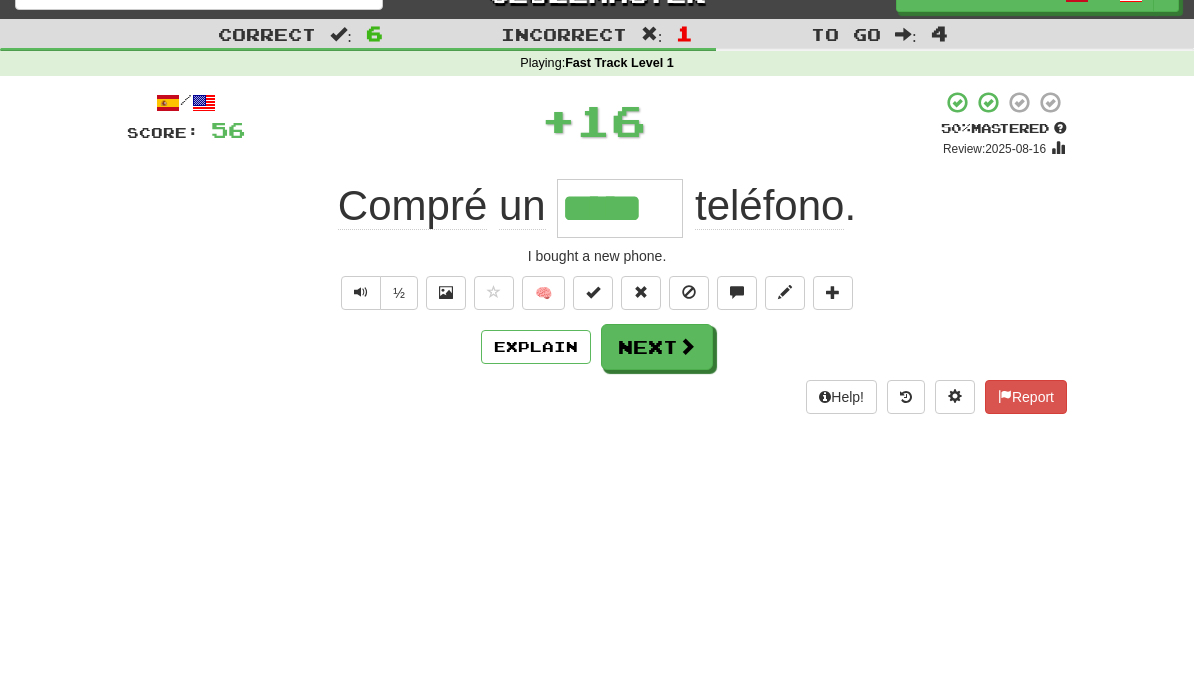 click on "Next" at bounding box center [657, 347] 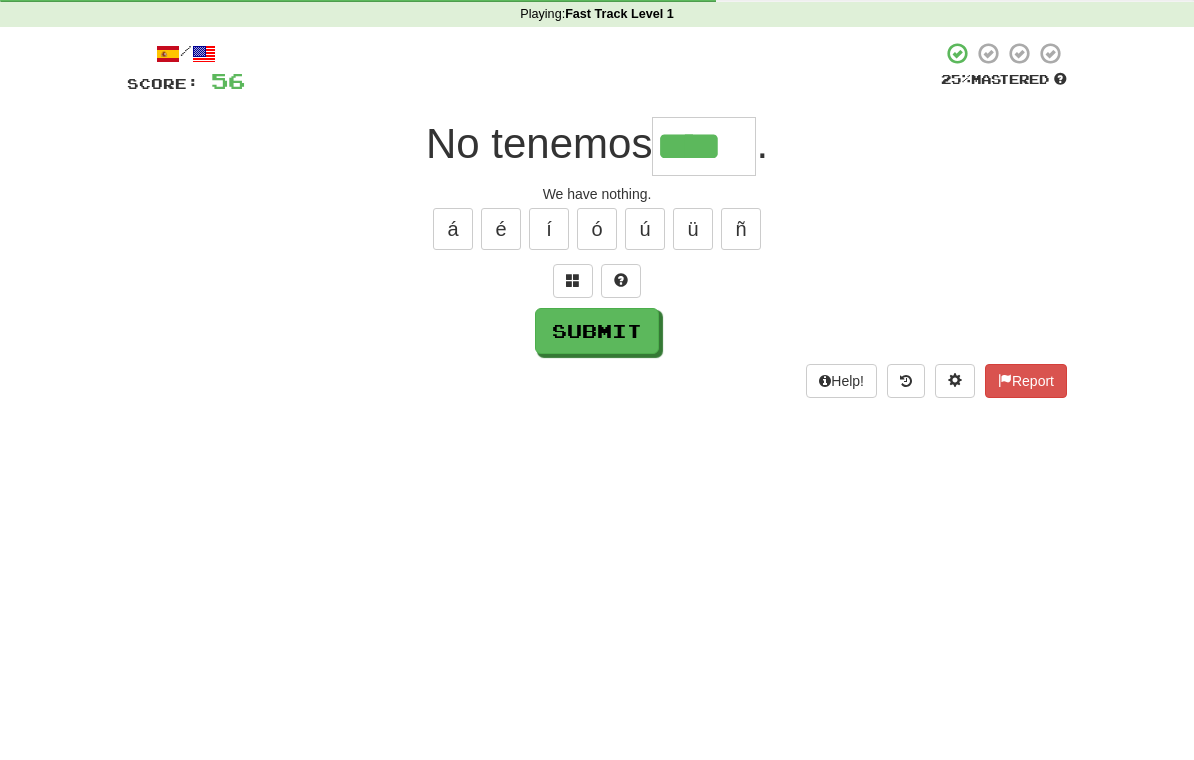 type on "****" 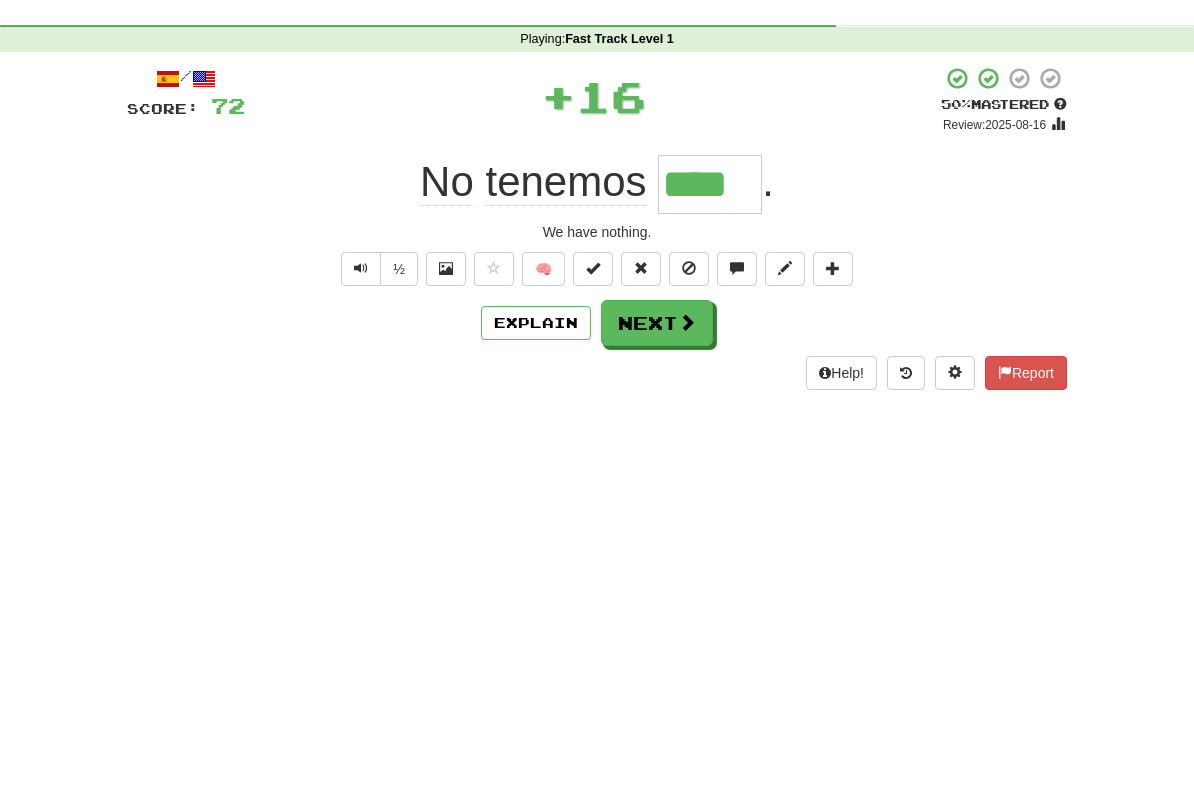 scroll, scrollTop: 81, scrollLeft: 0, axis: vertical 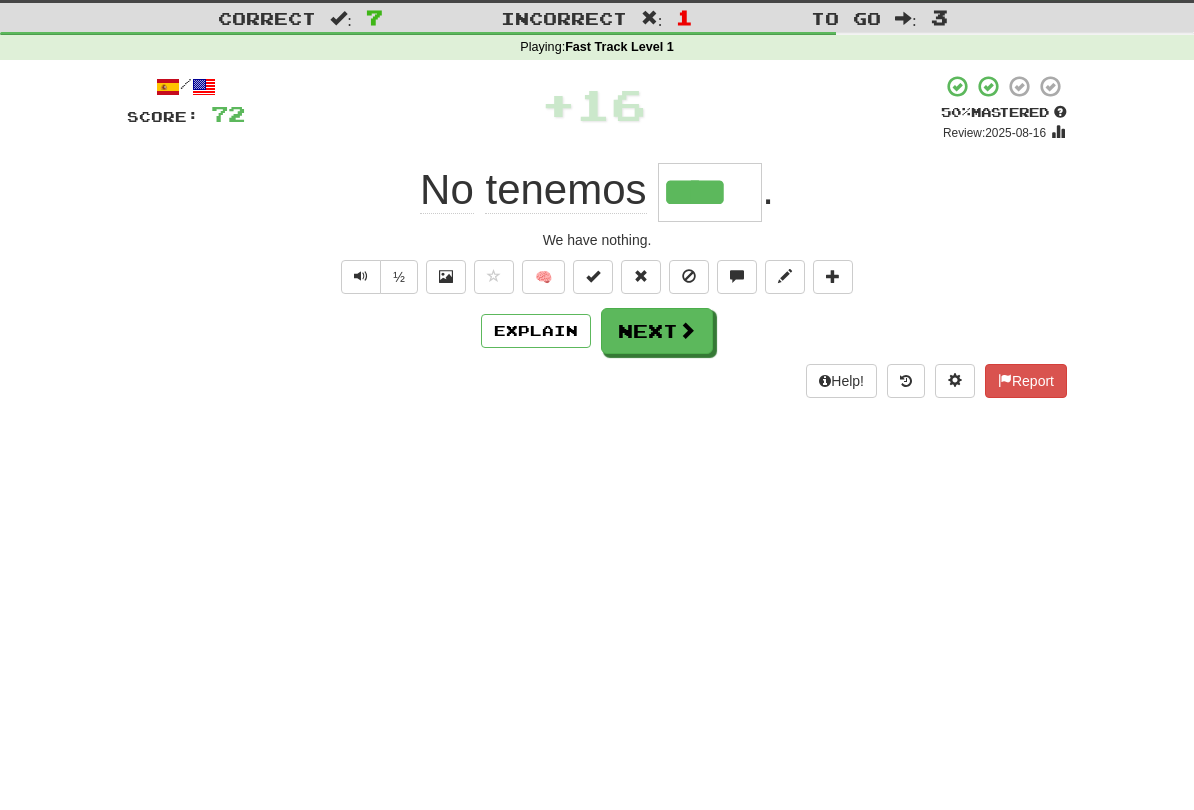 click at bounding box center [687, 330] 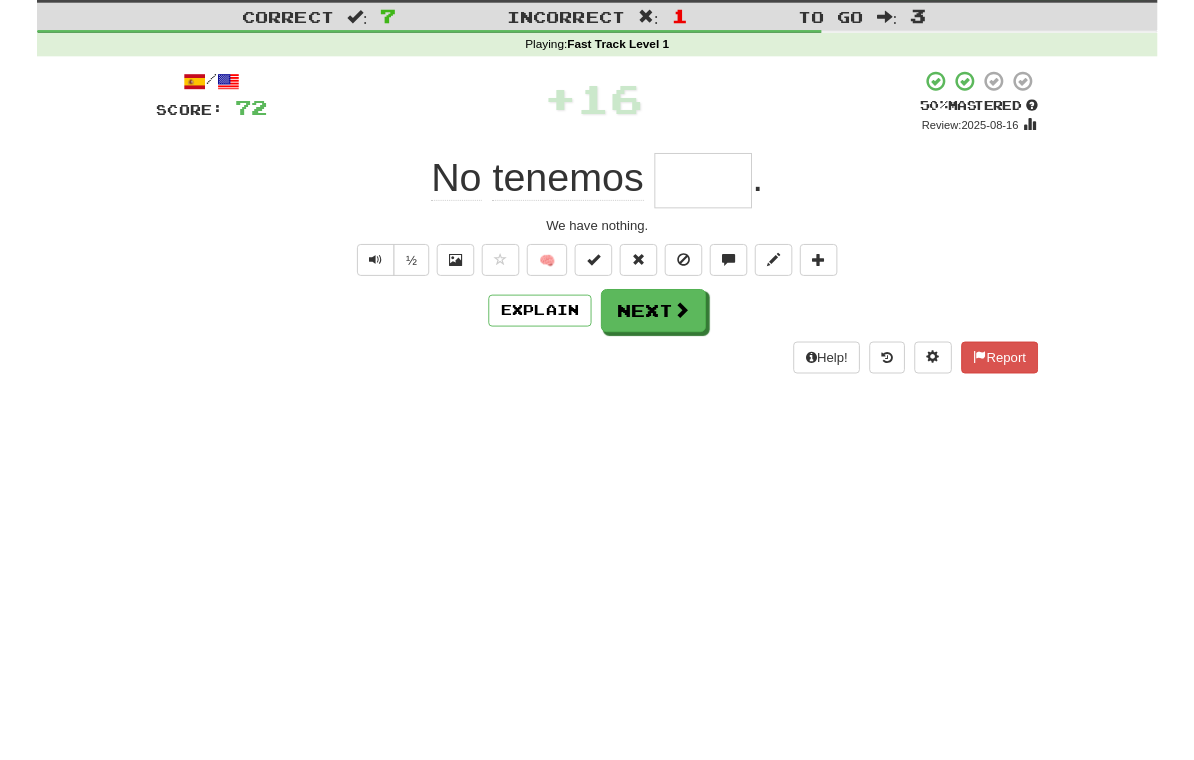 scroll, scrollTop: 47, scrollLeft: 0, axis: vertical 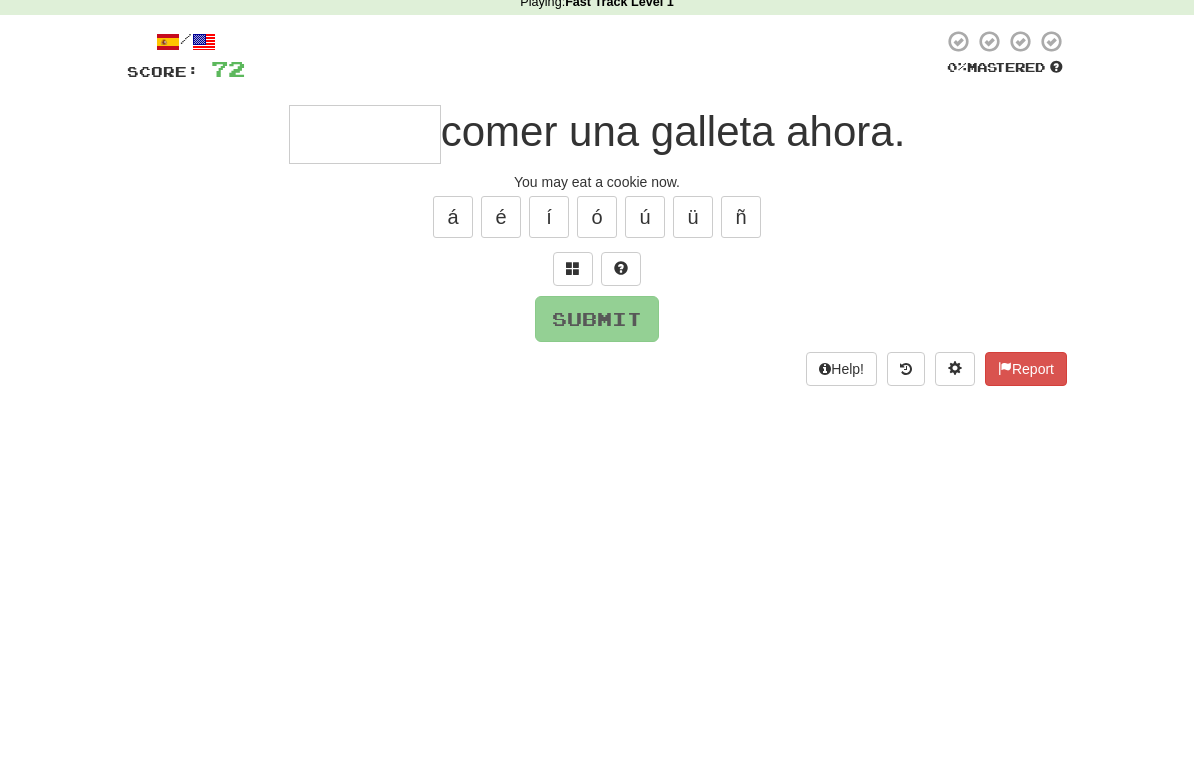 click at bounding box center [573, 314] 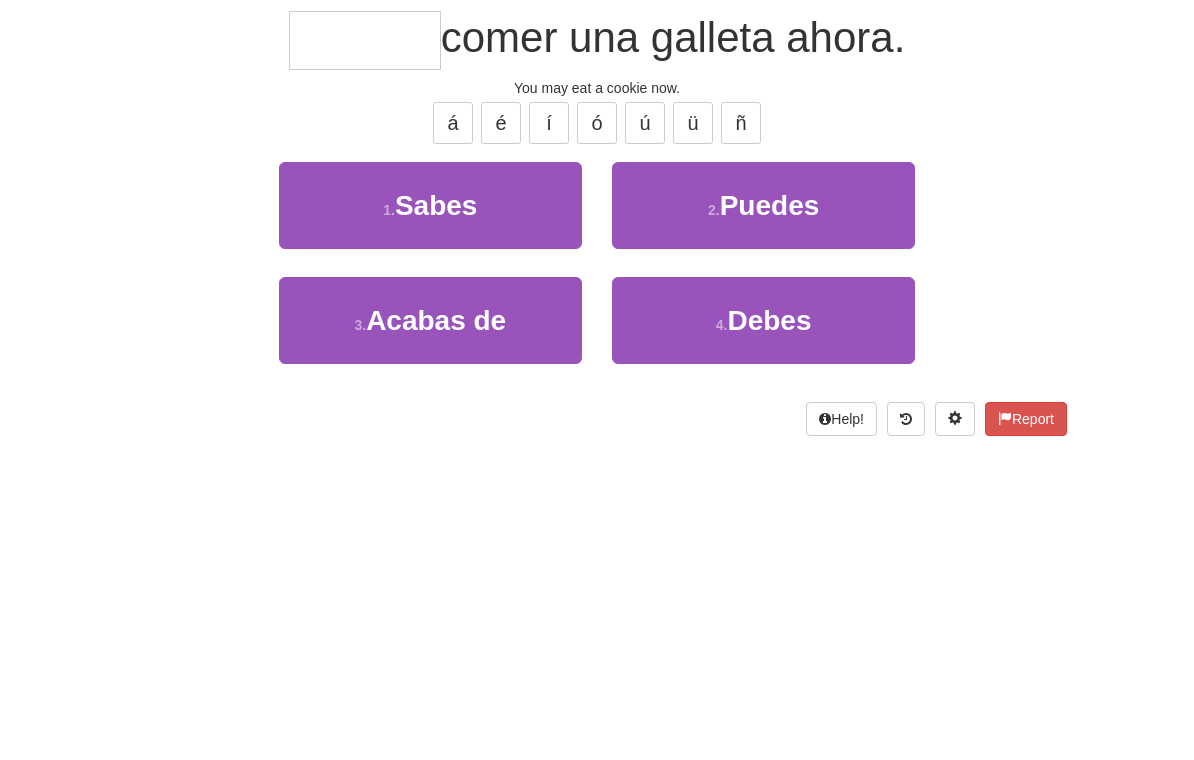 click on "2 .  Puedes" at bounding box center [763, 345] 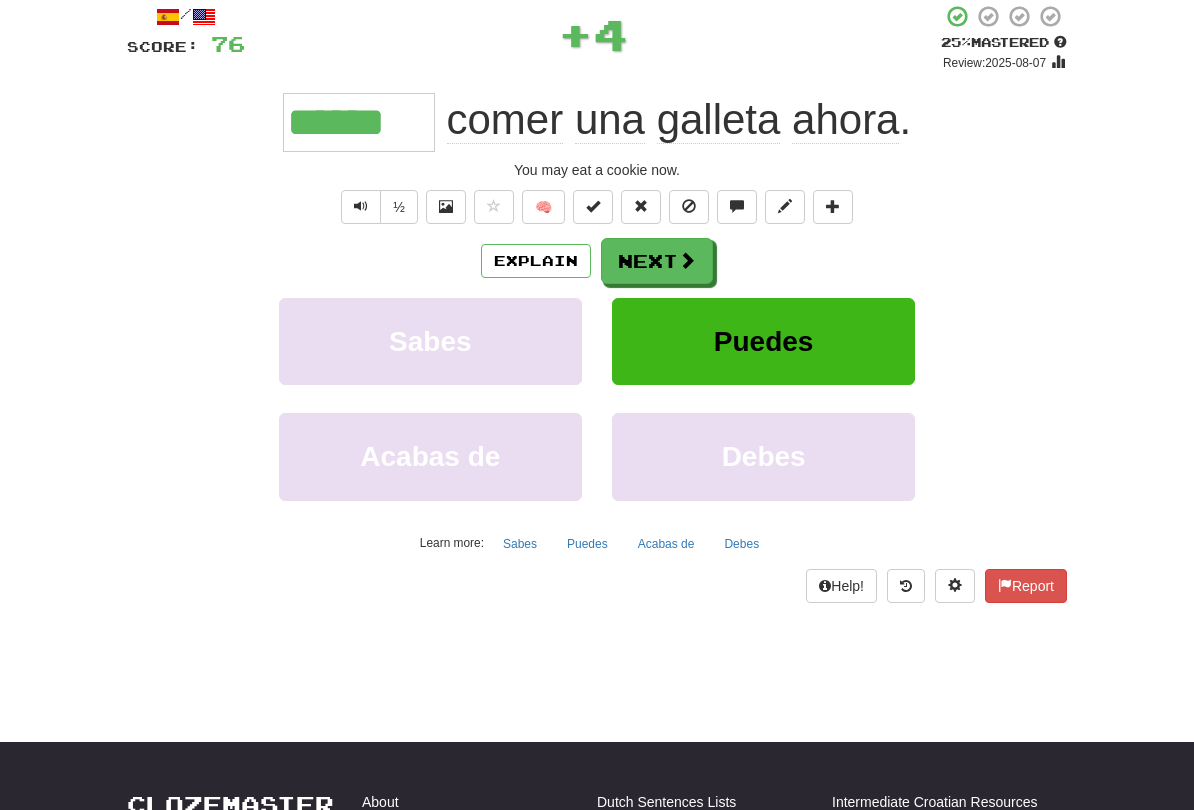 scroll, scrollTop: 117, scrollLeft: 0, axis: vertical 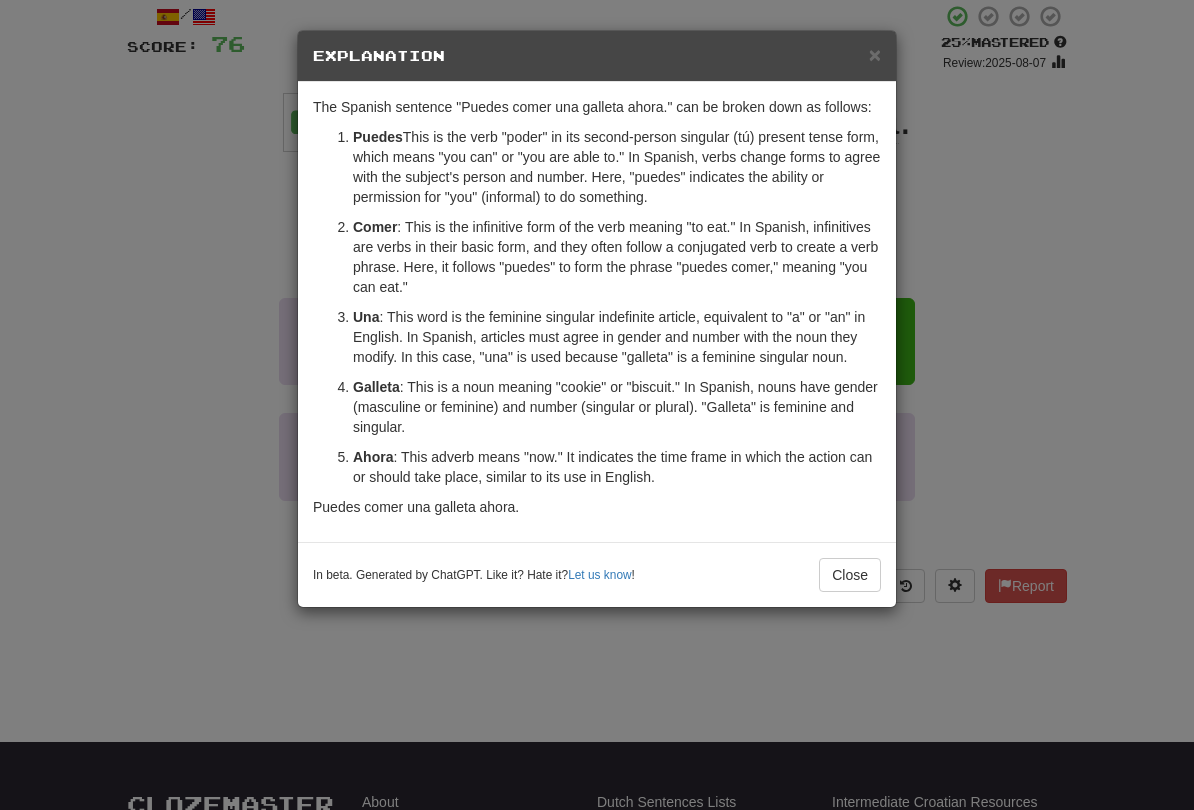 click on "×" at bounding box center (875, 54) 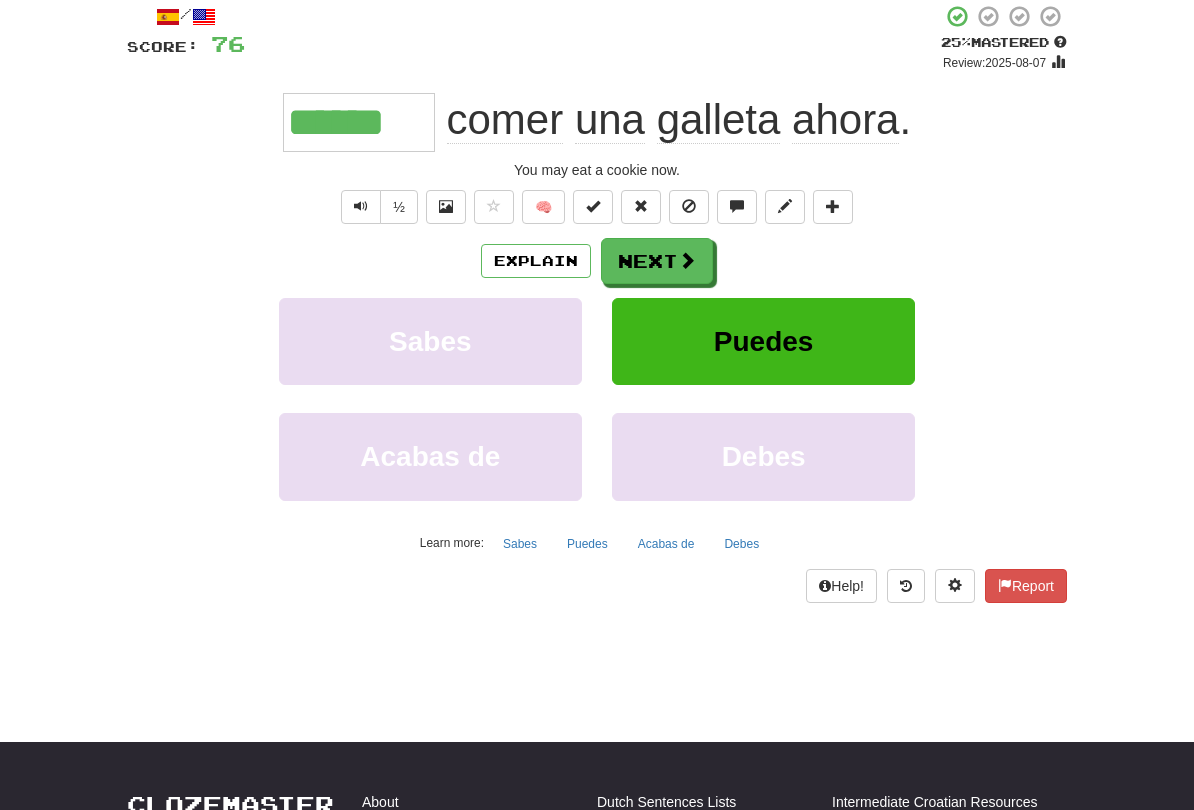 click at bounding box center [687, 260] 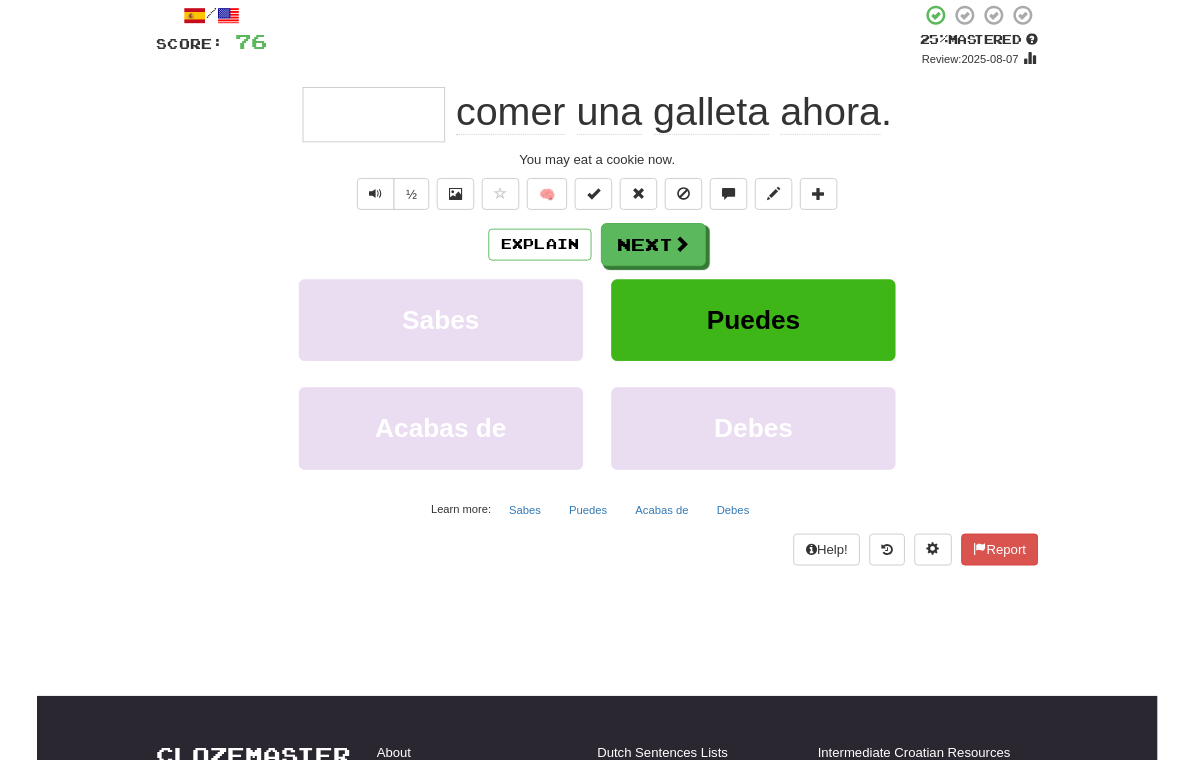 scroll, scrollTop: 117, scrollLeft: 0, axis: vertical 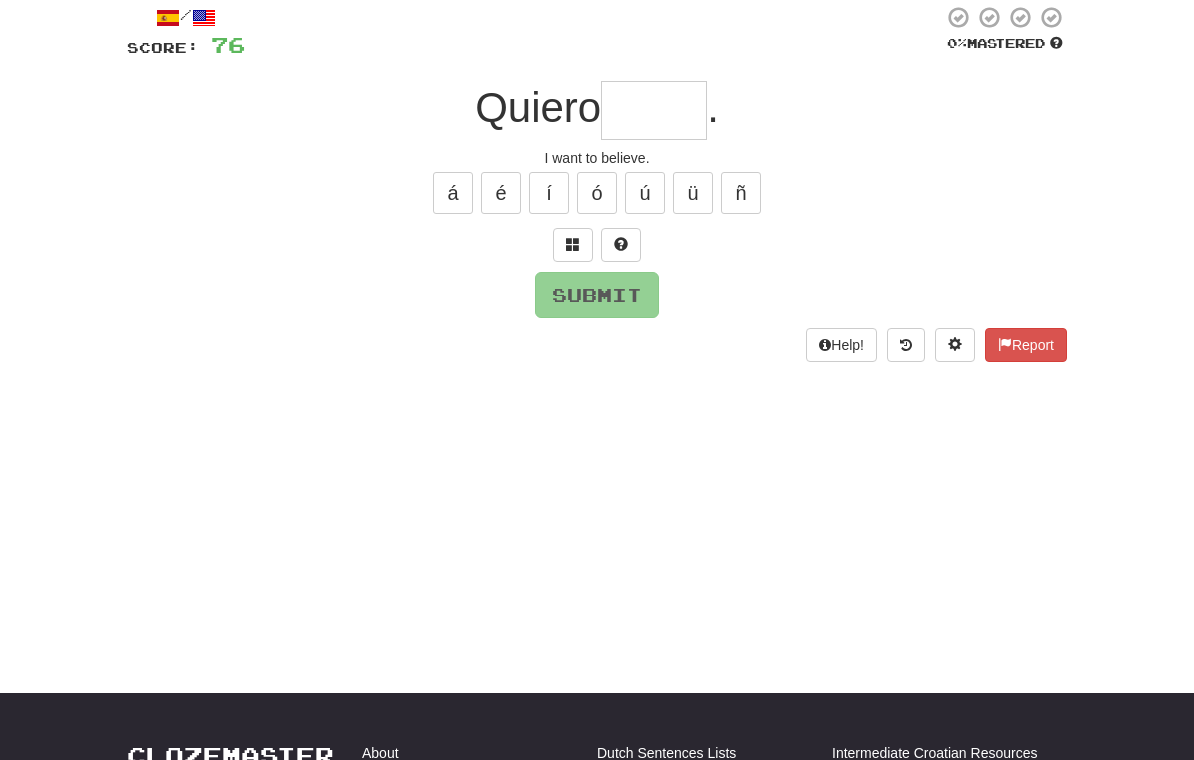click at bounding box center [573, 244] 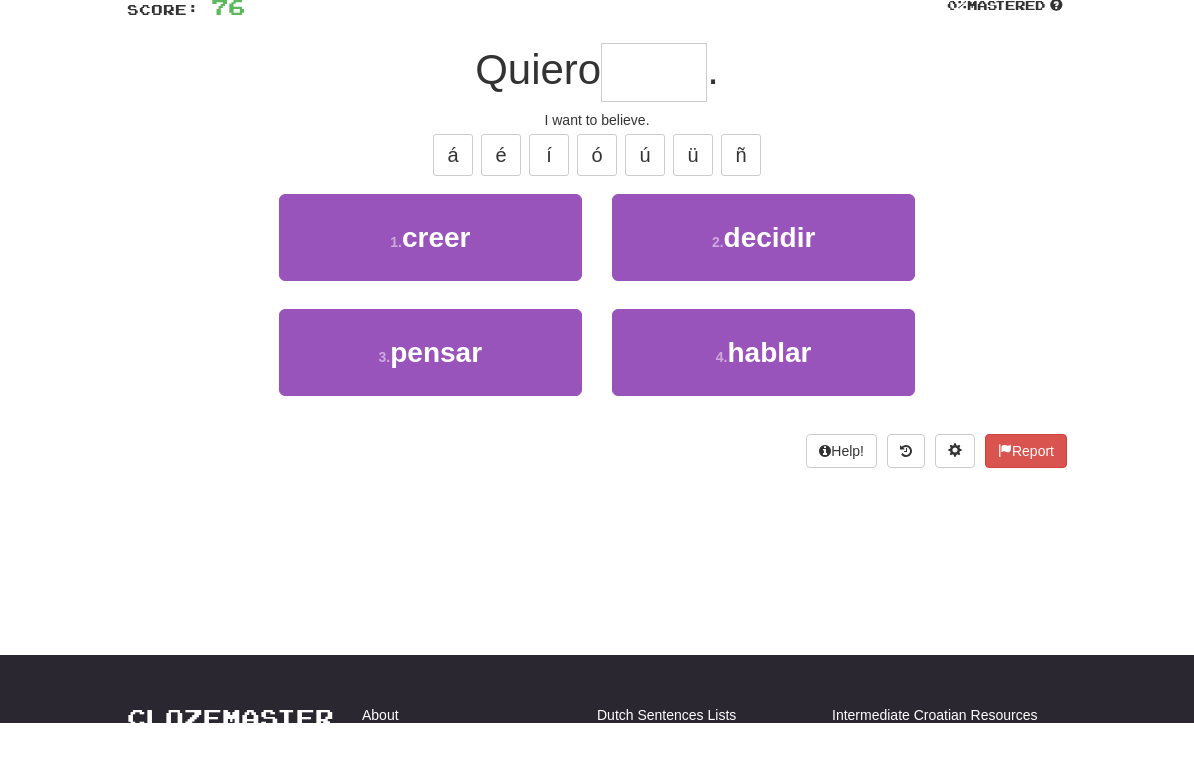 click on "1 .  creer" at bounding box center (430, 275) 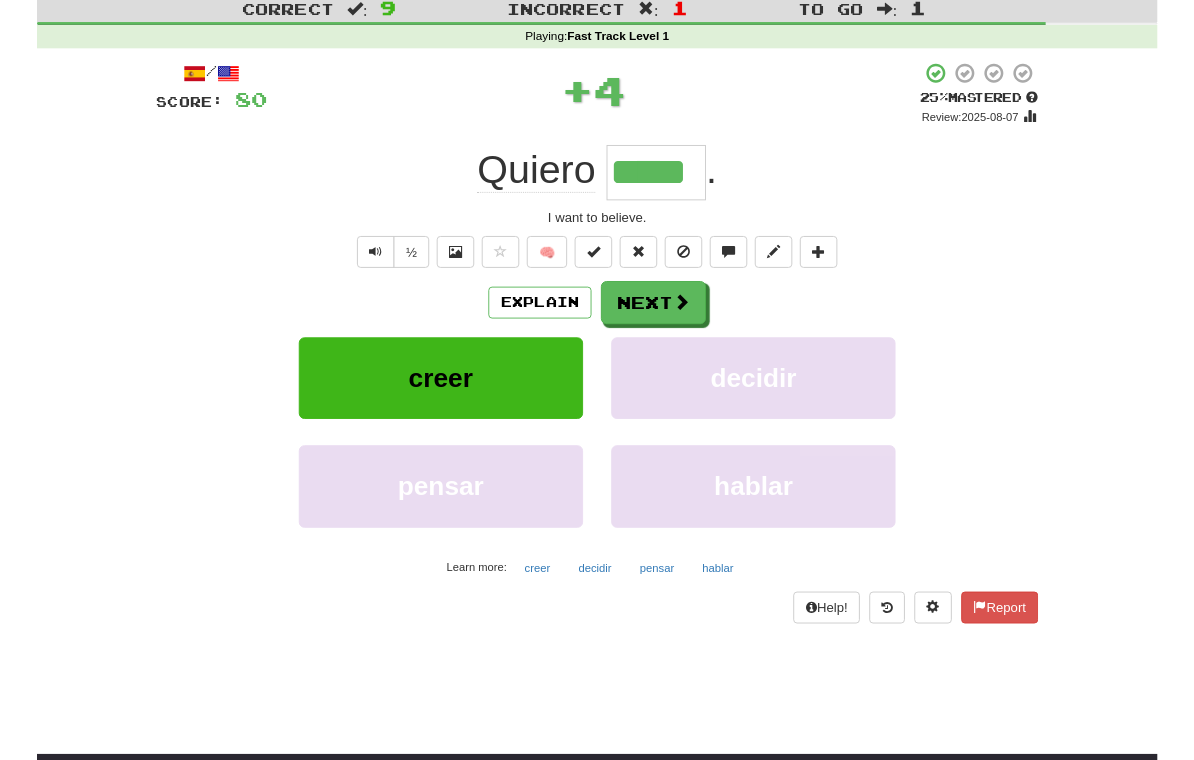 scroll, scrollTop: 56, scrollLeft: 0, axis: vertical 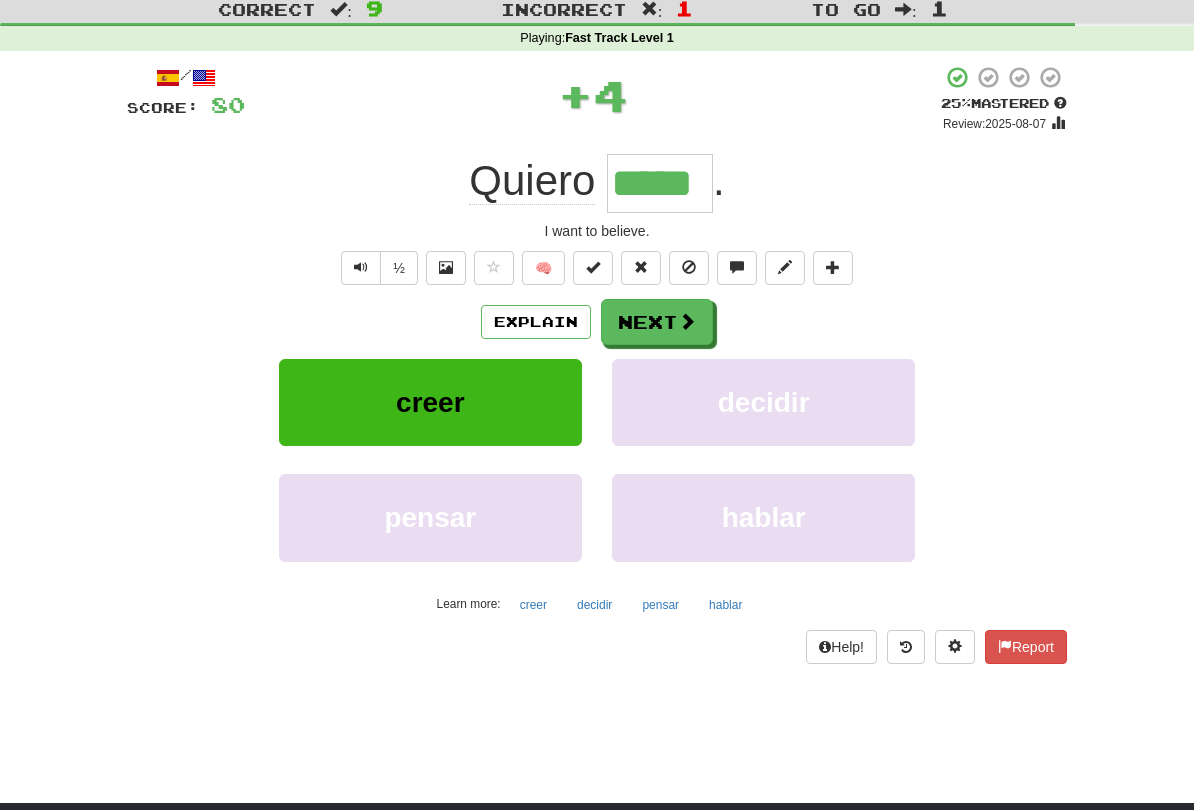 click at bounding box center [687, 322] 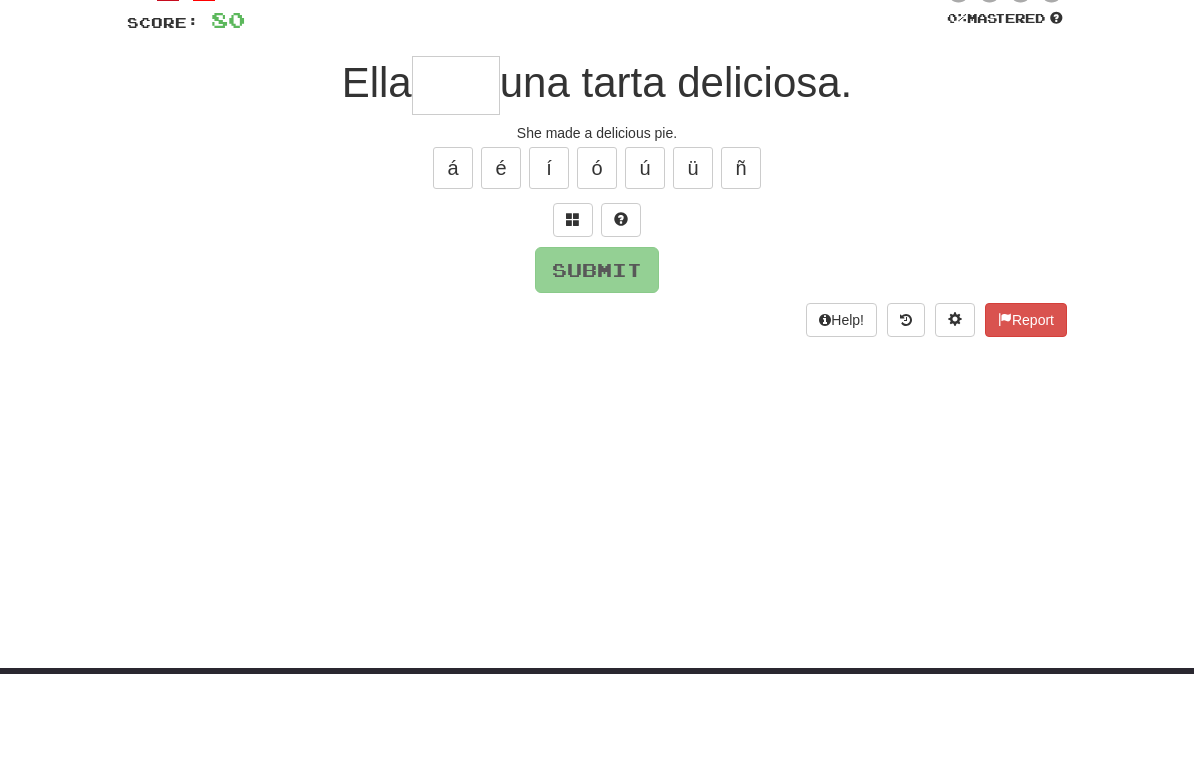 click at bounding box center (573, 305) 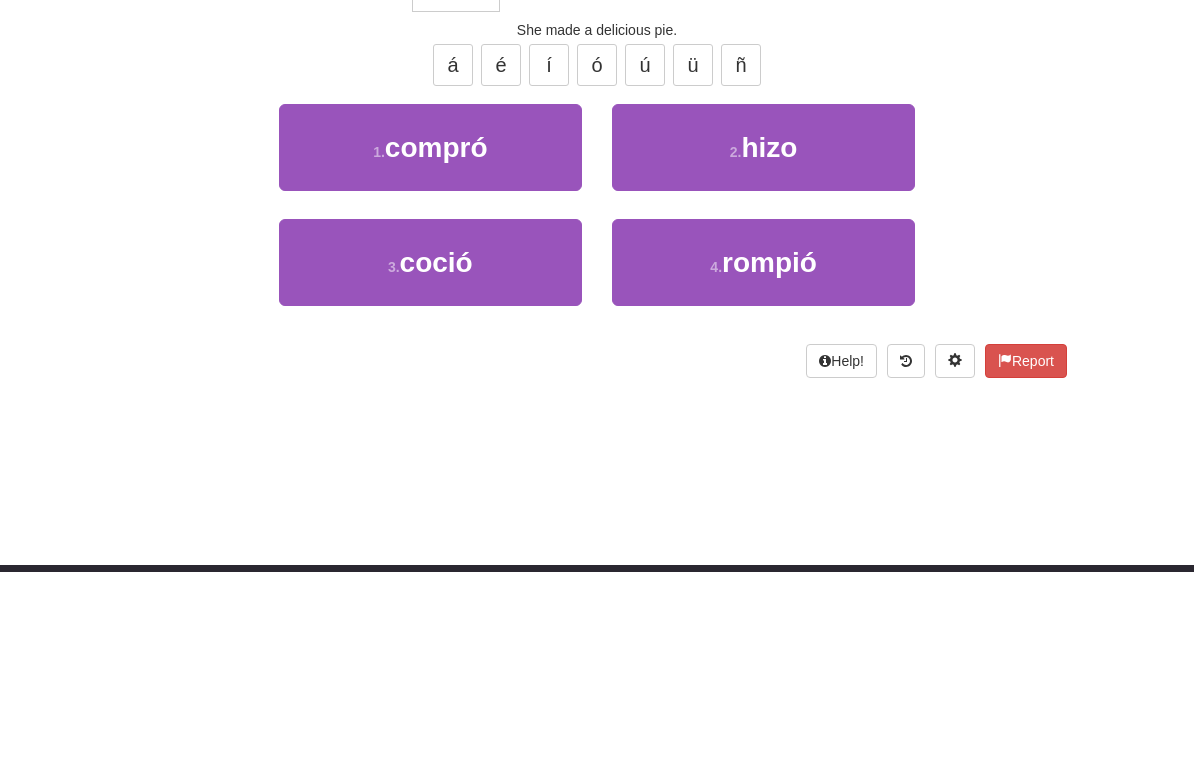 click on "2 .  hizo" at bounding box center [763, 336] 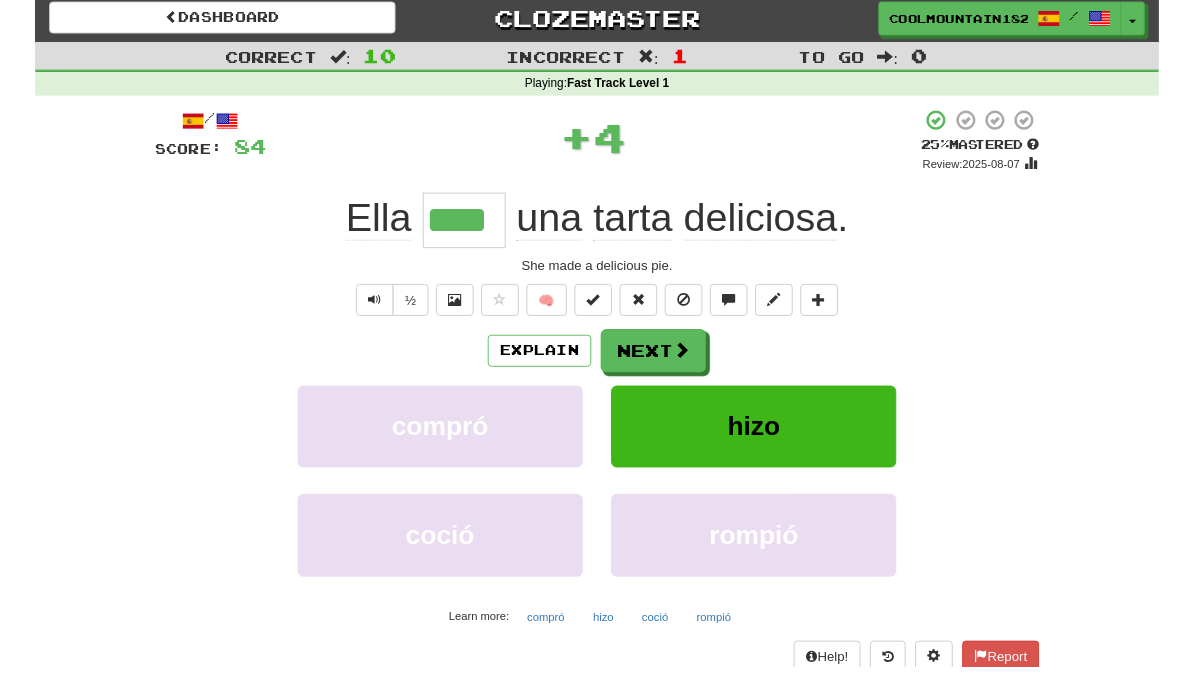 scroll, scrollTop: 0, scrollLeft: 0, axis: both 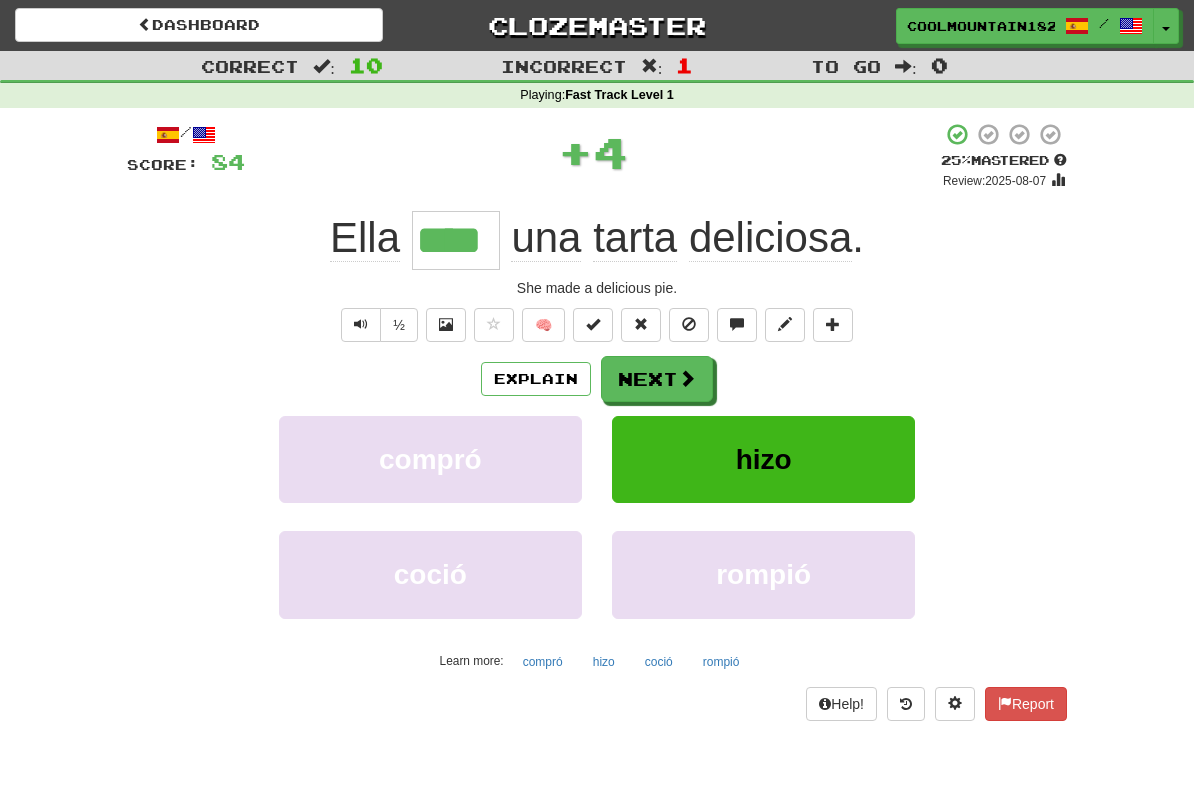 click on "Next" at bounding box center [657, 379] 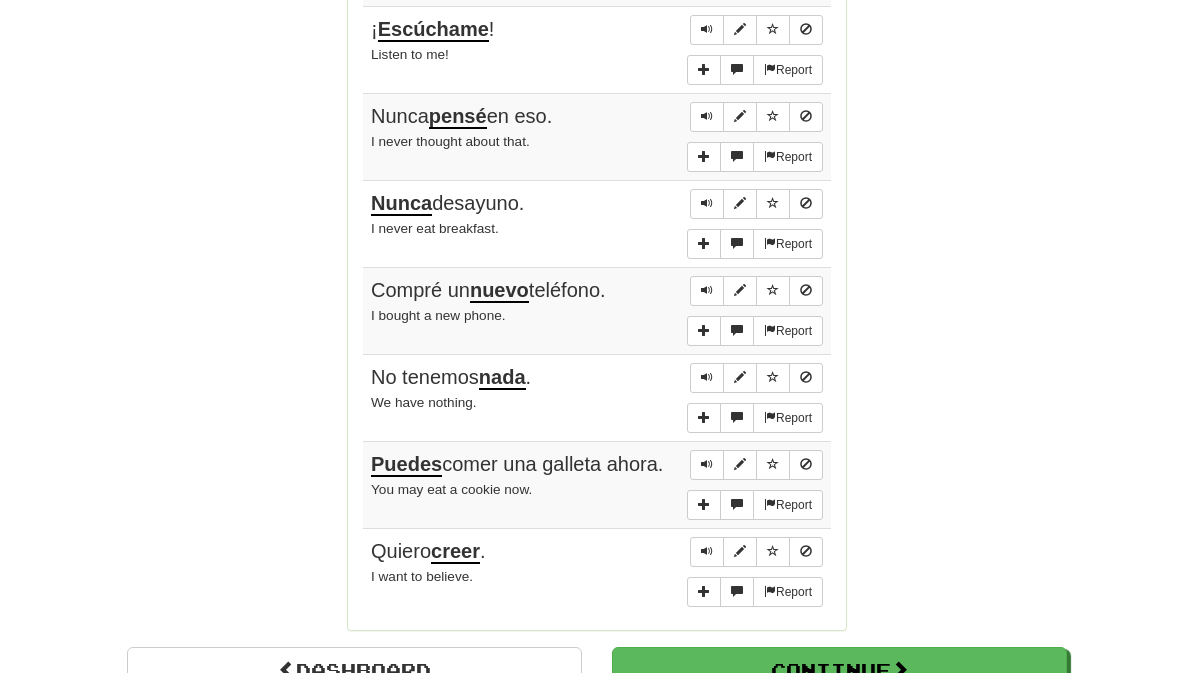 scroll, scrollTop: 1554, scrollLeft: 0, axis: vertical 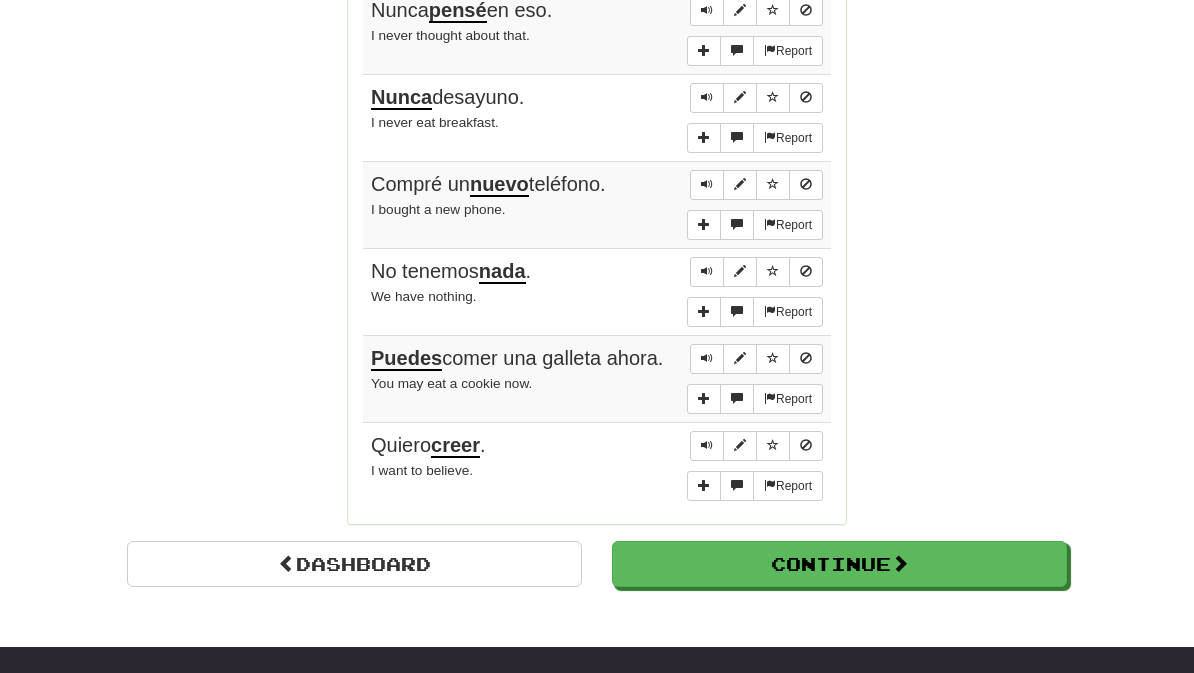 click on "Continue" at bounding box center (839, 564) 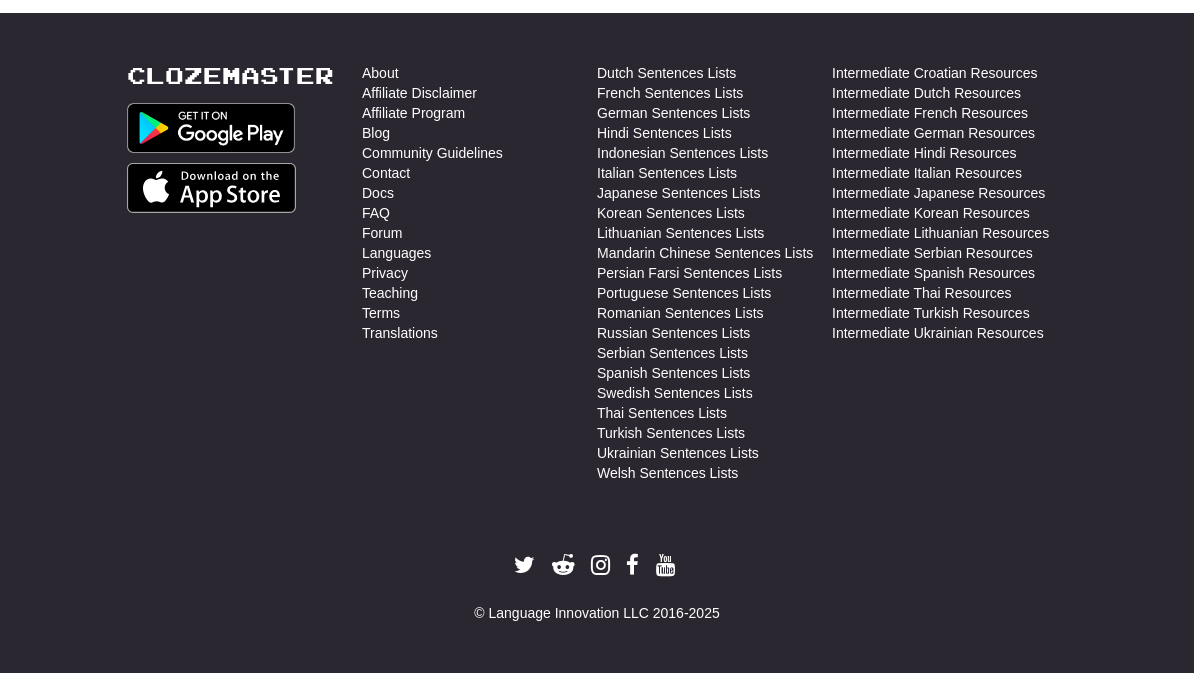 scroll, scrollTop: 710, scrollLeft: 0, axis: vertical 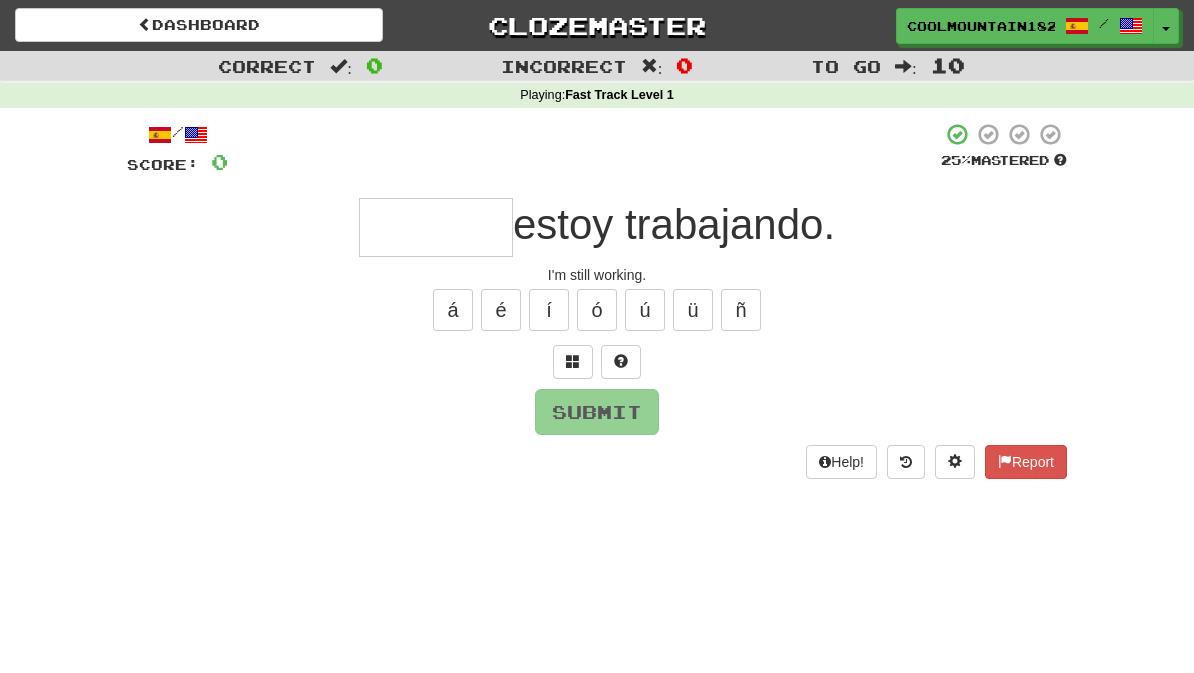 click at bounding box center [436, 227] 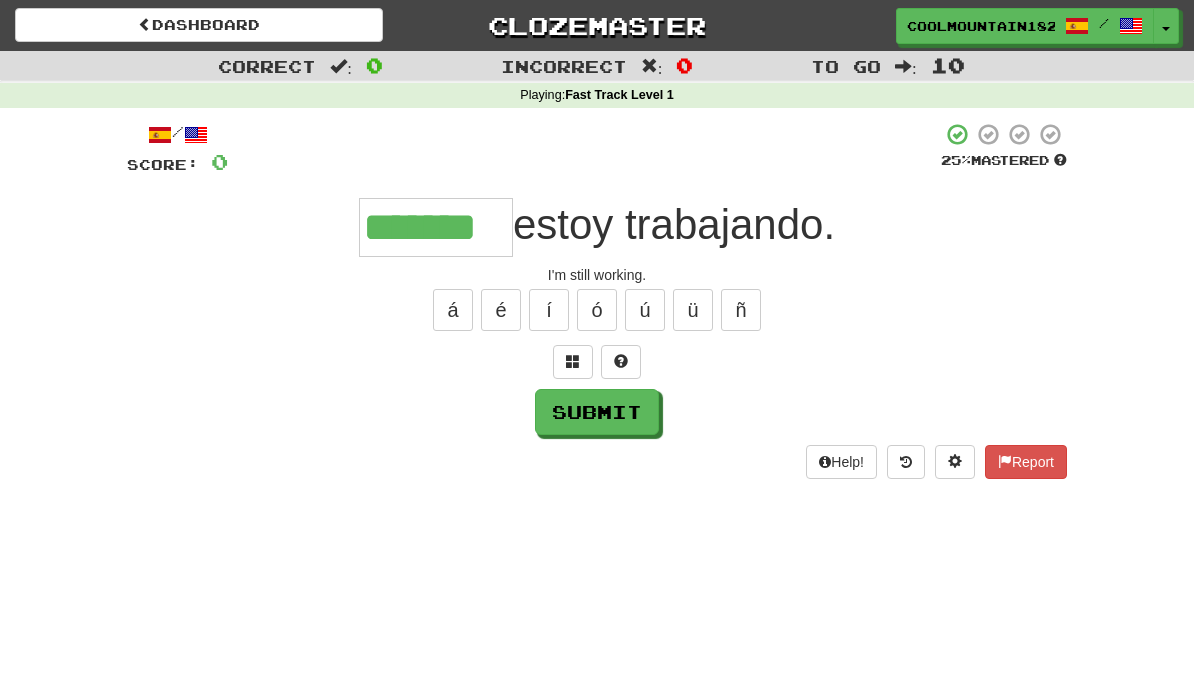 click on "Submit" at bounding box center [597, 412] 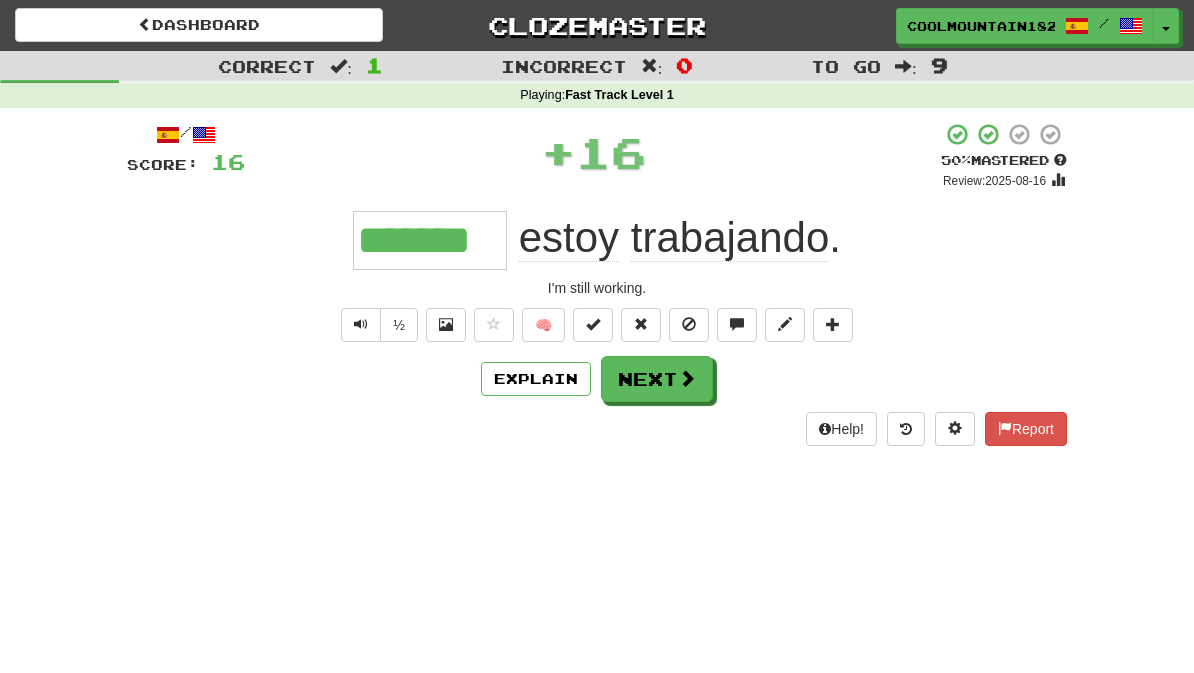 click on "Next" at bounding box center [657, 379] 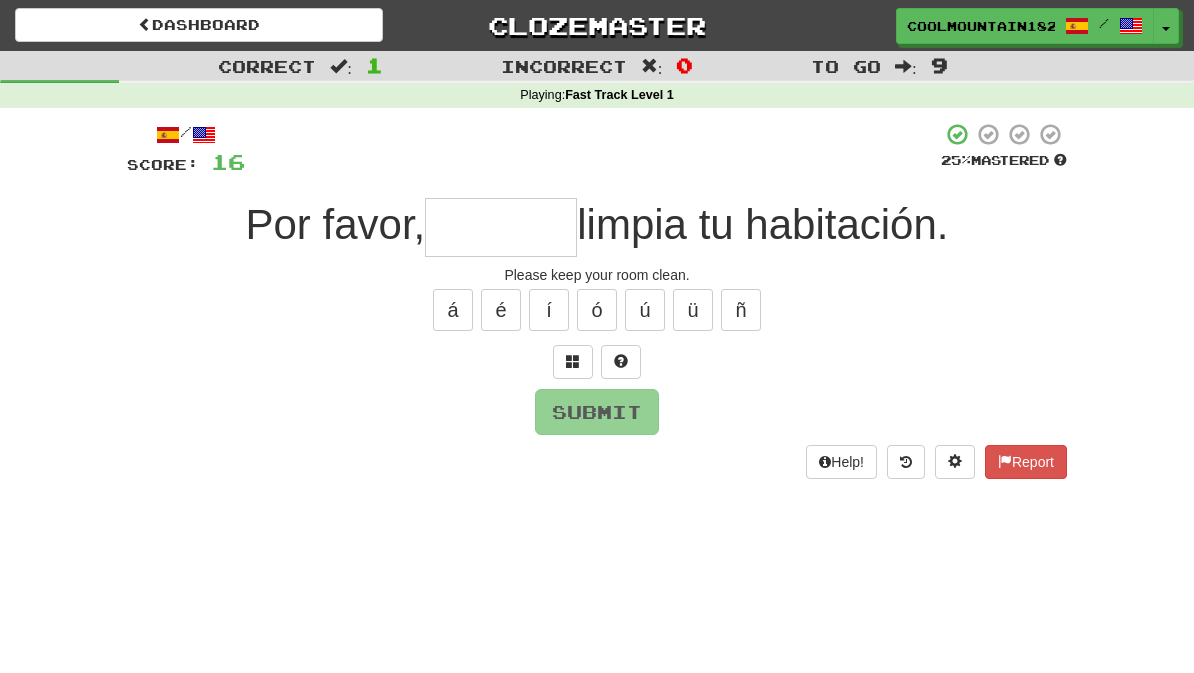 click at bounding box center [573, 362] 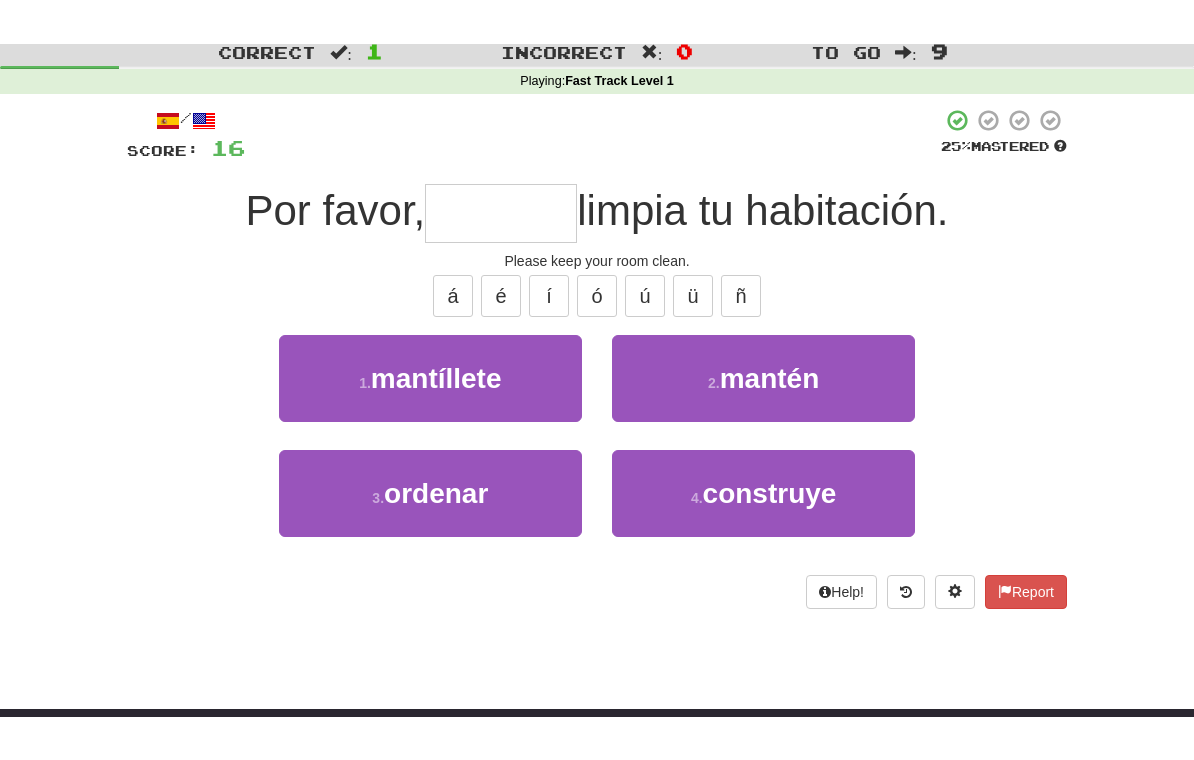 scroll, scrollTop: 0, scrollLeft: 0, axis: both 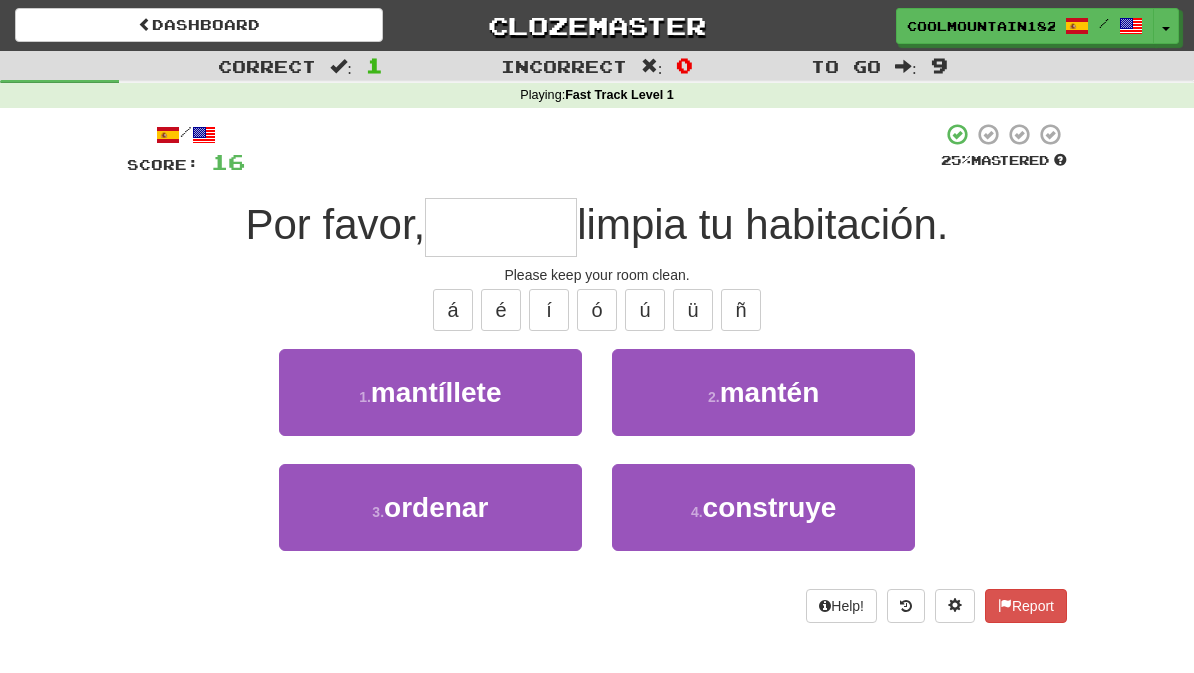 click on "2 .  mantén" at bounding box center [763, 392] 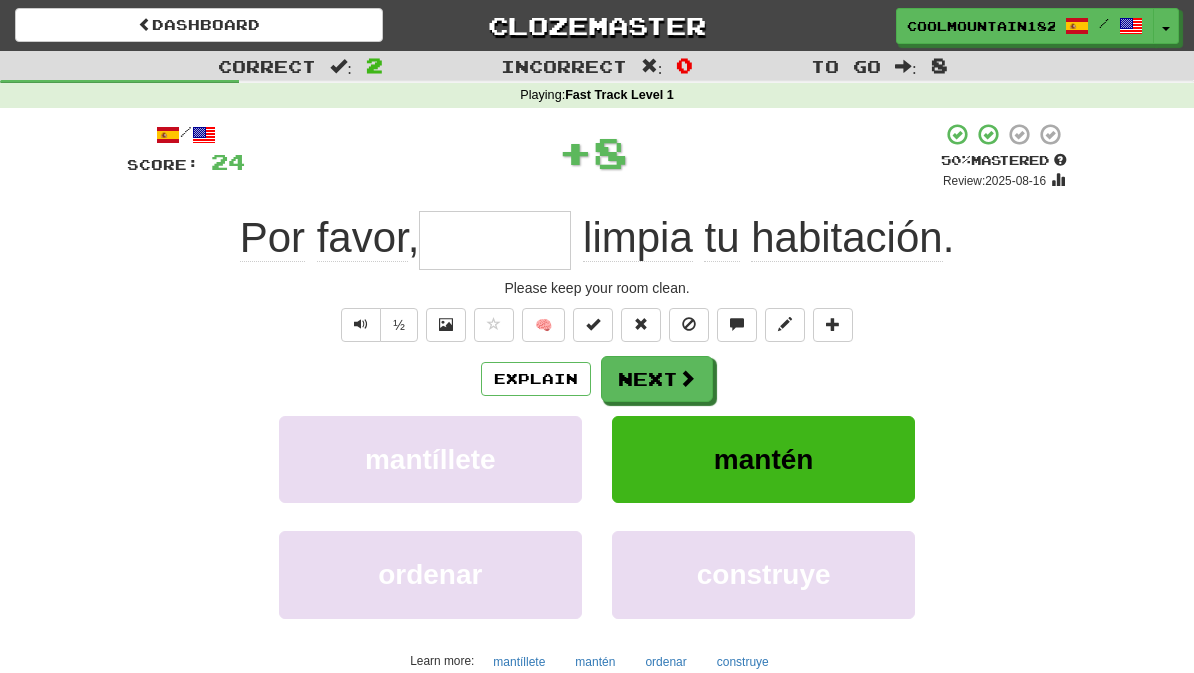 type on "******" 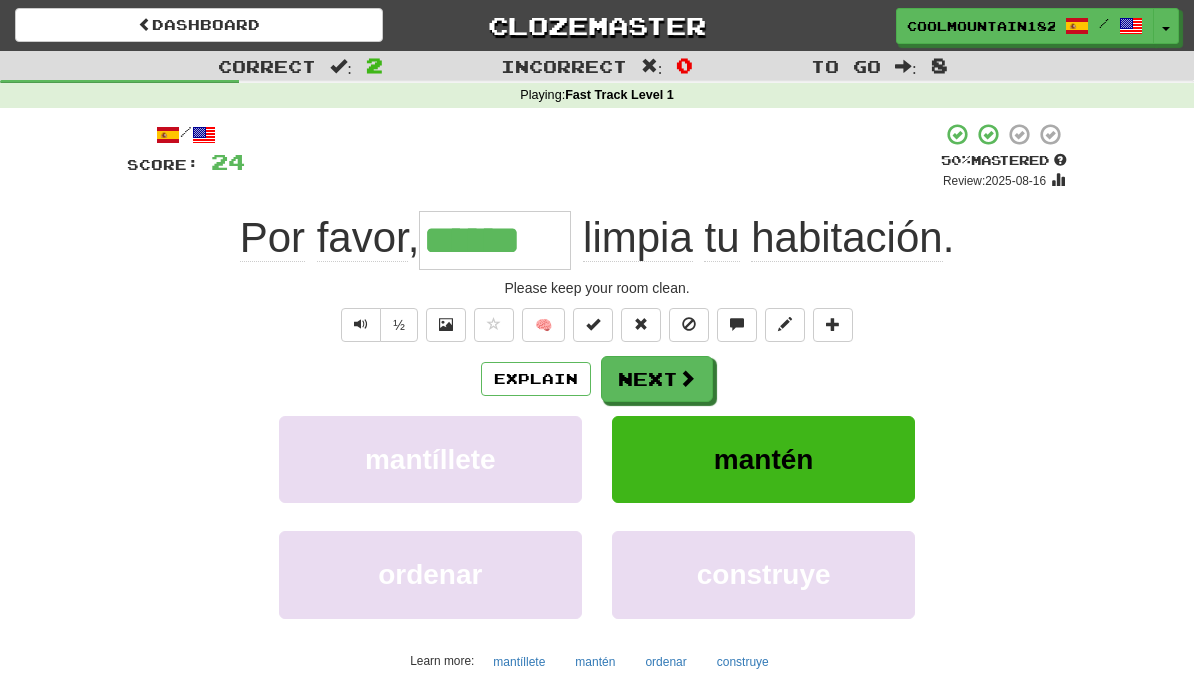 click at bounding box center (687, 378) 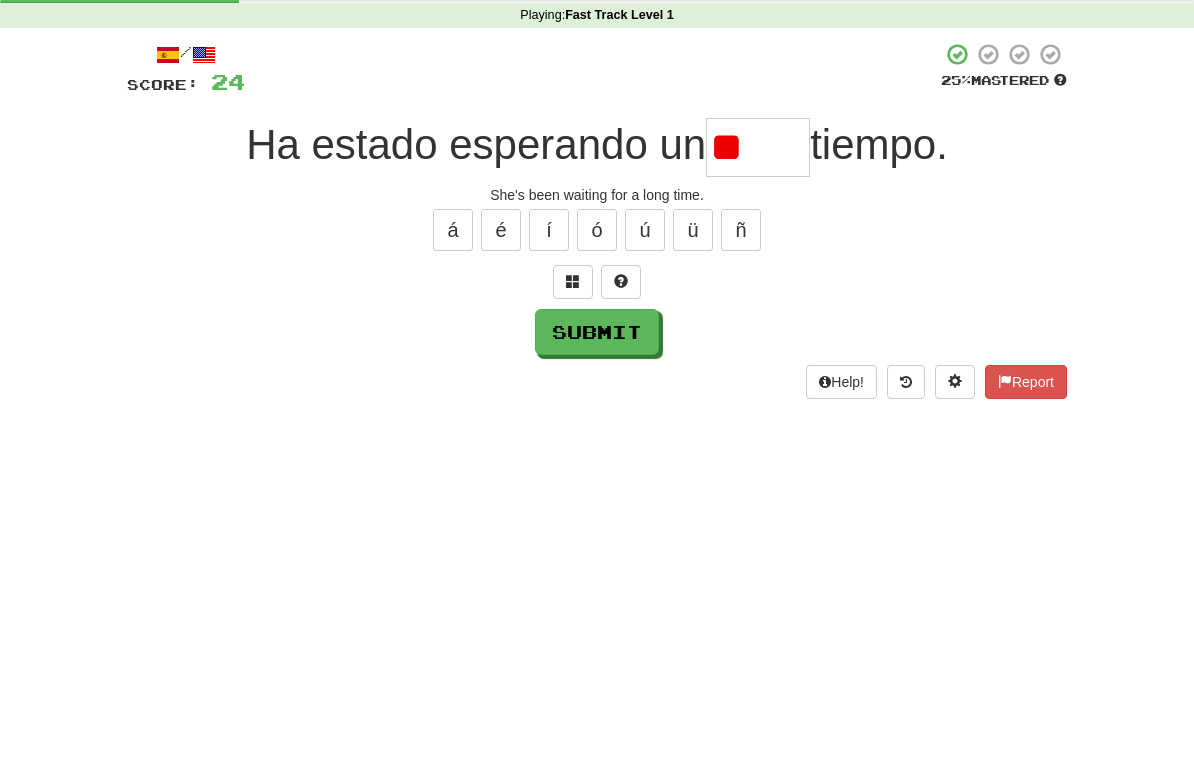 type on "*" 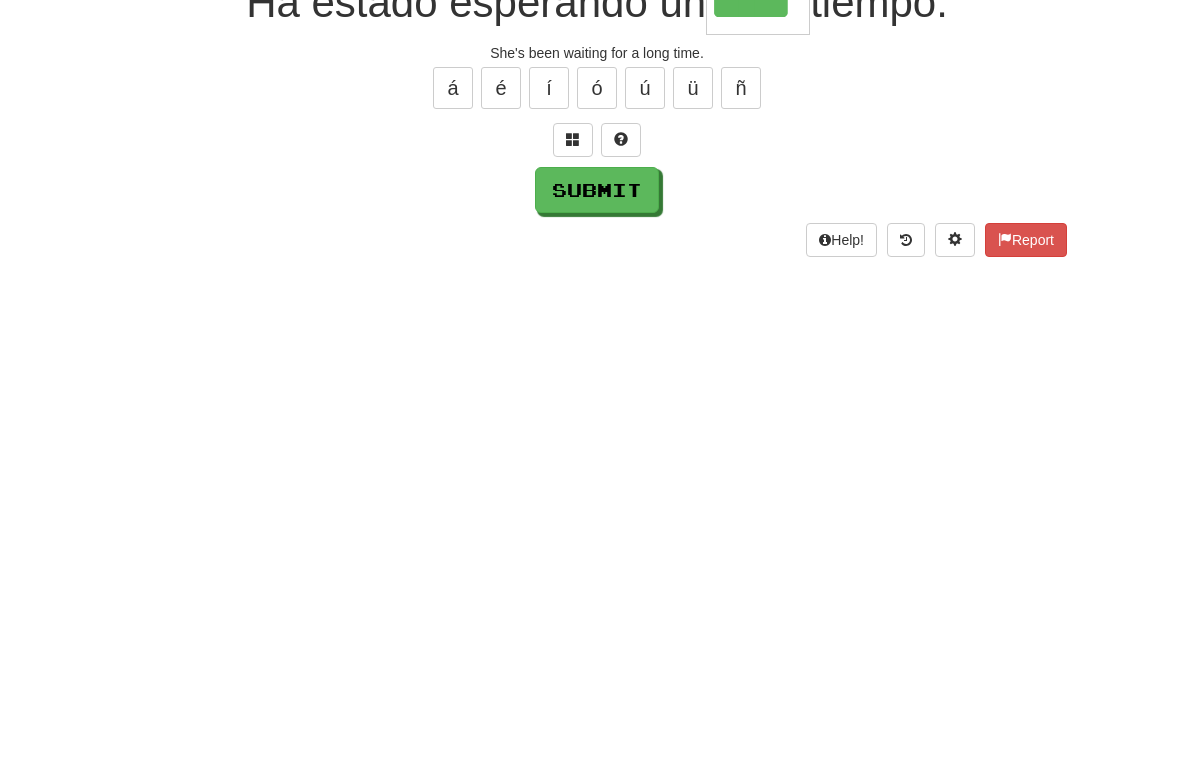 type on "*****" 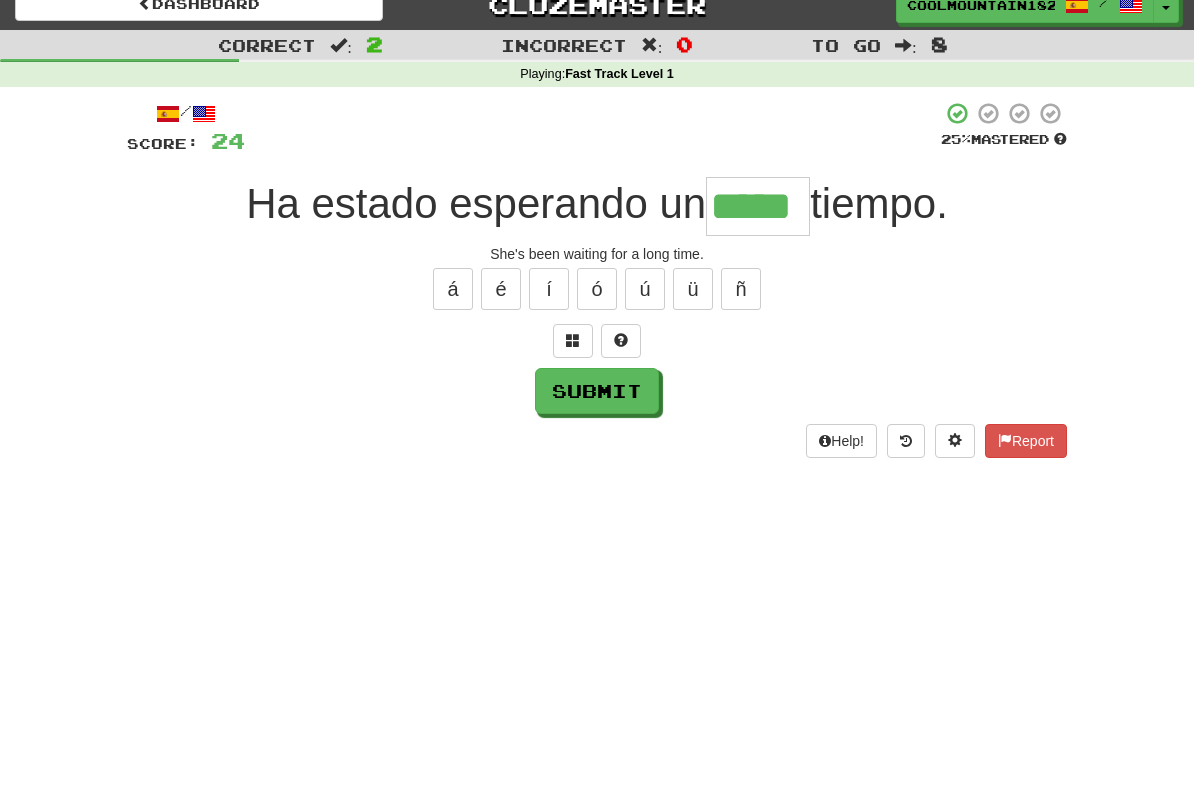 click on "Submit" at bounding box center [597, 392] 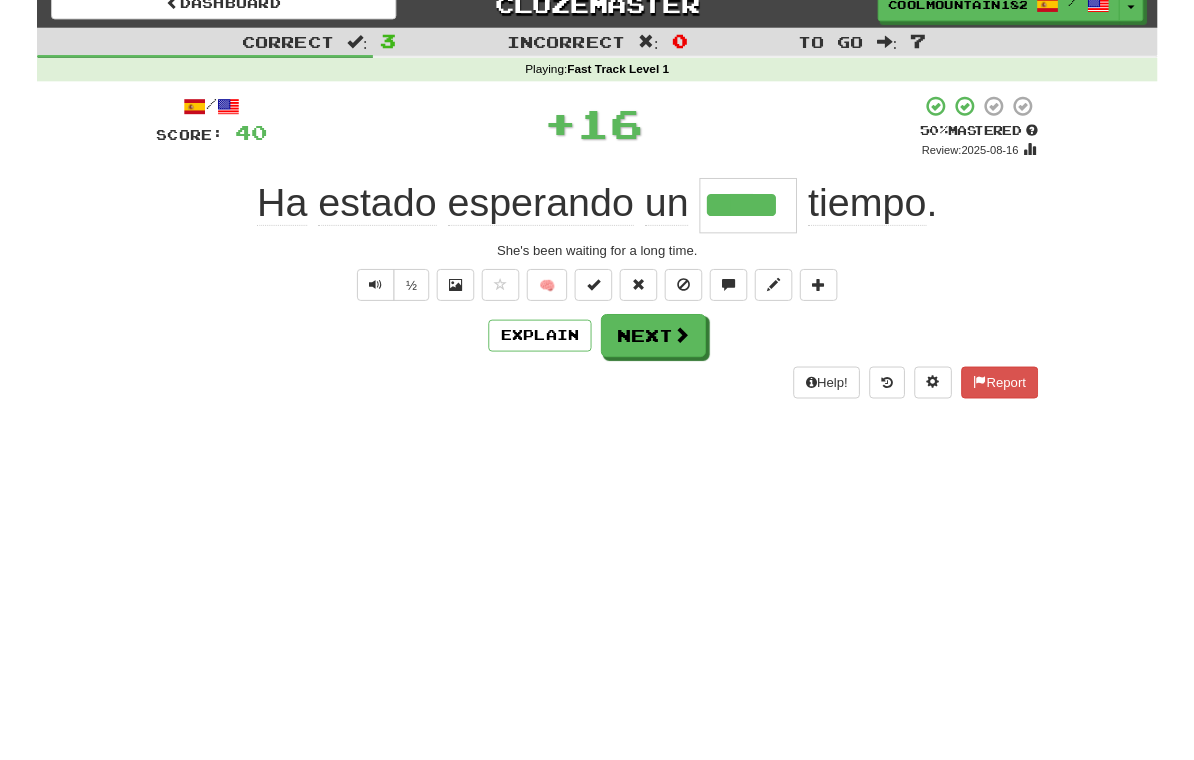 scroll, scrollTop: 0, scrollLeft: 0, axis: both 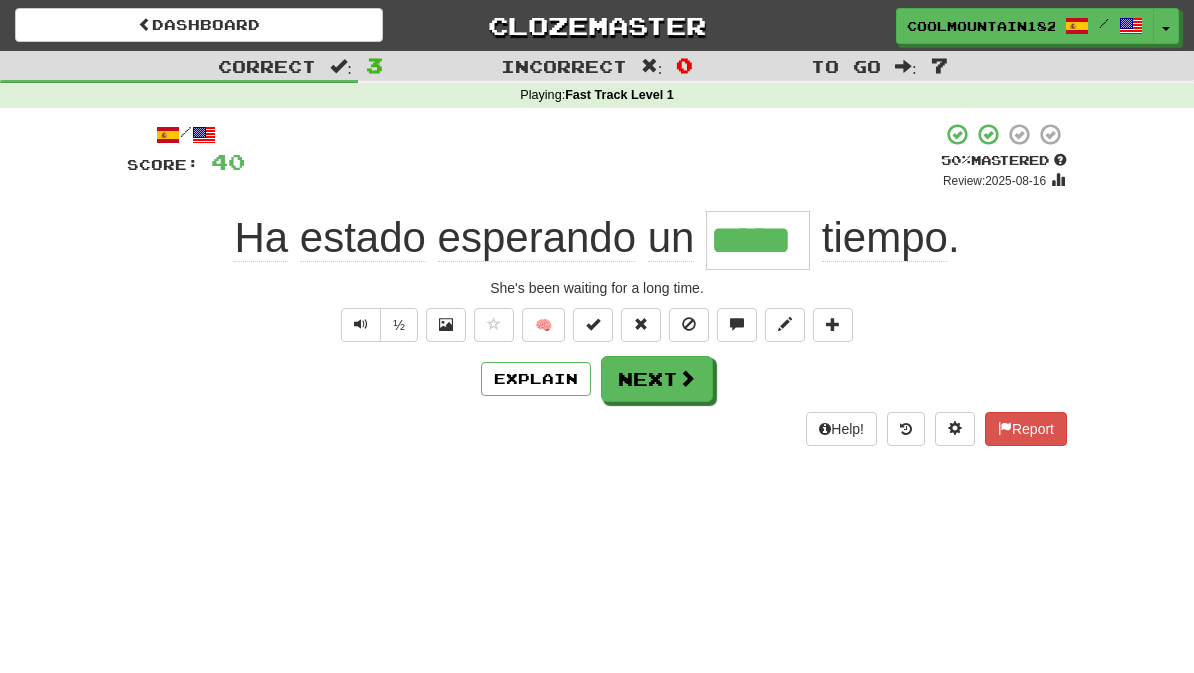 click on "Next" at bounding box center (657, 379) 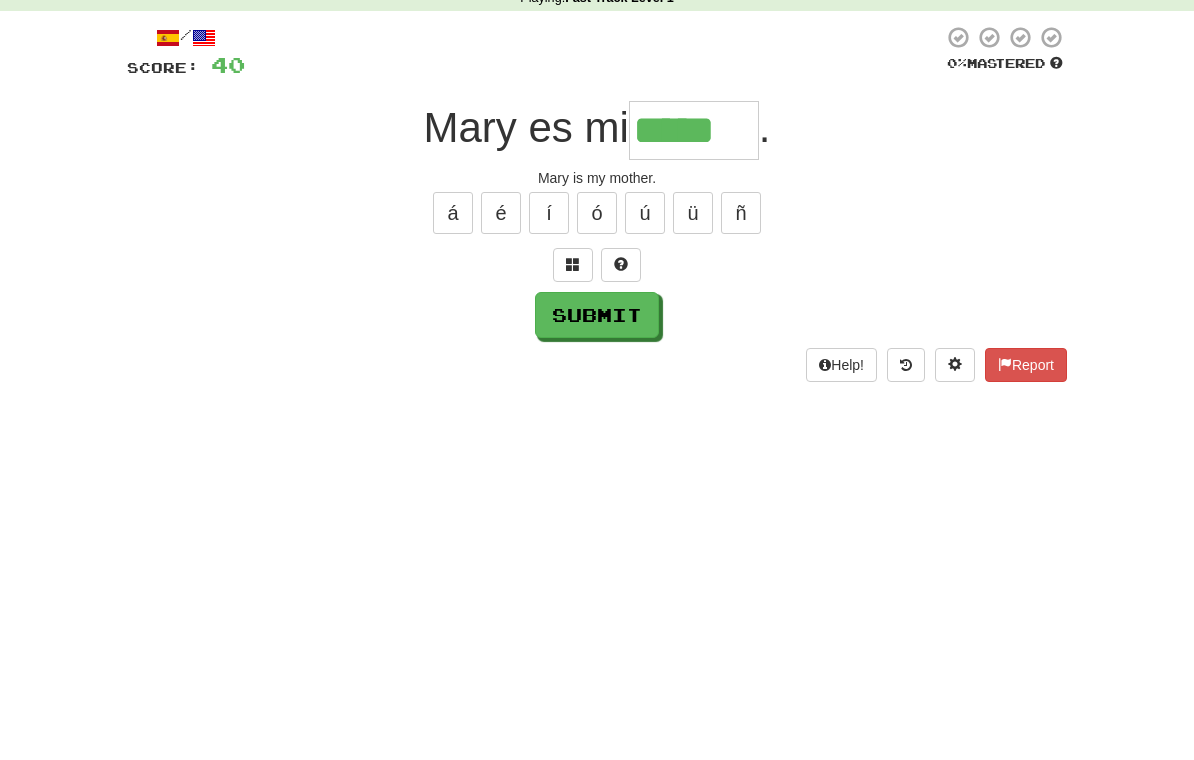 type on "*****" 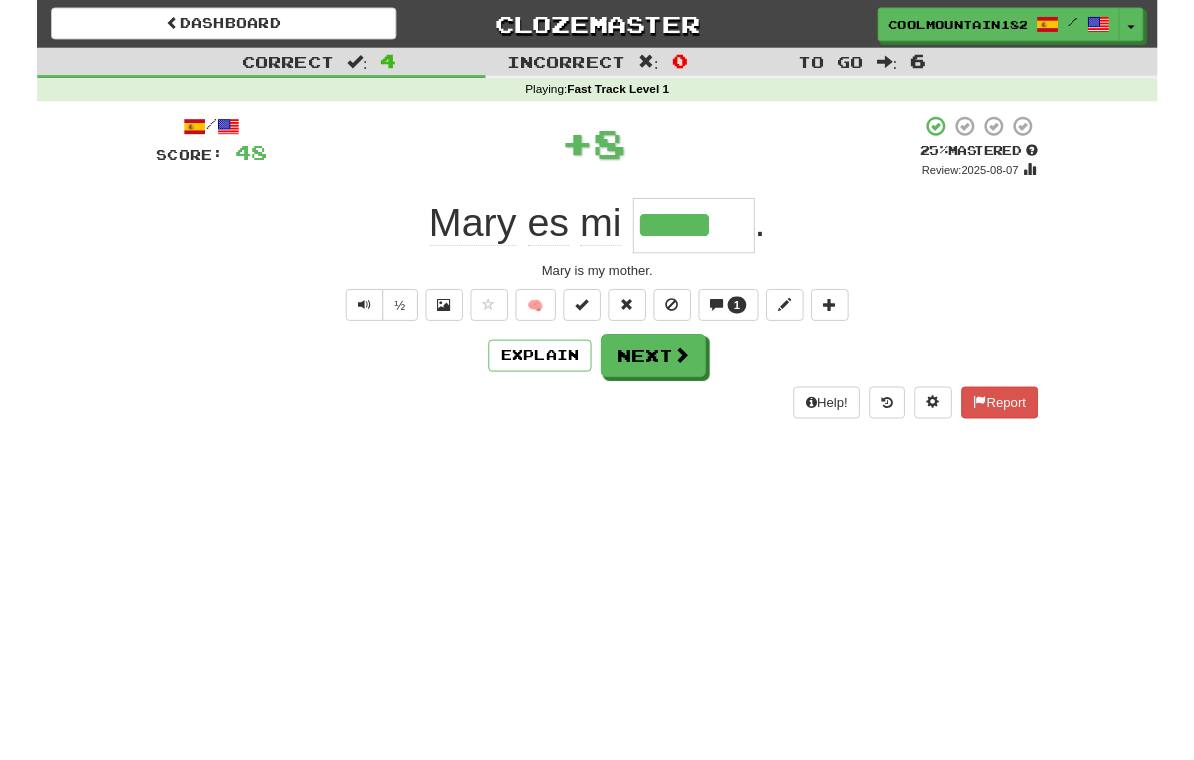 scroll, scrollTop: 0, scrollLeft: 0, axis: both 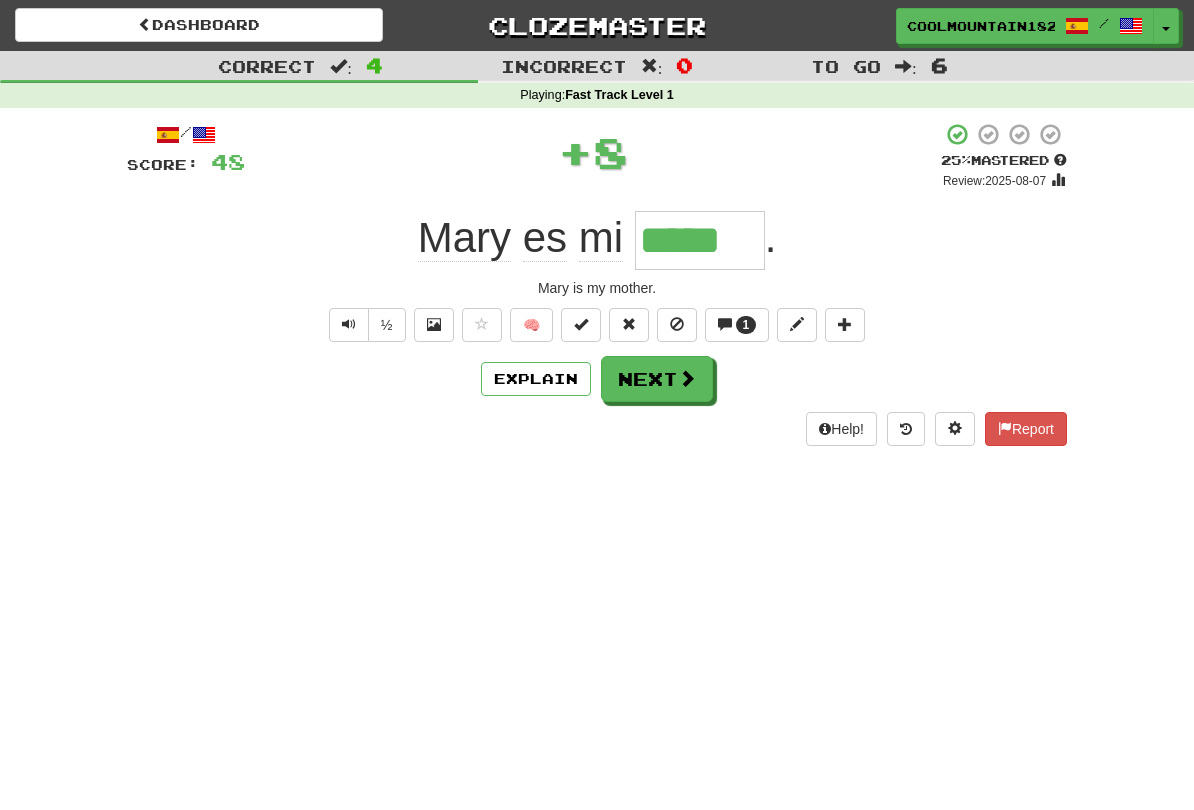 click at bounding box center [687, 378] 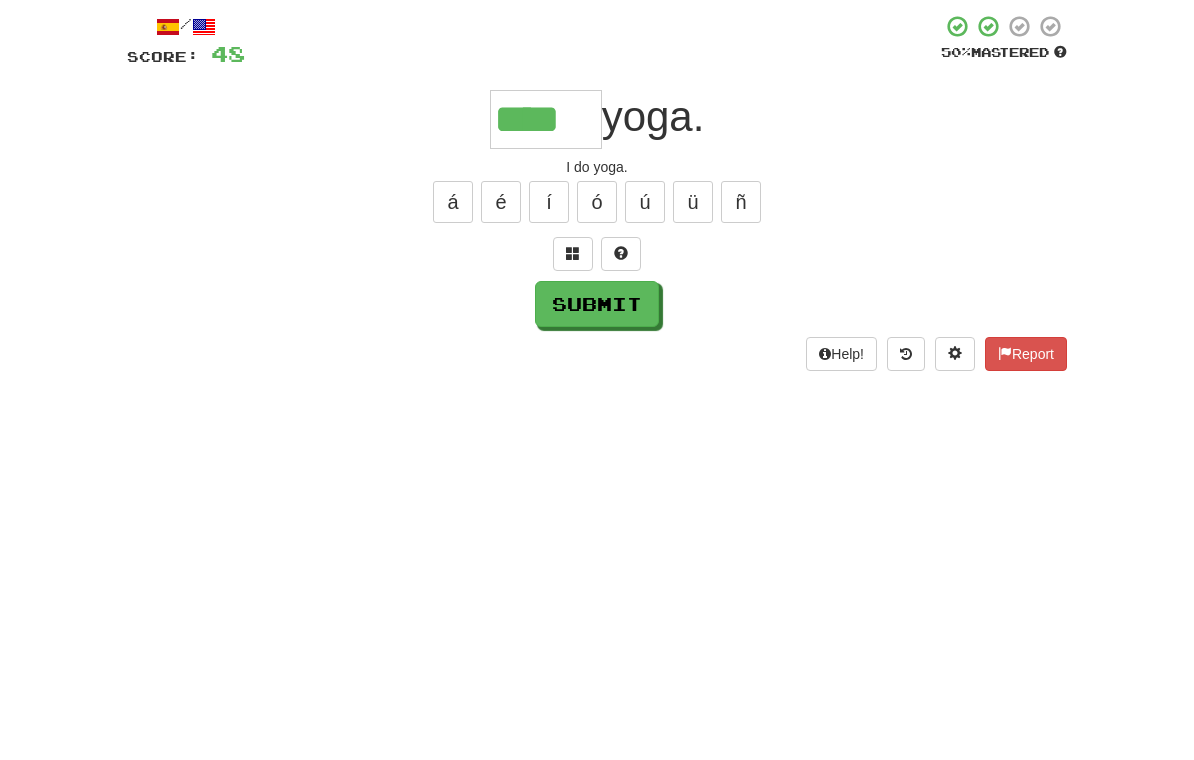 click on "Submit" at bounding box center (597, 412) 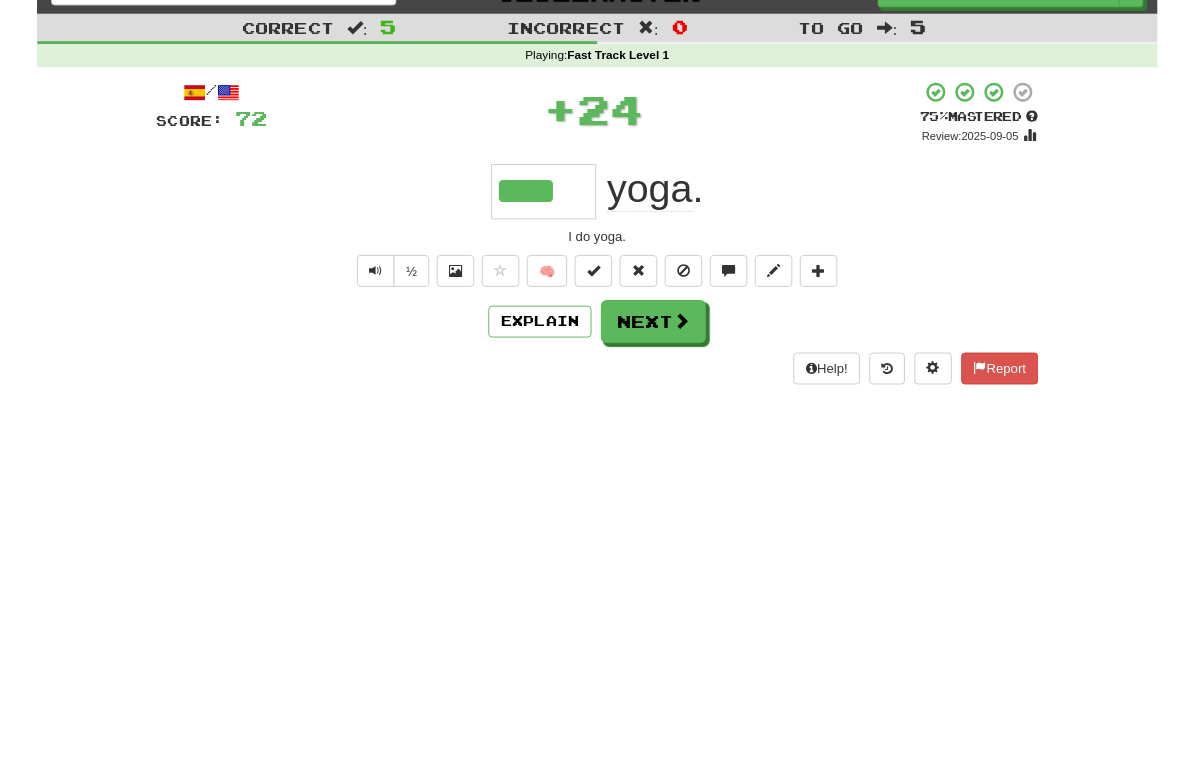 scroll, scrollTop: 6, scrollLeft: 0, axis: vertical 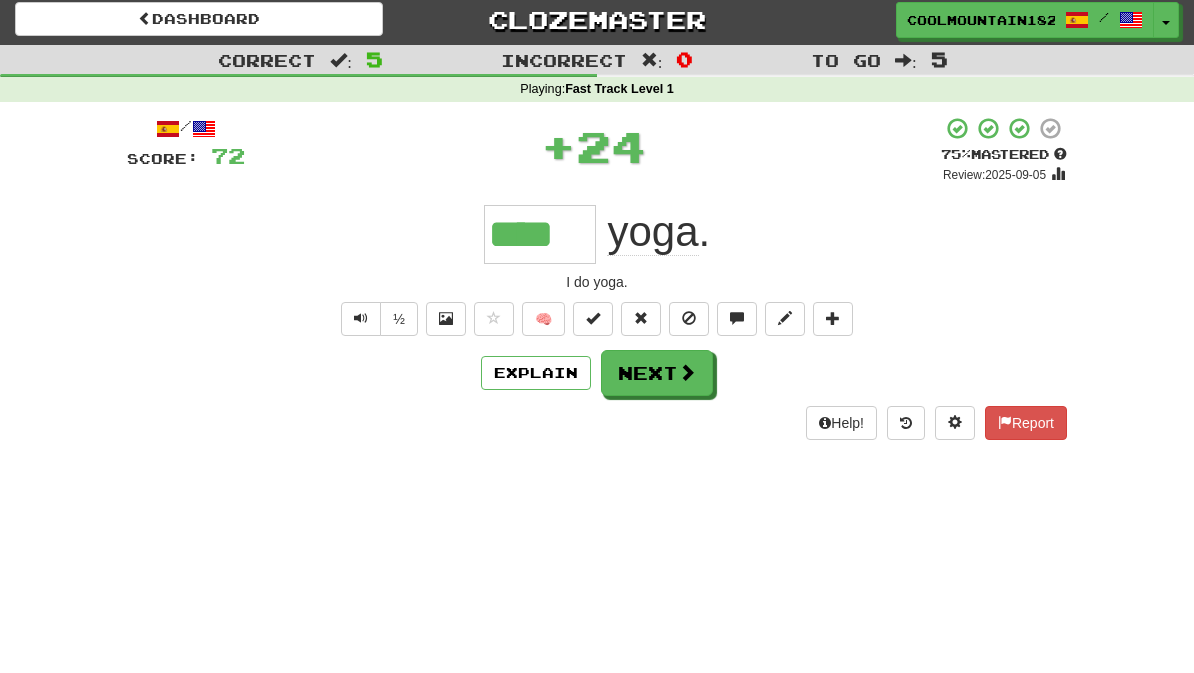 click at bounding box center (687, 372) 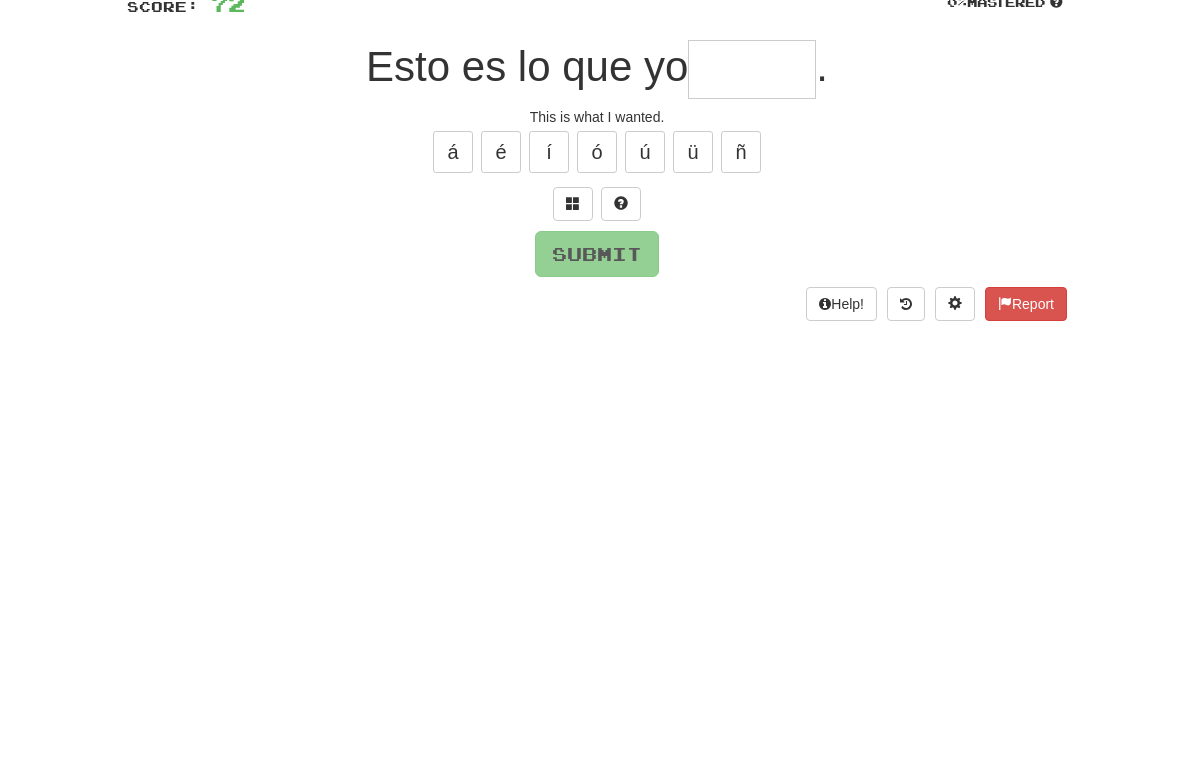 click at bounding box center [573, 356] 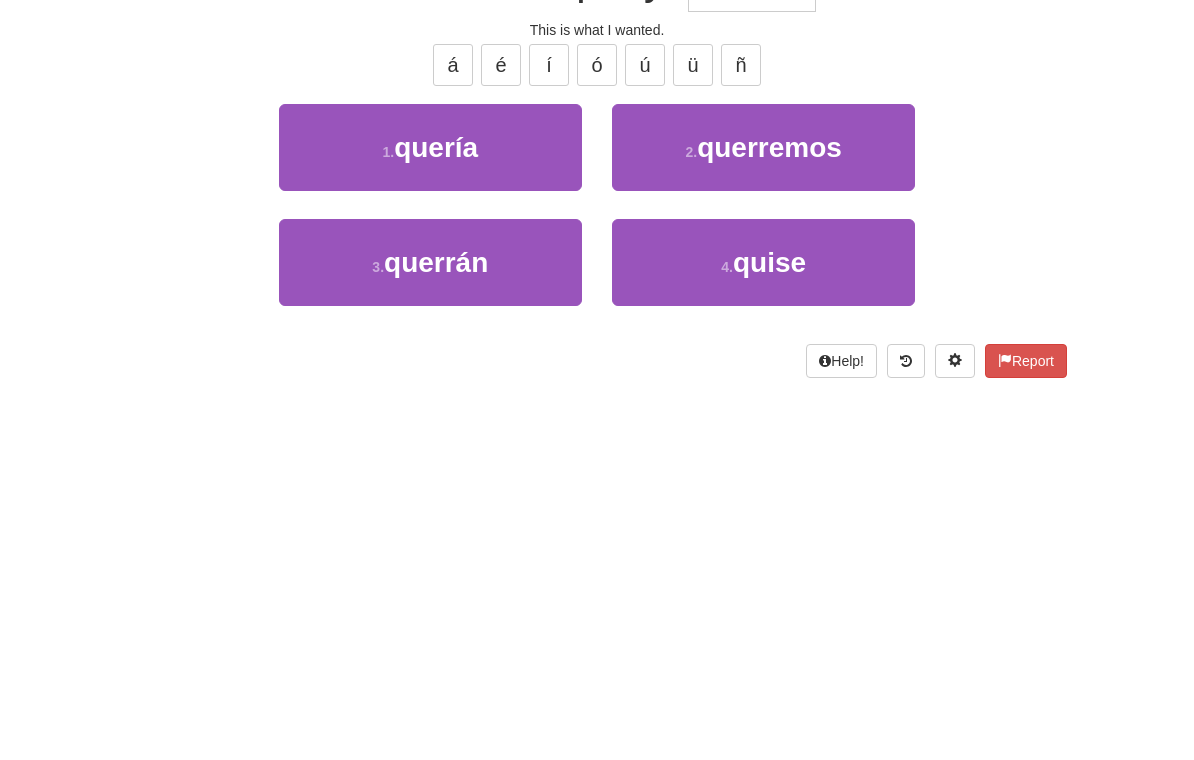click on "4 .  quise" at bounding box center [763, 501] 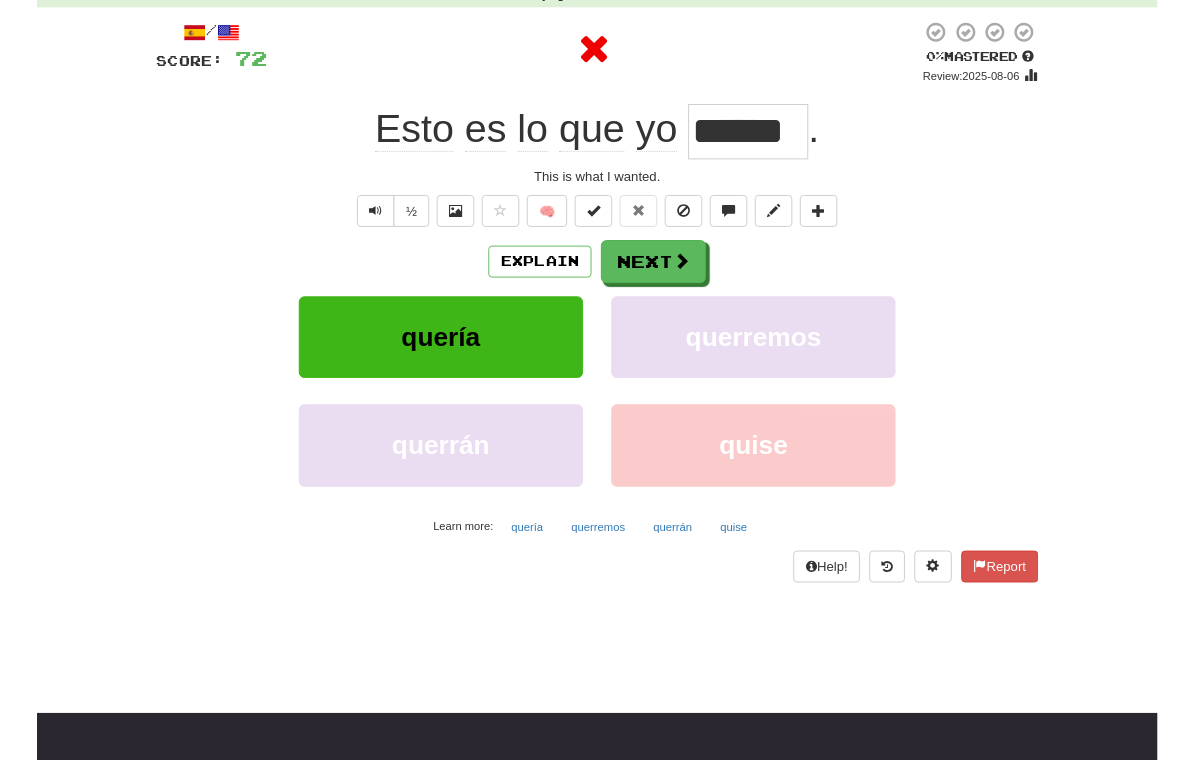 scroll, scrollTop: 103, scrollLeft: 0, axis: vertical 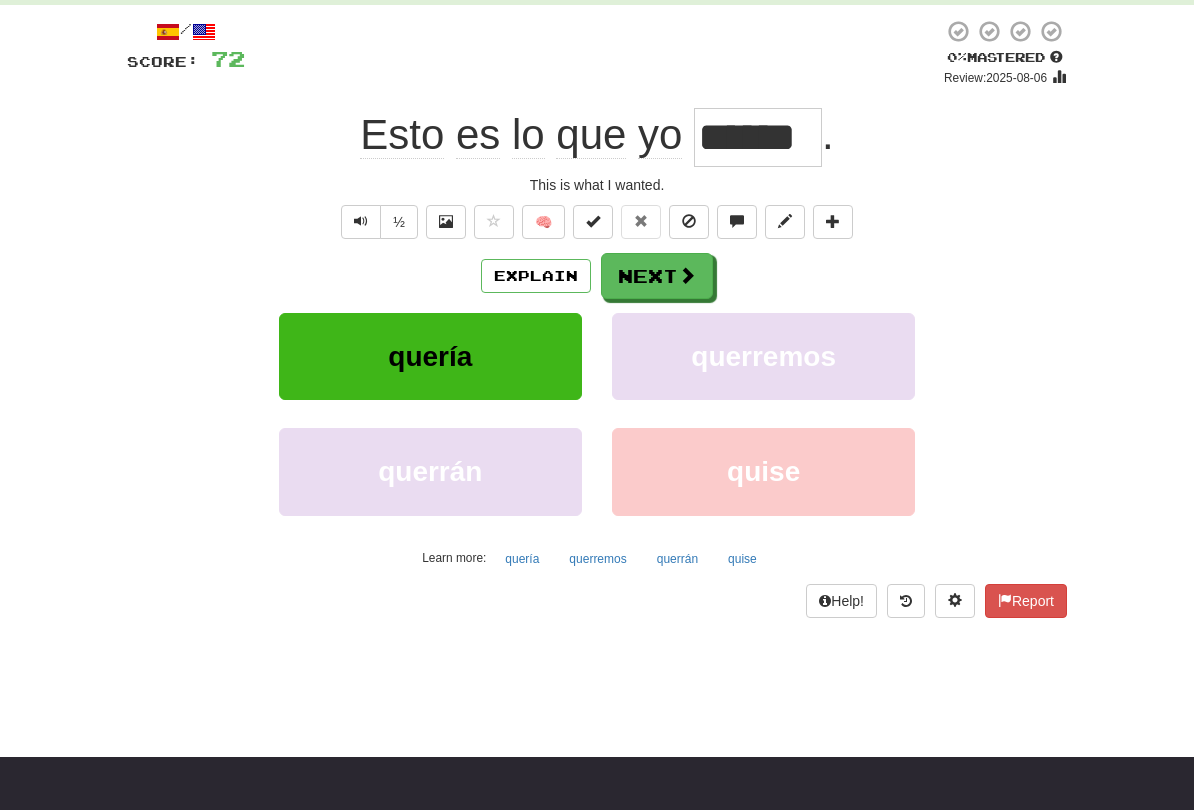 click on "Explain" at bounding box center (536, 276) 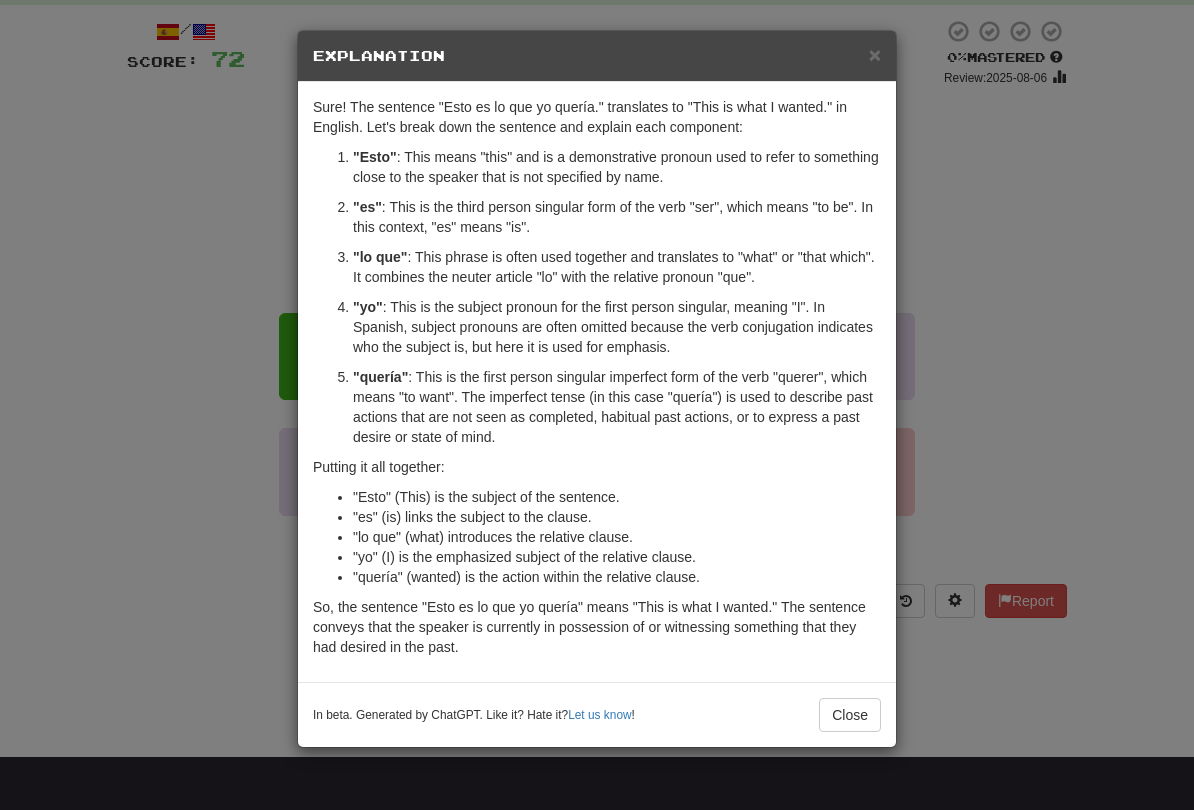 click on "× Explanation Sure! The sentence "Esto es lo que yo quería." translates to "This is what I wanted." in English. Let's break down the sentence and explain each component:
"Esto" : This means "this" and is a demonstrative pronoun used to refer to something close to the speaker that is not specified by name.
"es" : This is the third person singular form of the verb "ser", which means "to be". In this context, "es" means "is".
"lo que" : This phrase is often used together and translates to "what" or "that which". It combines the neuter article "lo" with the relative pronoun "que".
"yo" : This is the subject pronoun for the first person singular, meaning "I". In Spanish, subject pronouns are often omitted because the verb conjugation indicates who the subject is, but here it is used for emphasis.
"quería"
Putting it all together:
"Esto" (This) is the subject of the sentence.
"es" (is) links the subject to the clause.
"lo que" (what) introduces the relative clause." at bounding box center (597, 405) 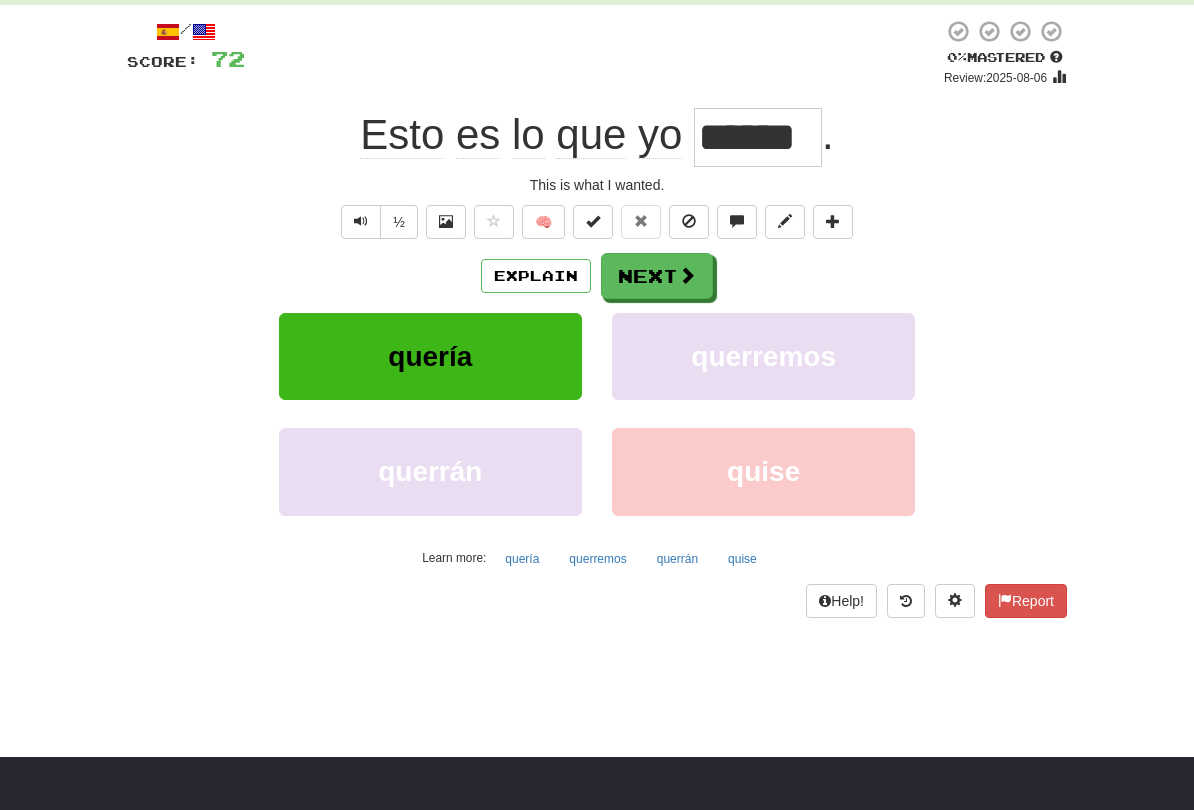 click on "Next" at bounding box center (657, 276) 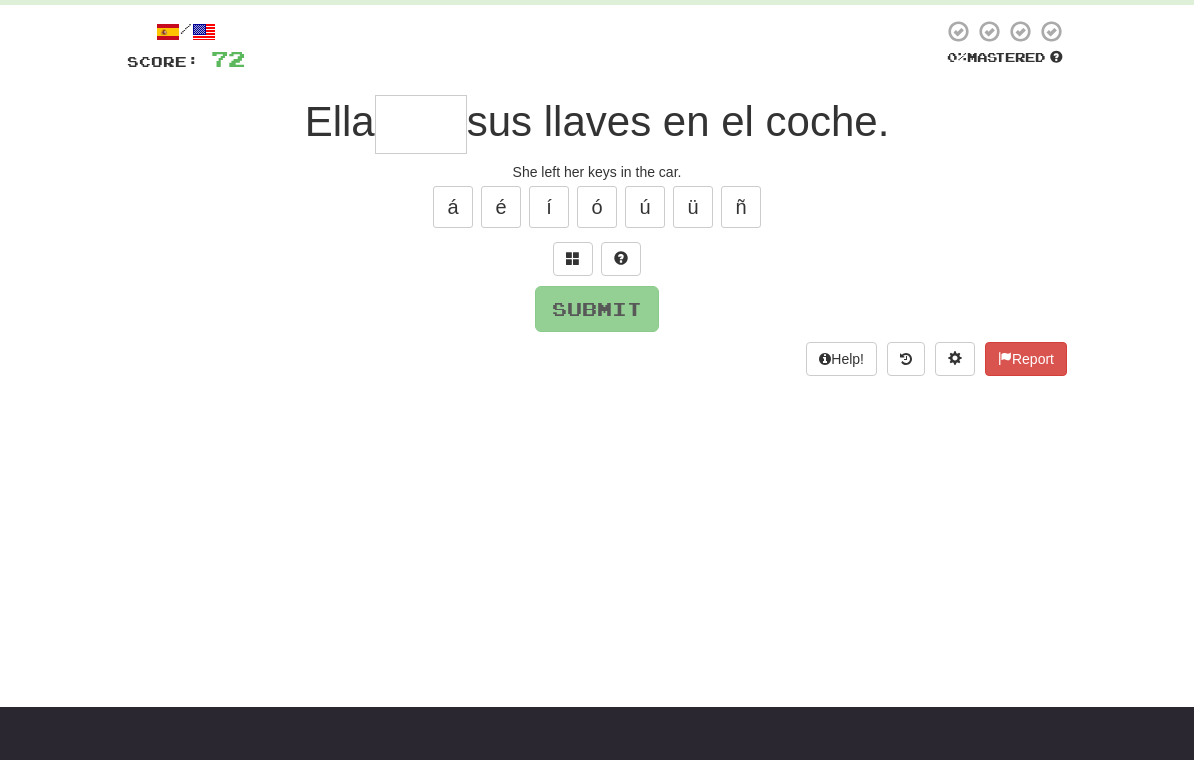 click at bounding box center (573, 258) 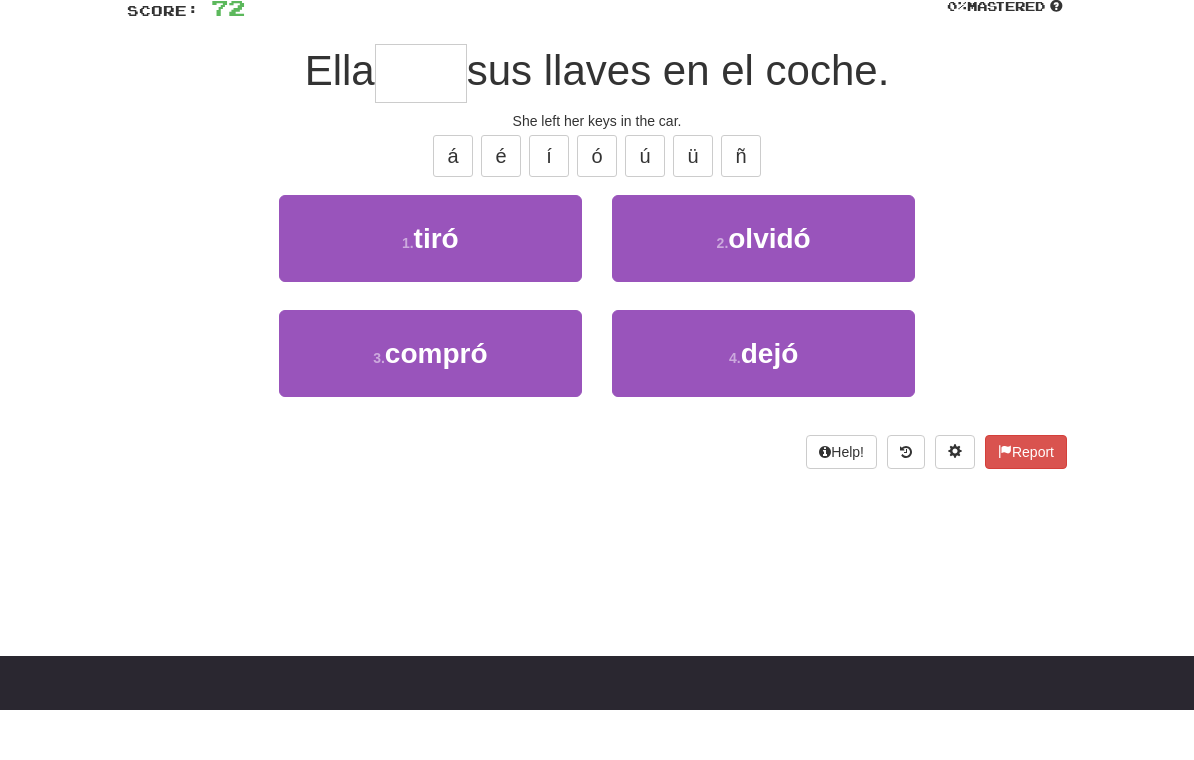 click on "2 .  olvidó" at bounding box center (763, 289) 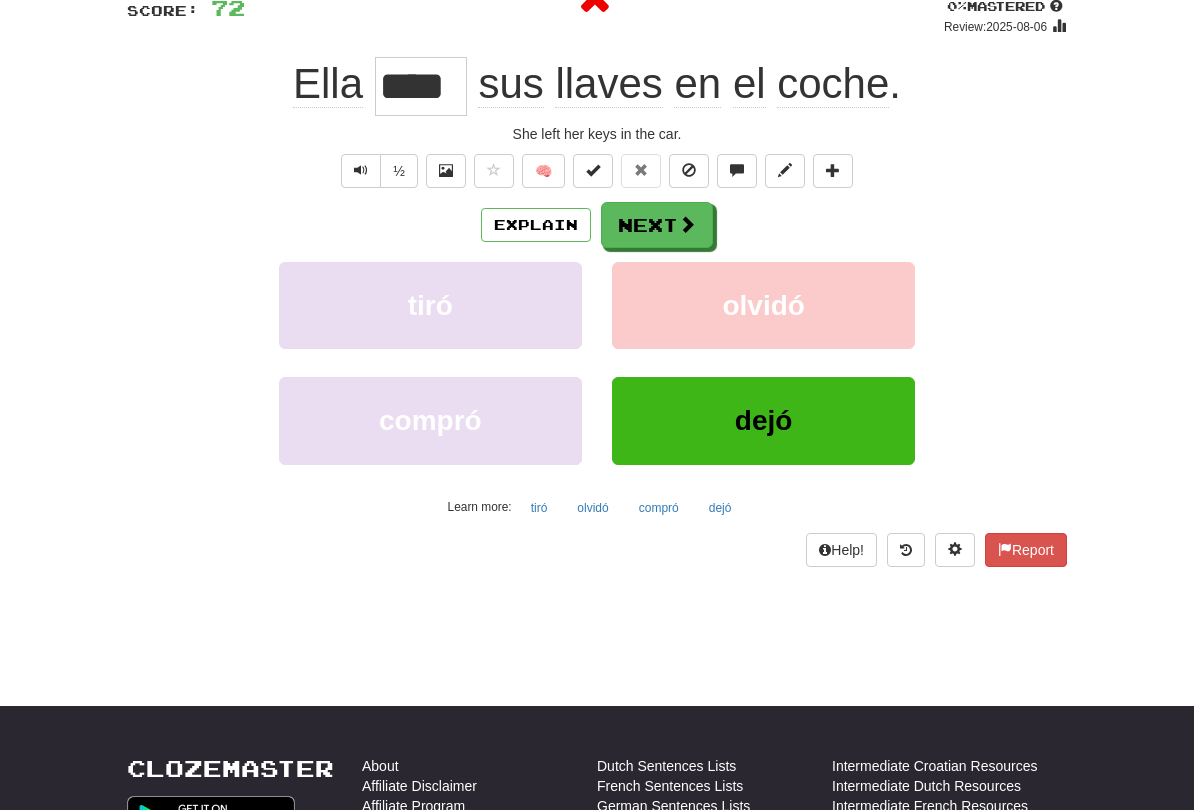 scroll, scrollTop: 154, scrollLeft: 0, axis: vertical 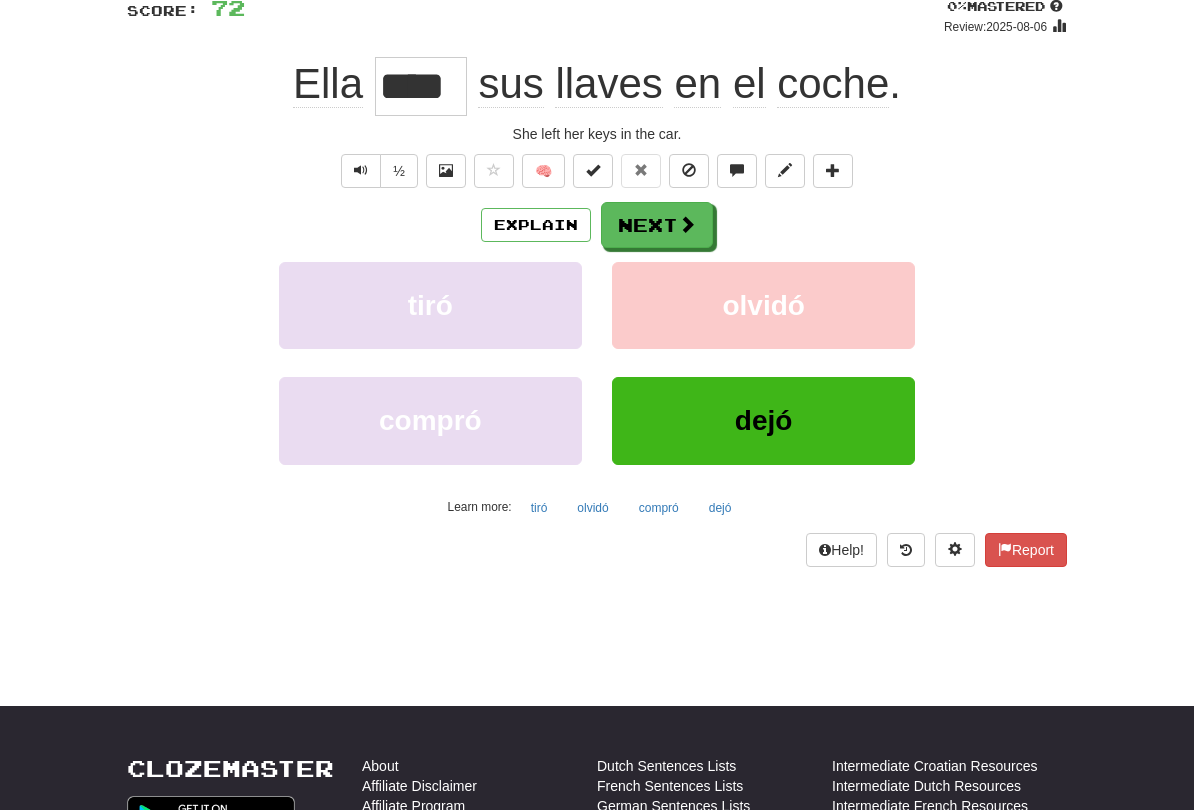 click on "Explain" at bounding box center [536, 225] 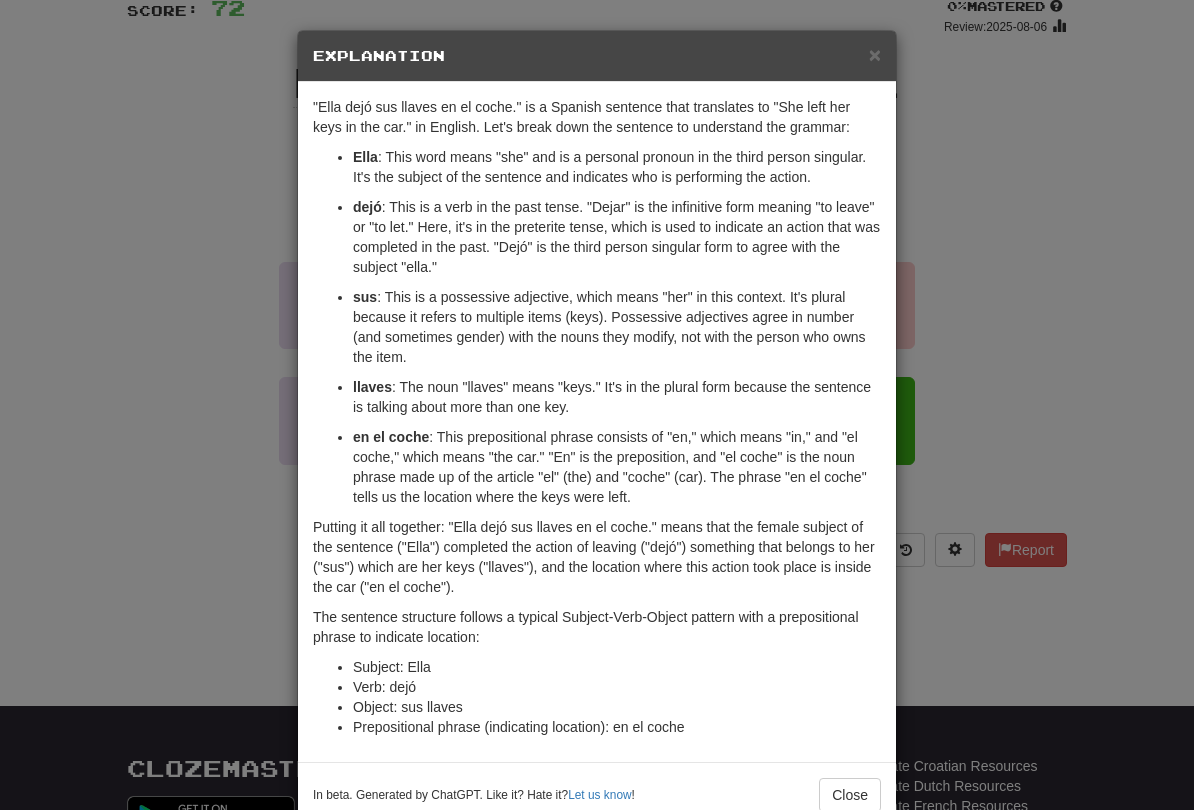 click on "× Explanation" at bounding box center (597, 56) 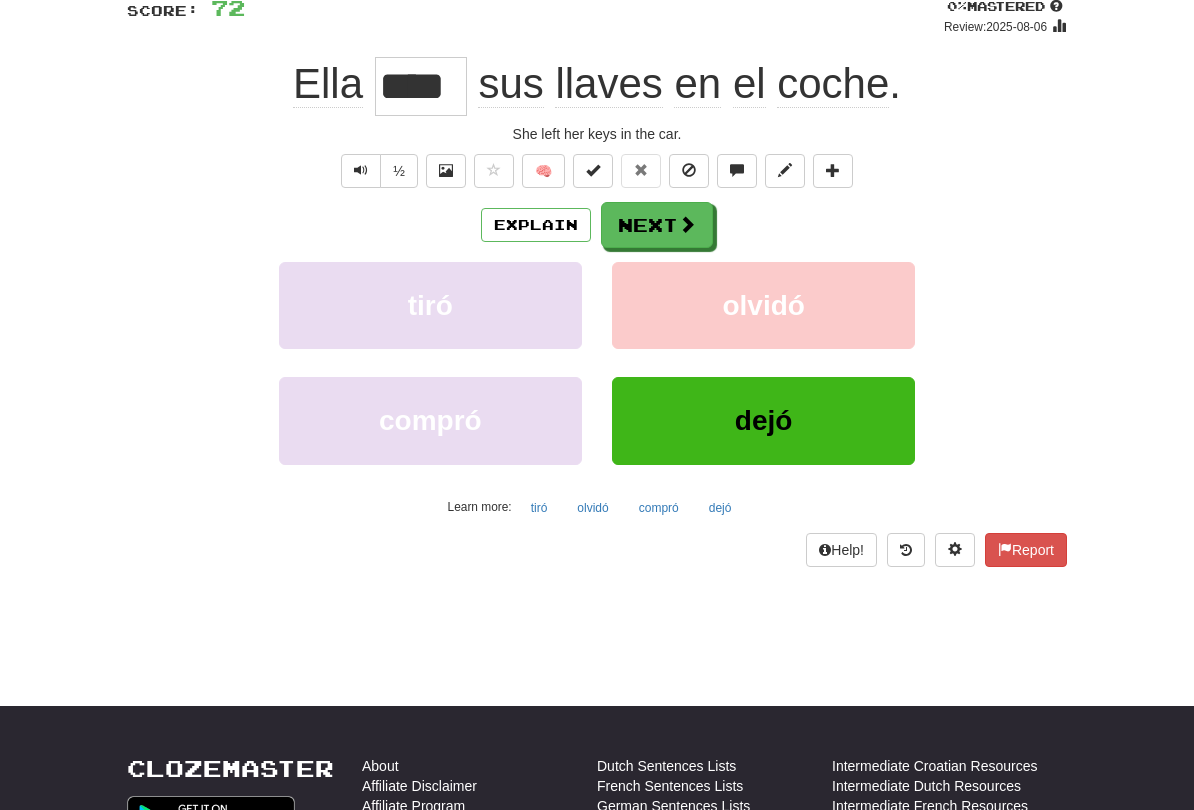 click at bounding box center (687, 224) 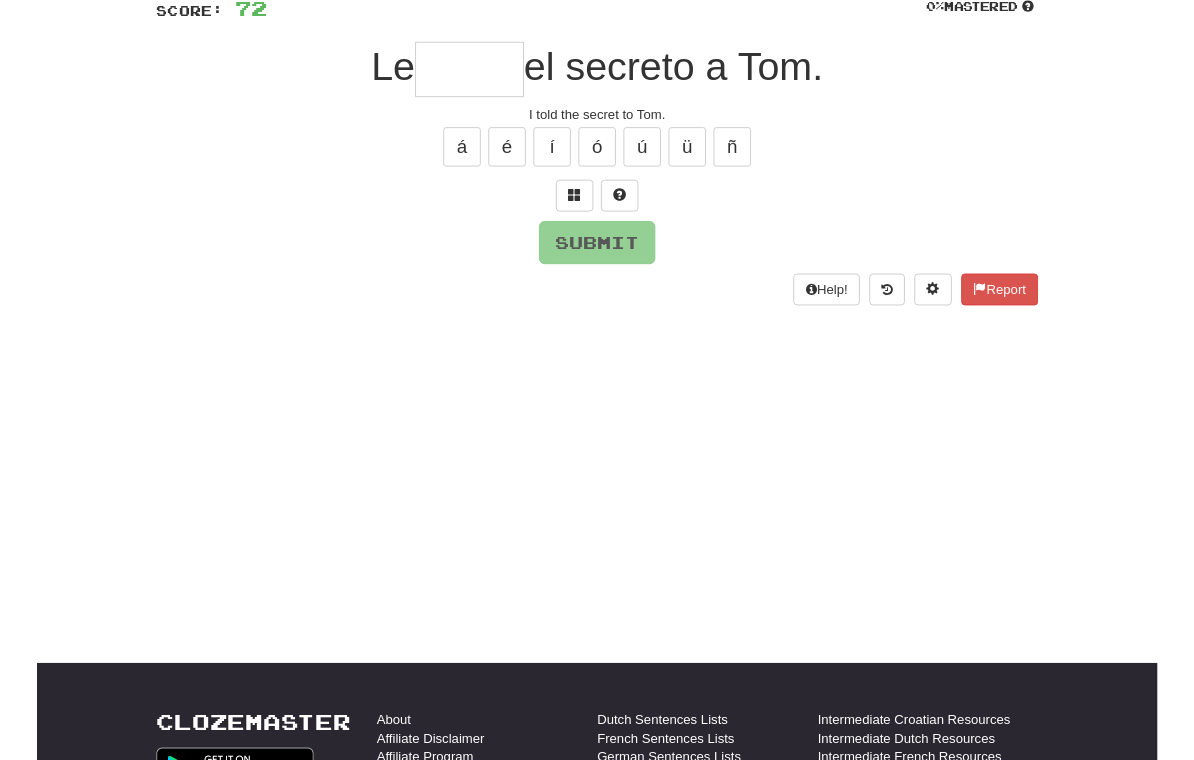 scroll, scrollTop: 153, scrollLeft: 0, axis: vertical 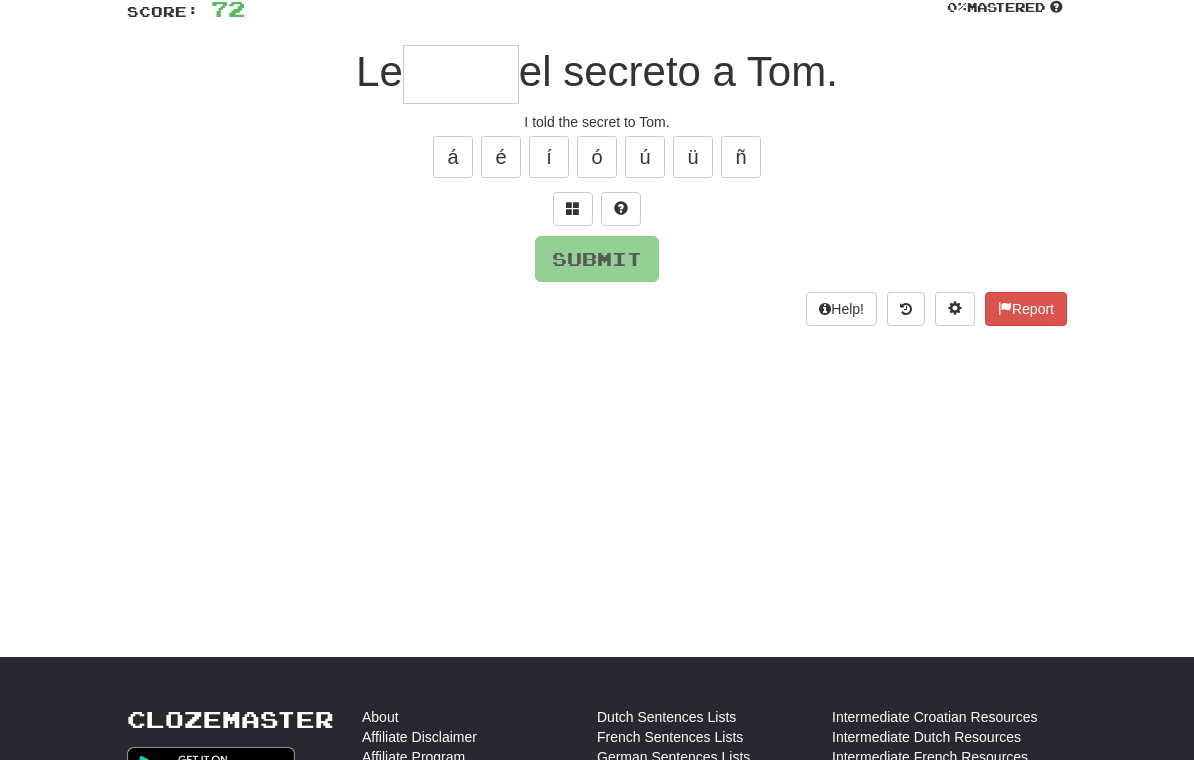 click at bounding box center [573, 208] 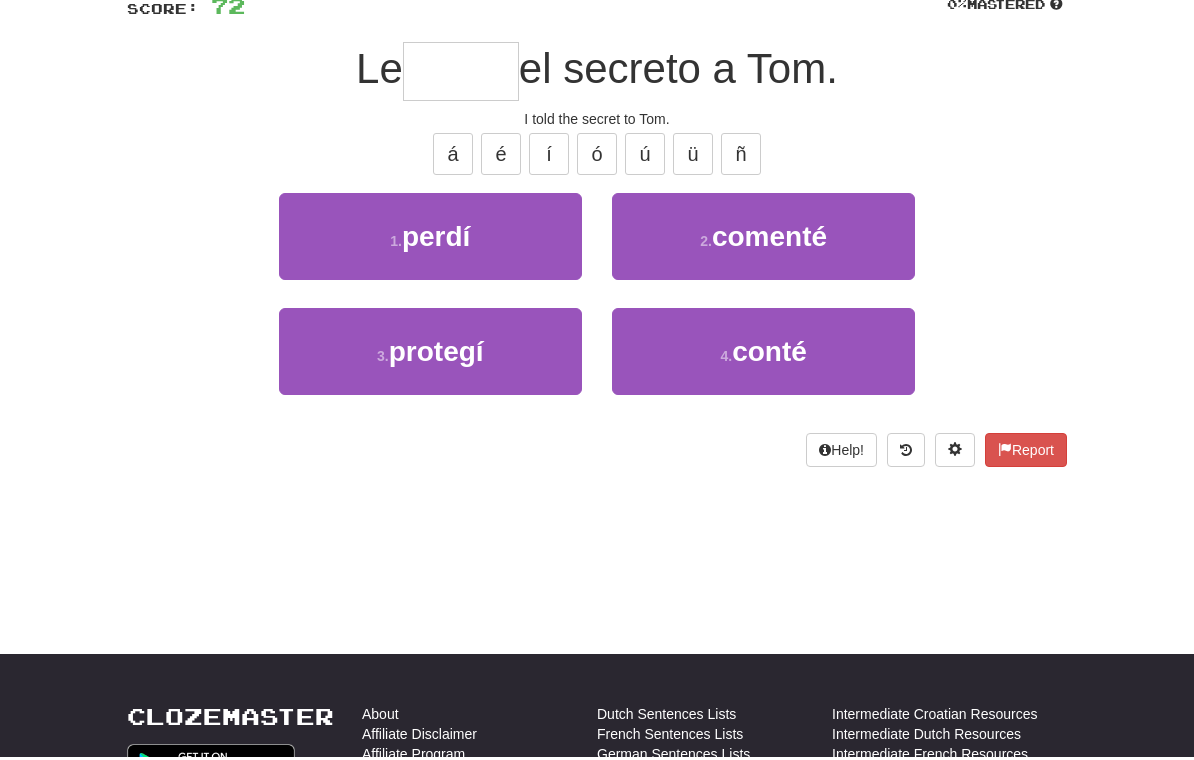 click on "1 .  perdí" at bounding box center [430, 239] 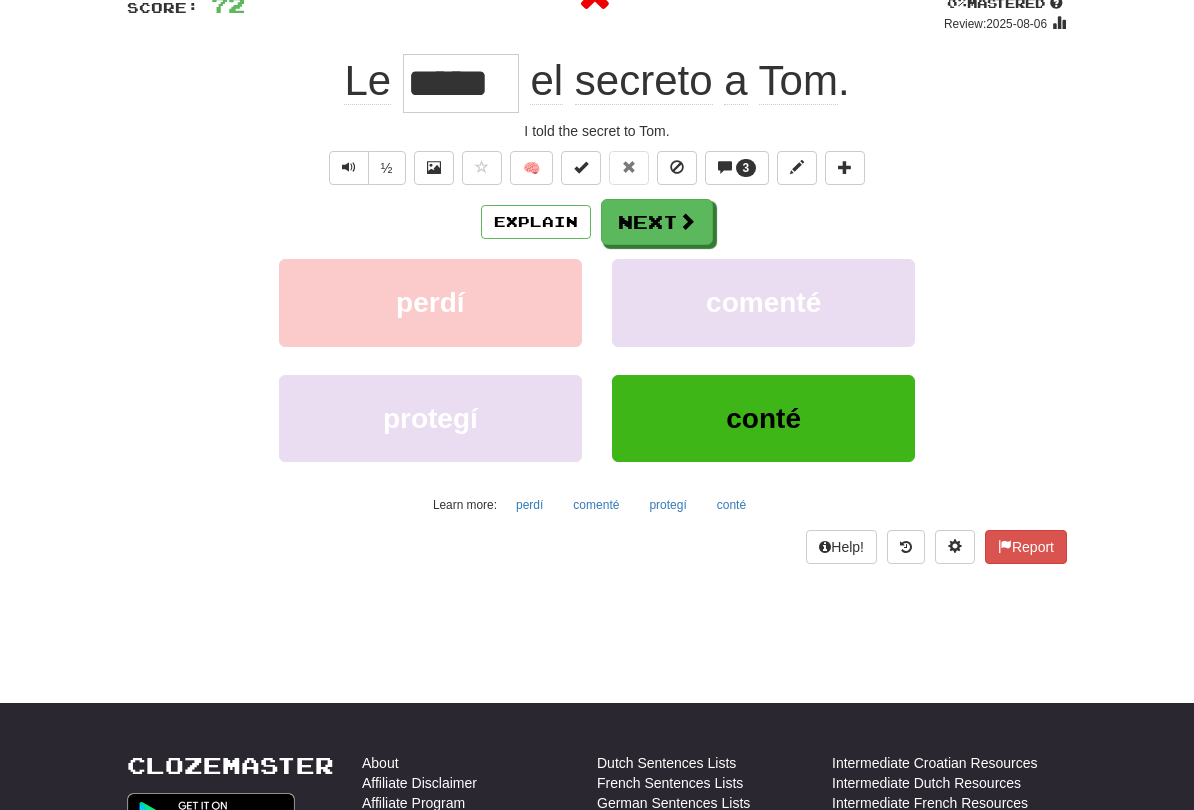 scroll, scrollTop: 157, scrollLeft: 0, axis: vertical 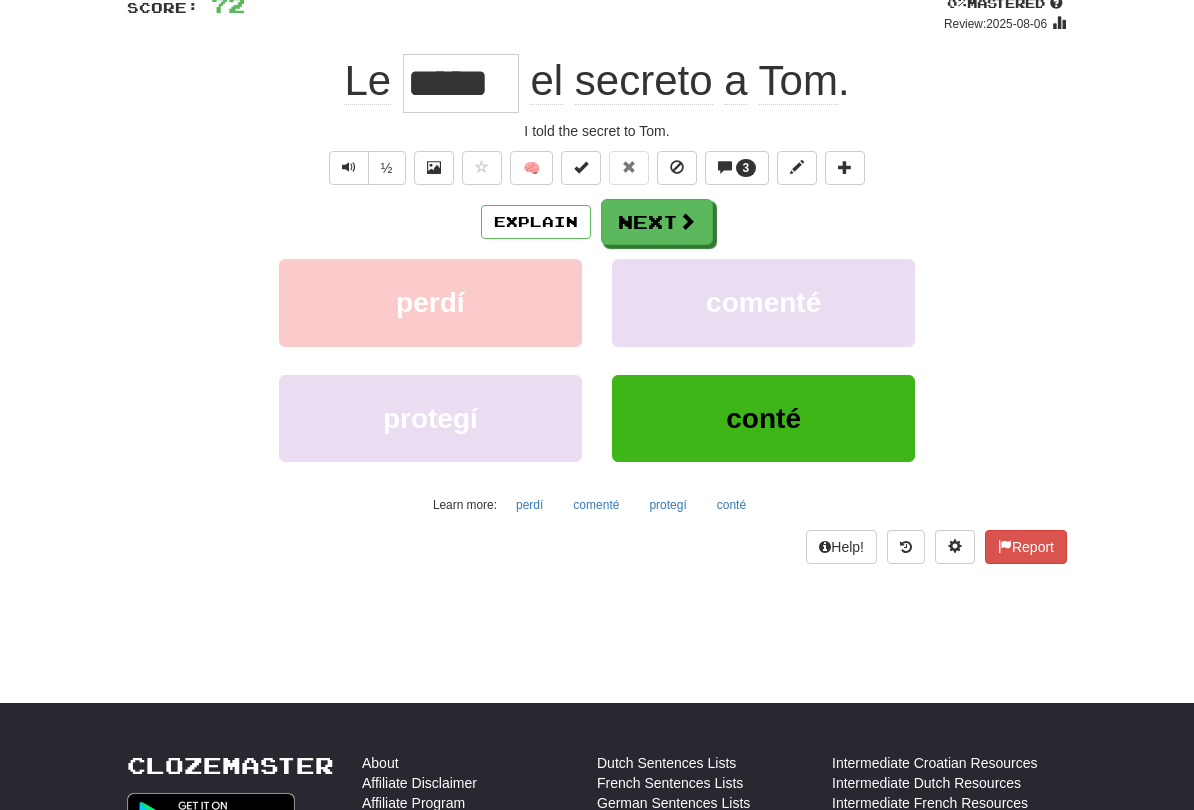 click on "Explain" at bounding box center (536, 222) 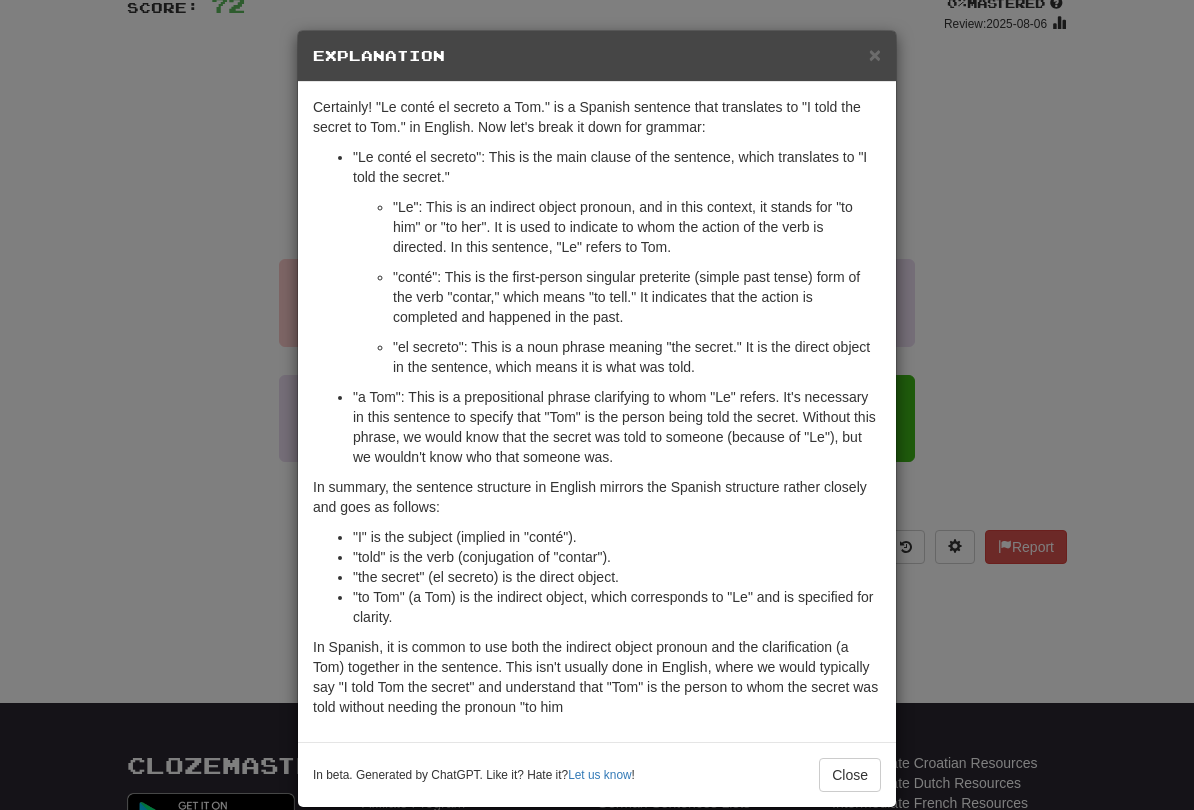 click on "×" at bounding box center (875, 54) 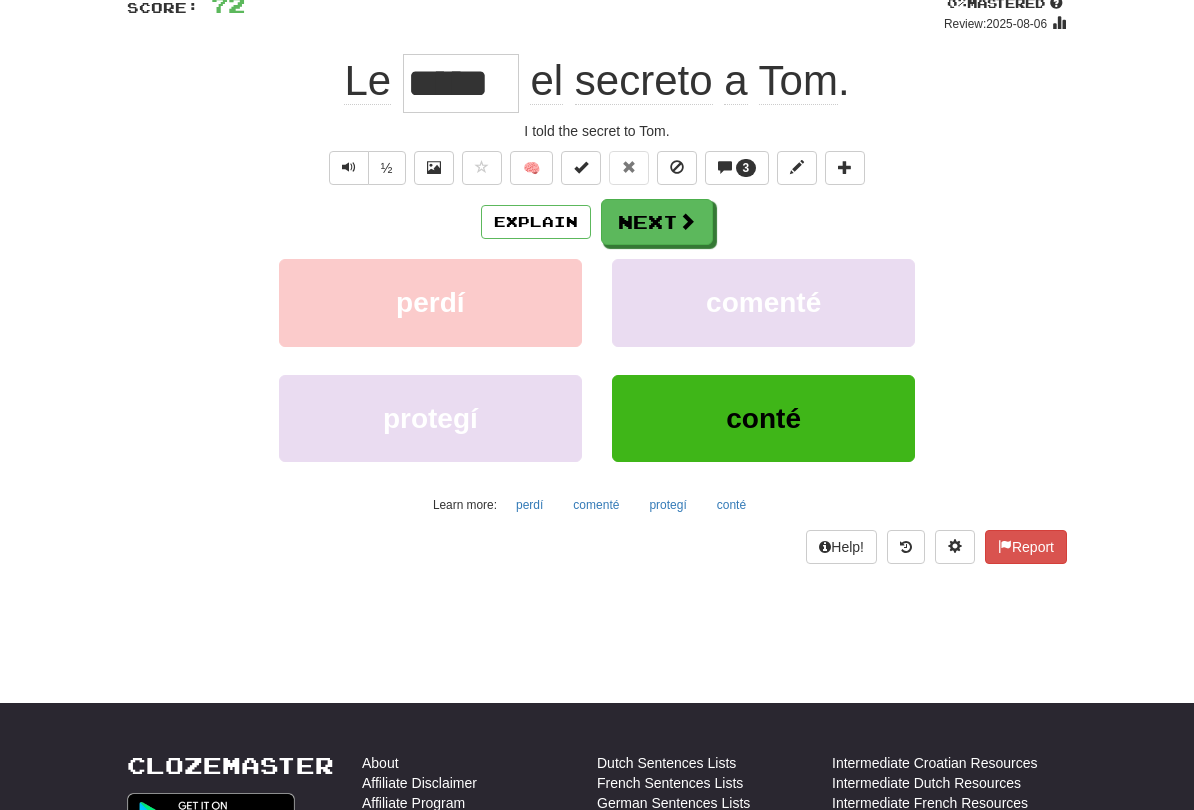 click at bounding box center (687, 221) 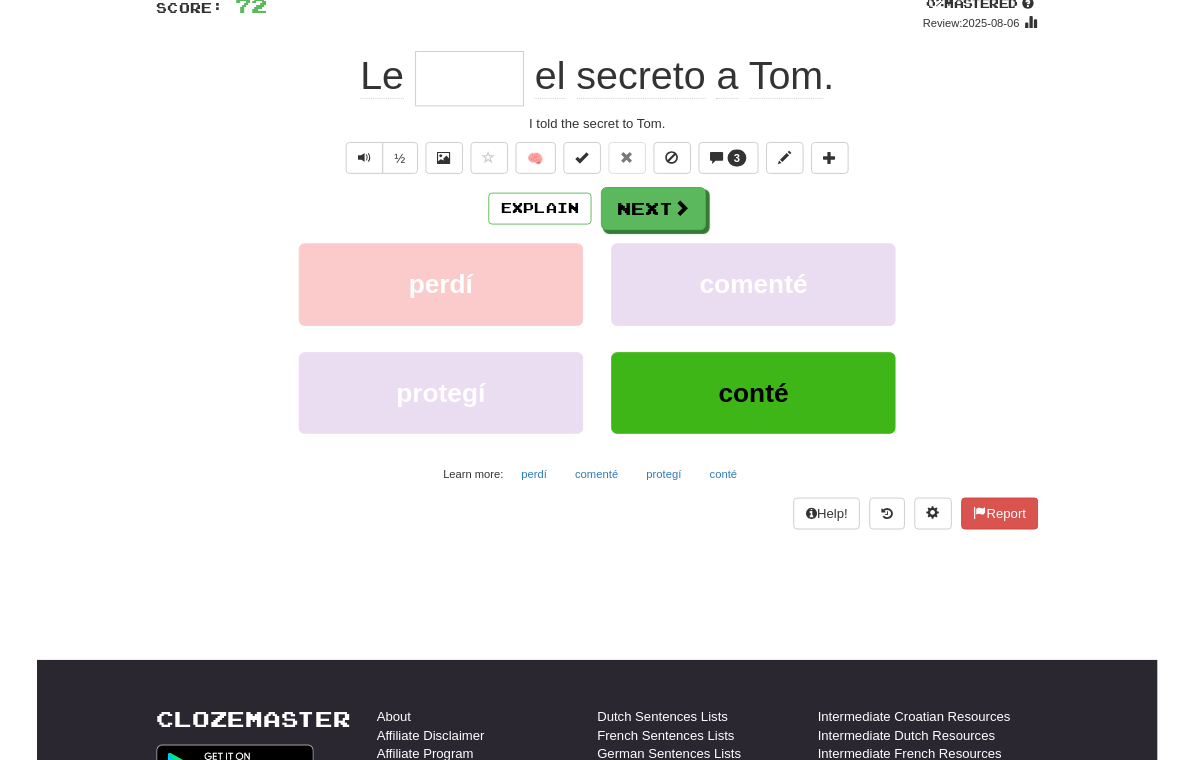 scroll, scrollTop: 156, scrollLeft: 0, axis: vertical 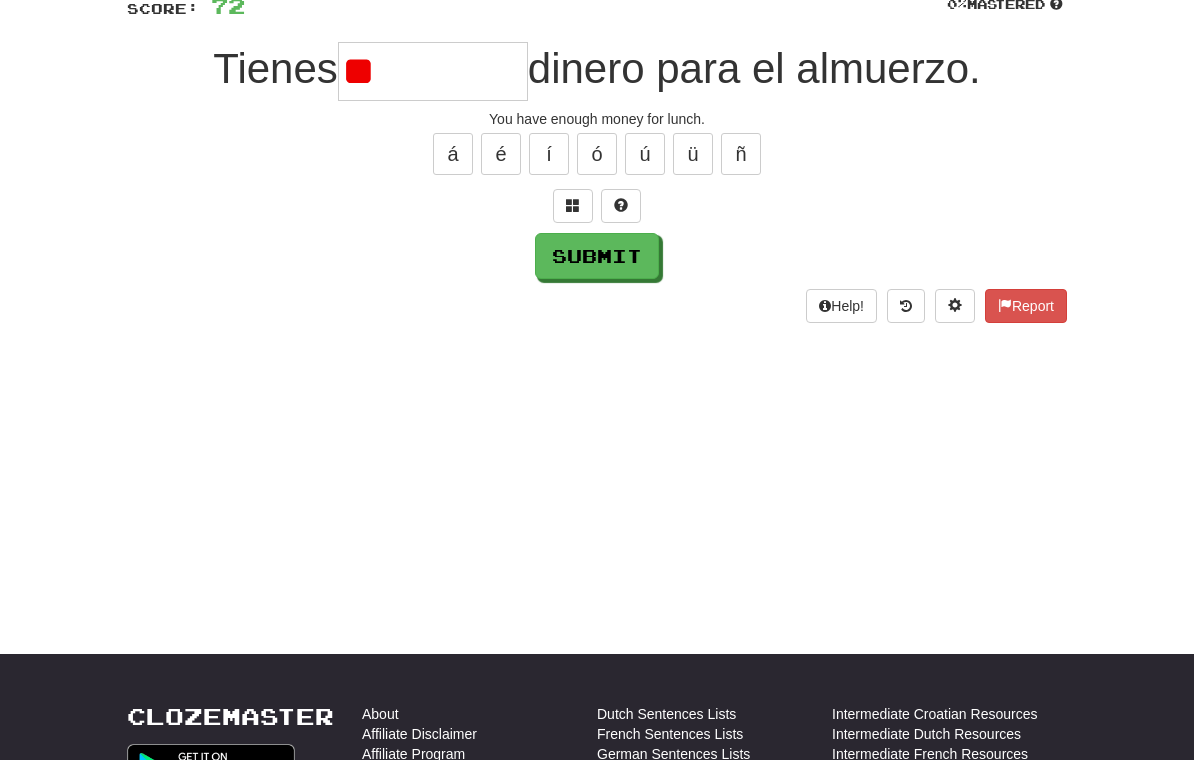 type on "*" 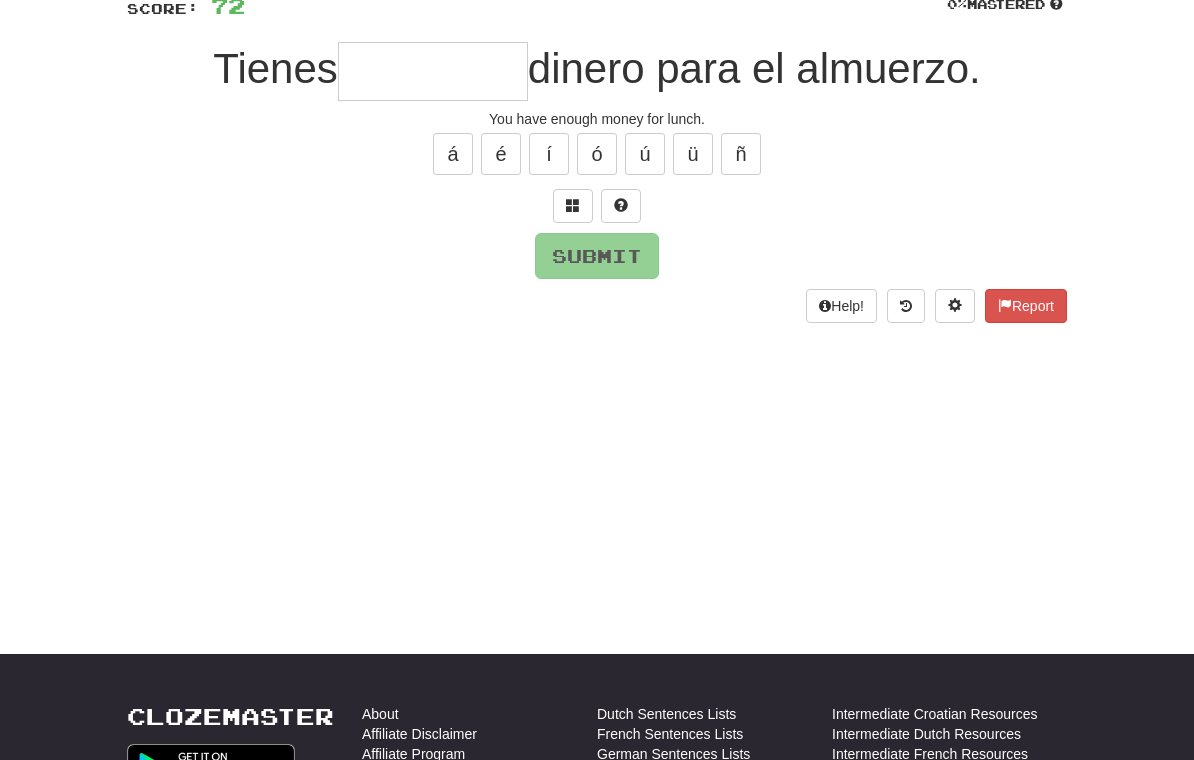 click at bounding box center [573, 206] 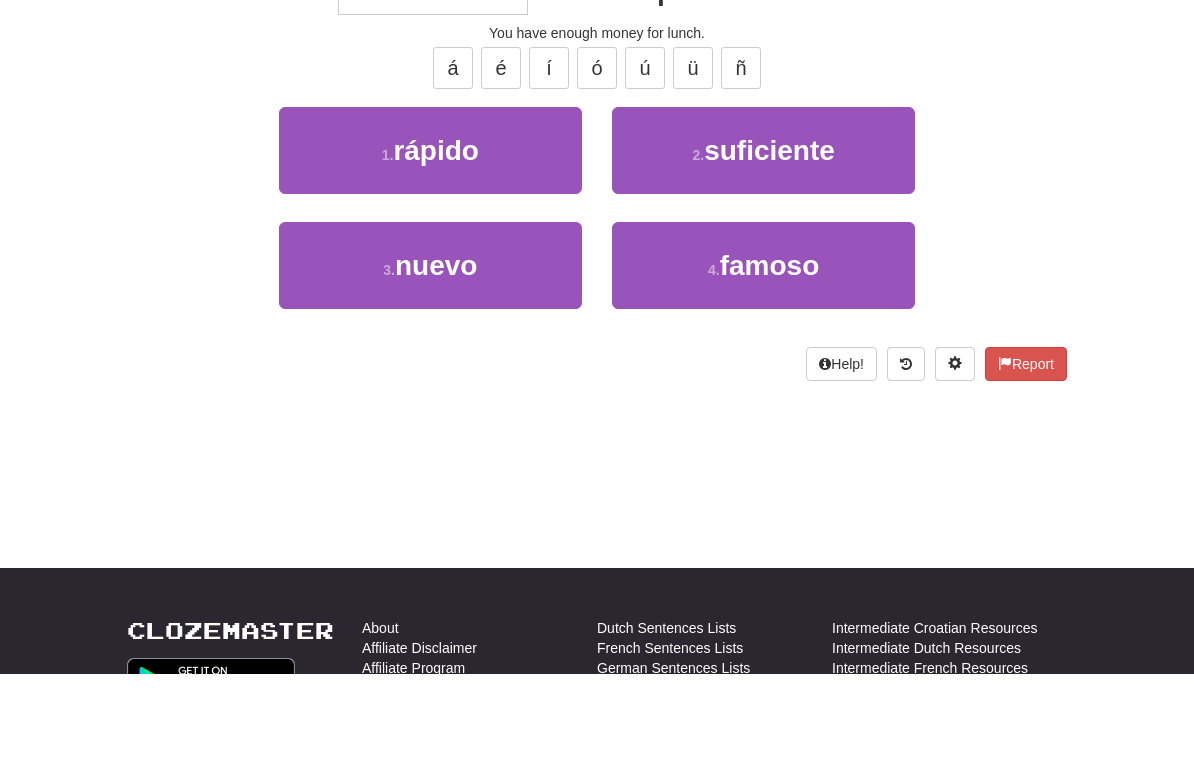 click on "suficiente" at bounding box center [769, 236] 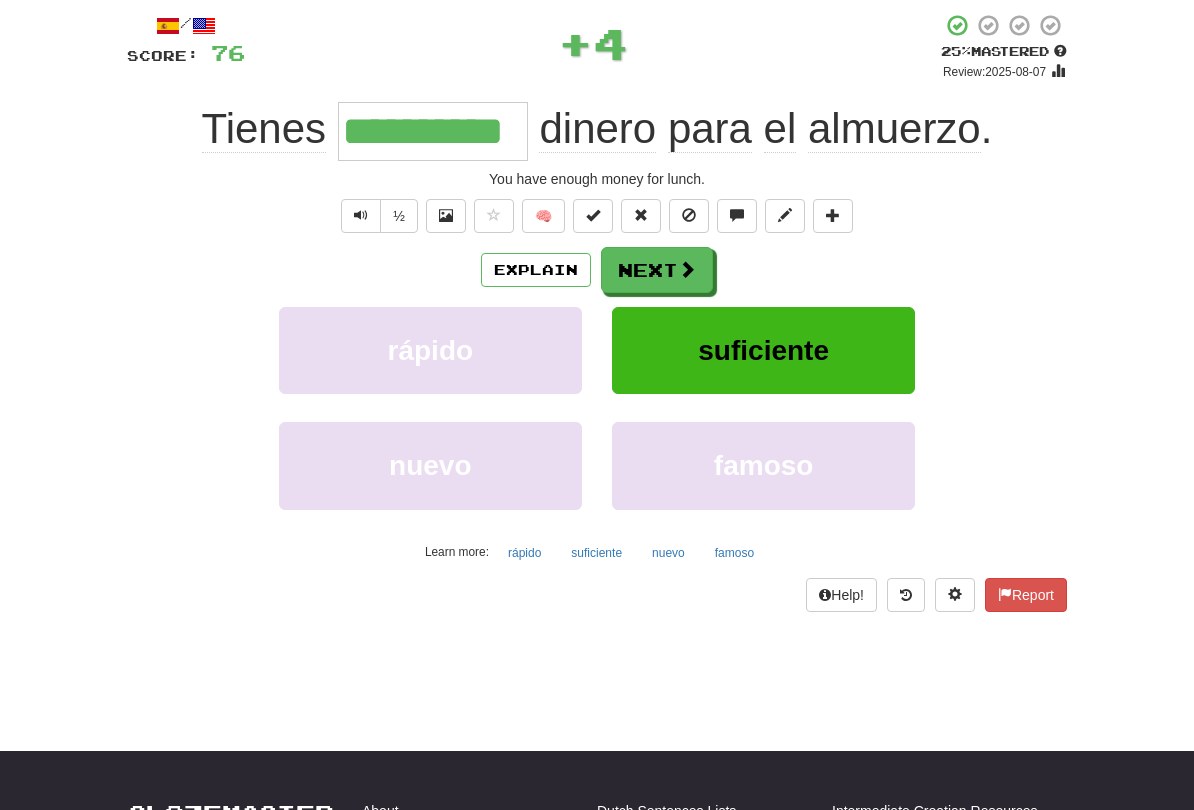 scroll, scrollTop: 119, scrollLeft: 0, axis: vertical 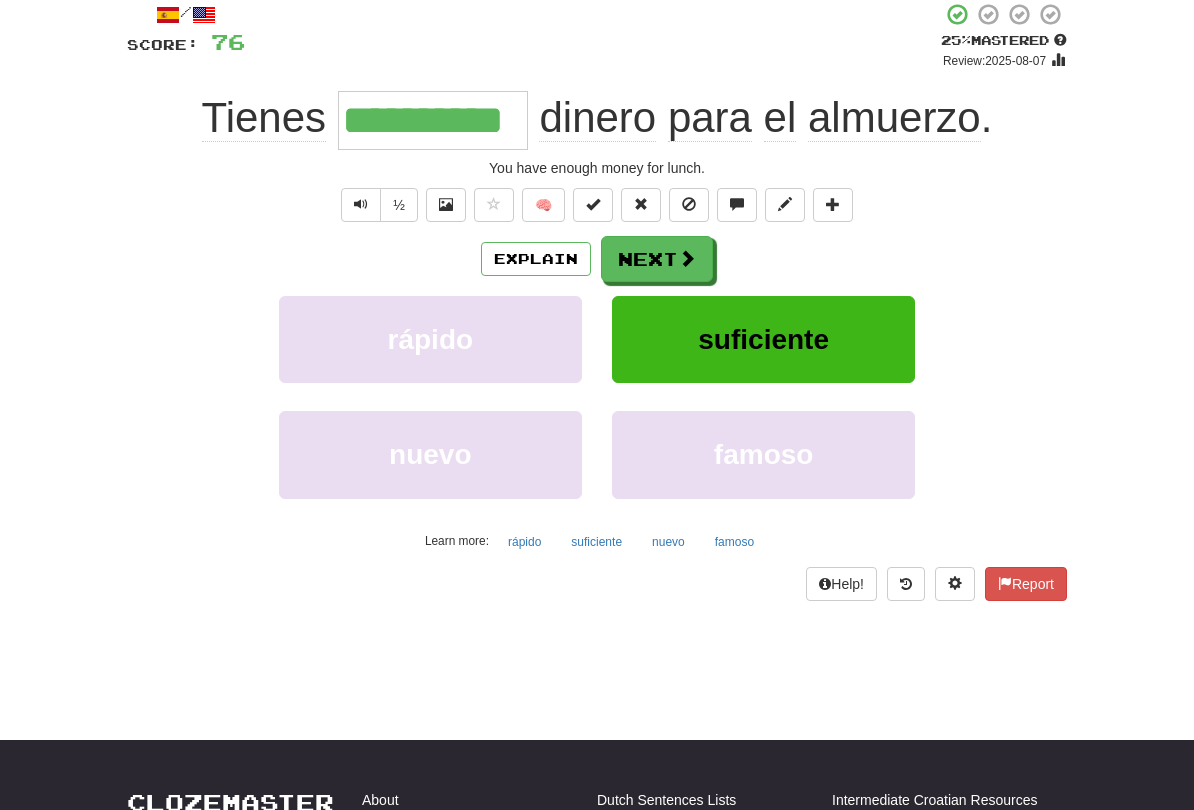 click at bounding box center (687, 258) 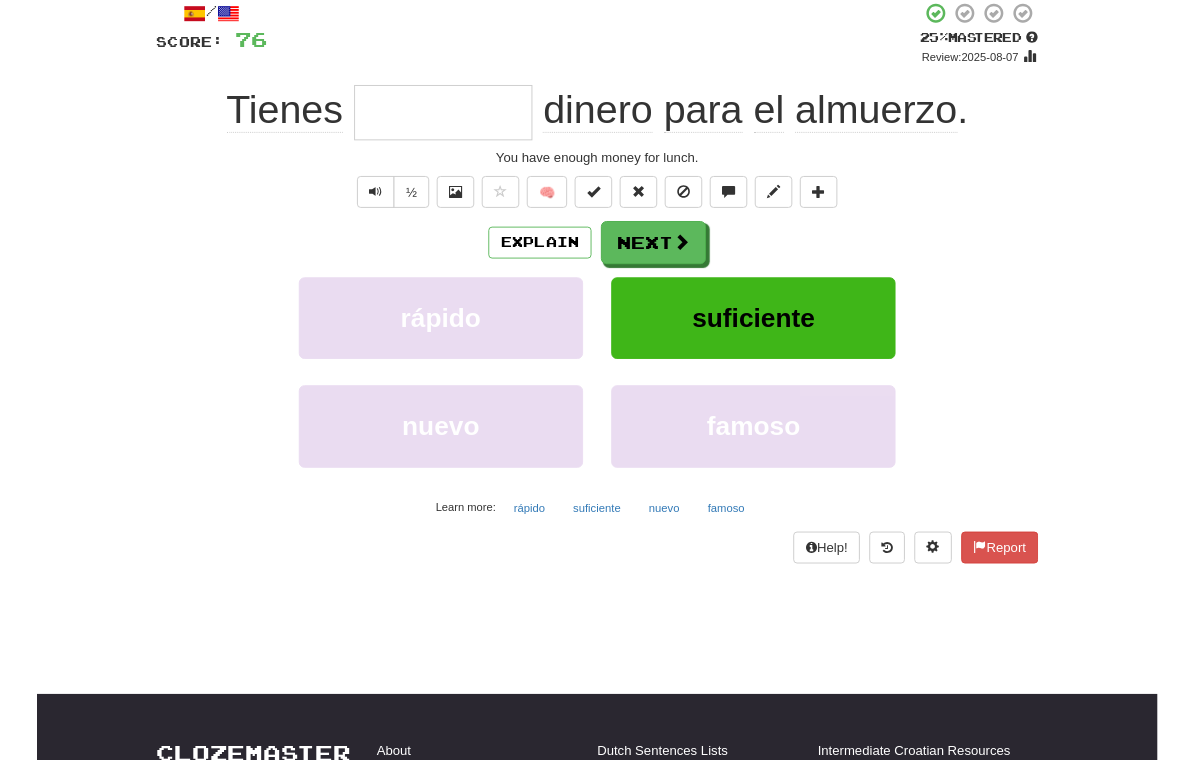 scroll, scrollTop: 119, scrollLeft: 0, axis: vertical 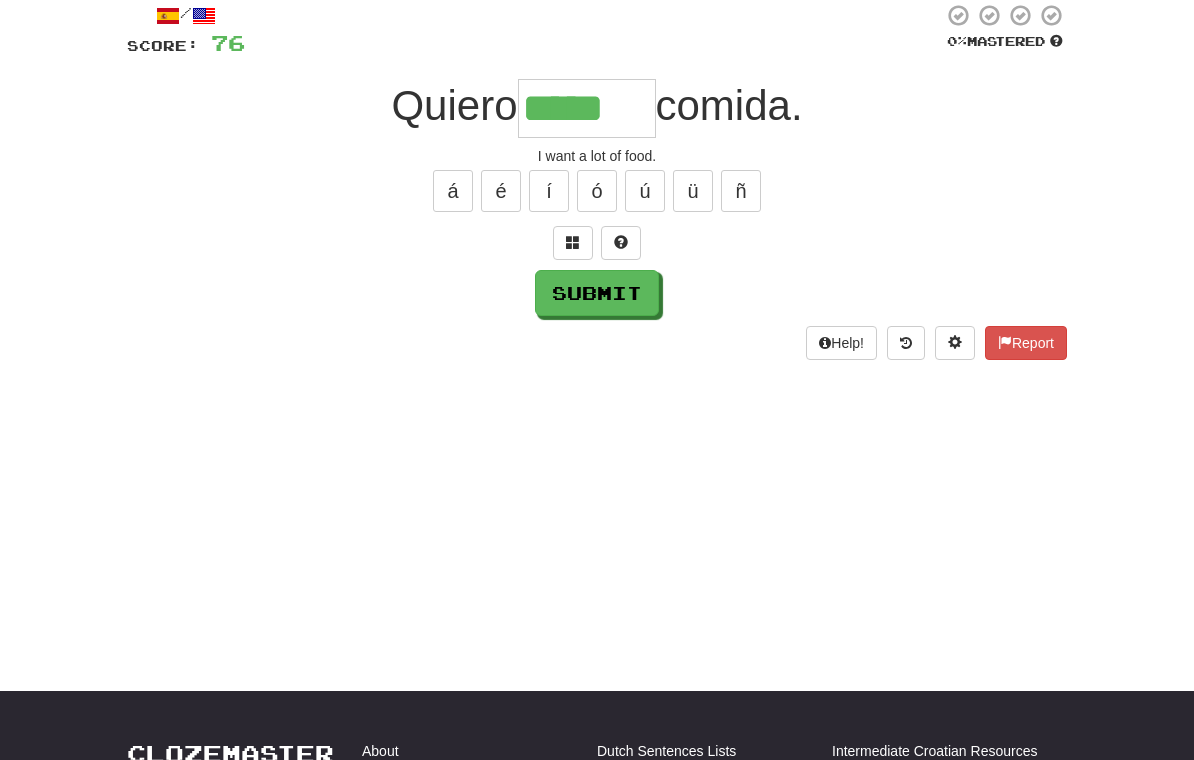 type on "*****" 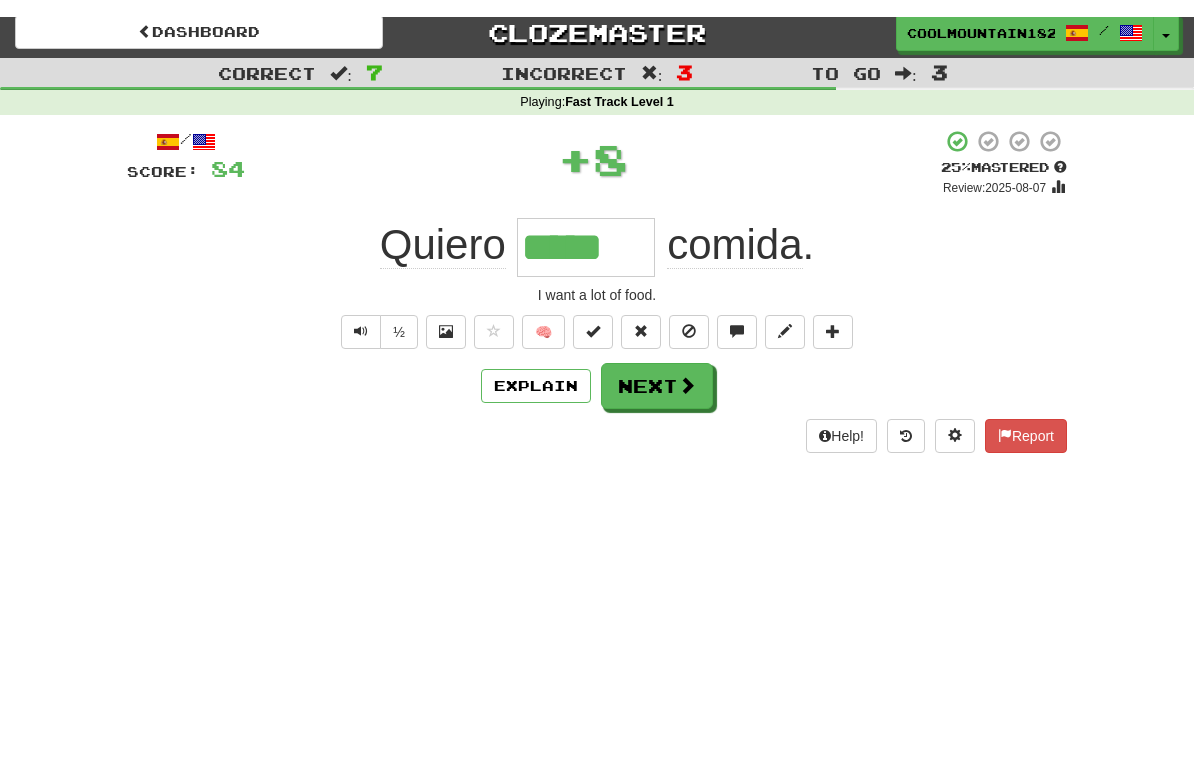 scroll, scrollTop: 33, scrollLeft: 0, axis: vertical 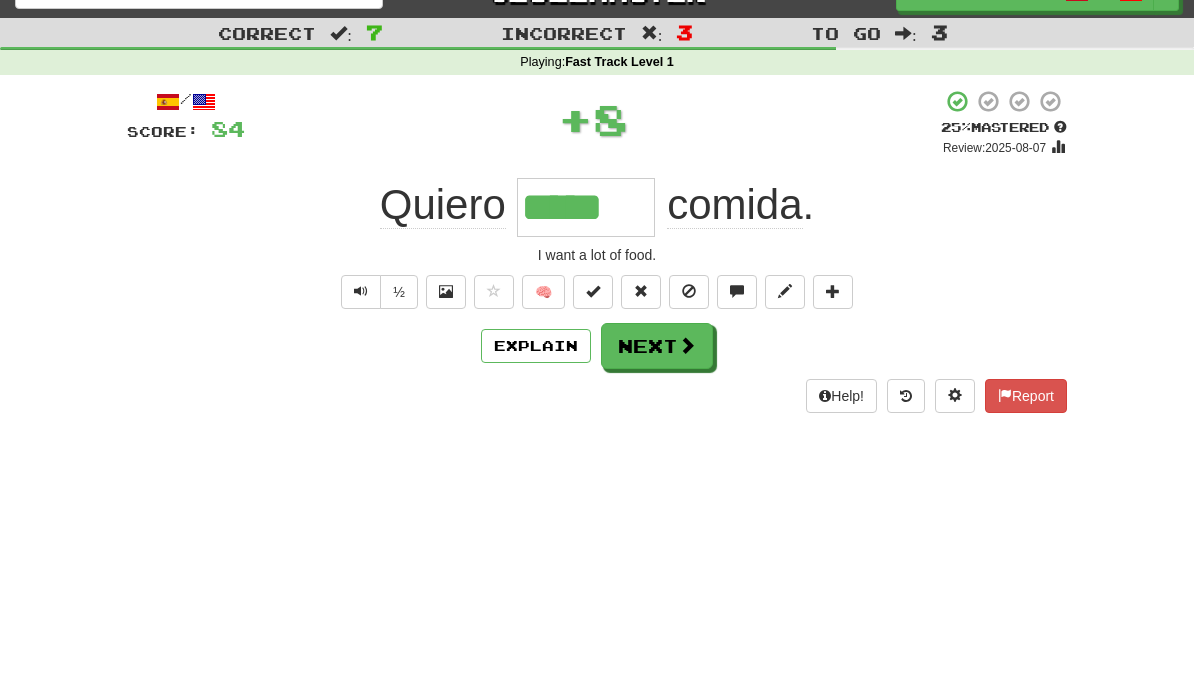 click at bounding box center [687, 345] 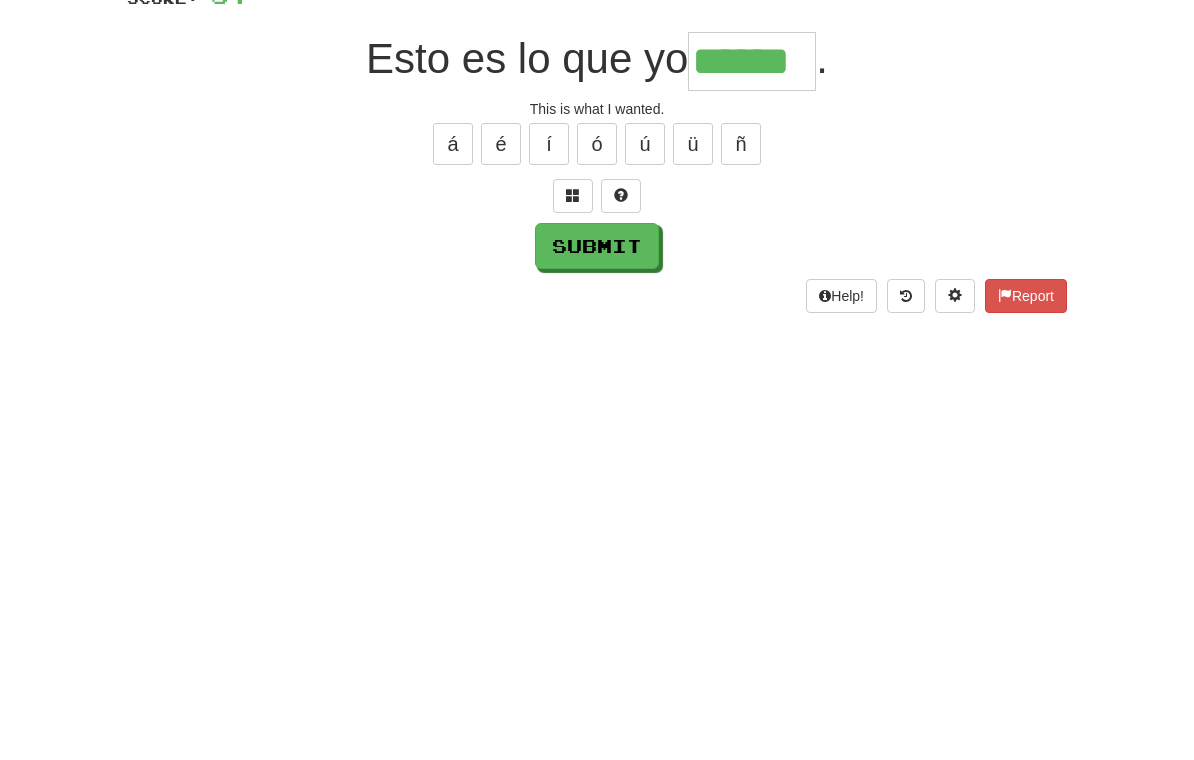 type on "******" 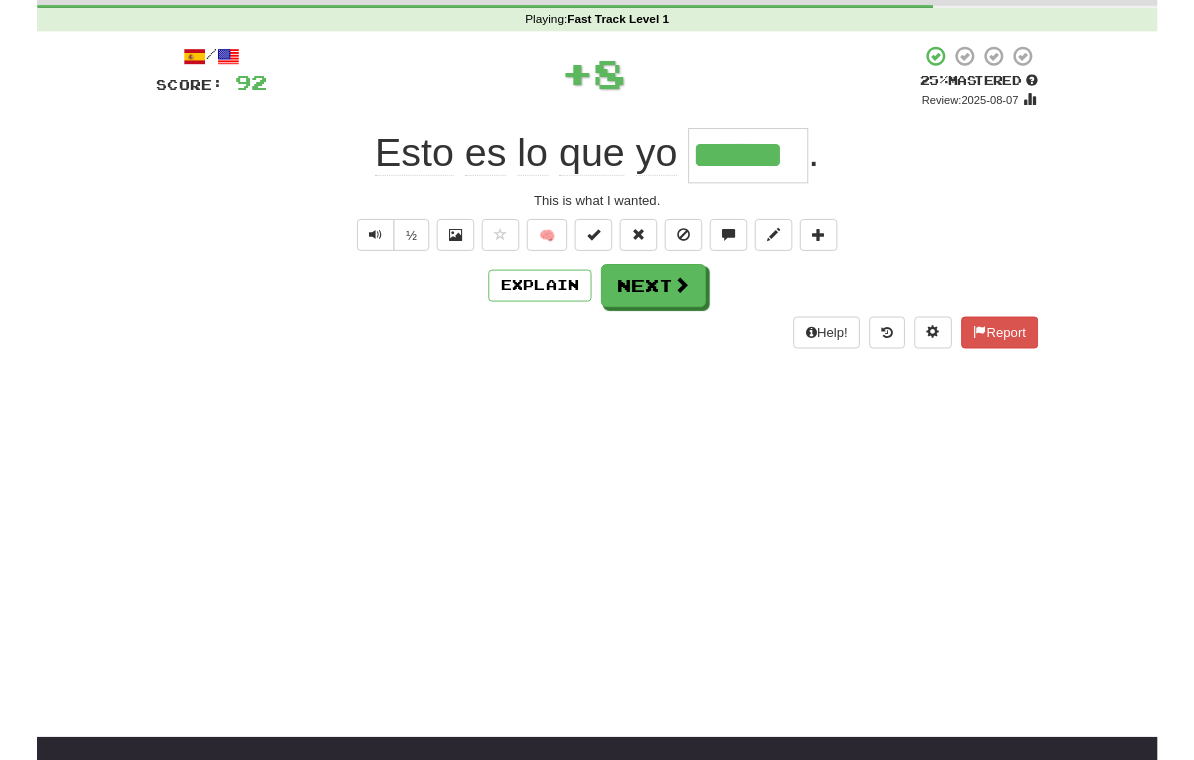 scroll, scrollTop: 76, scrollLeft: 0, axis: vertical 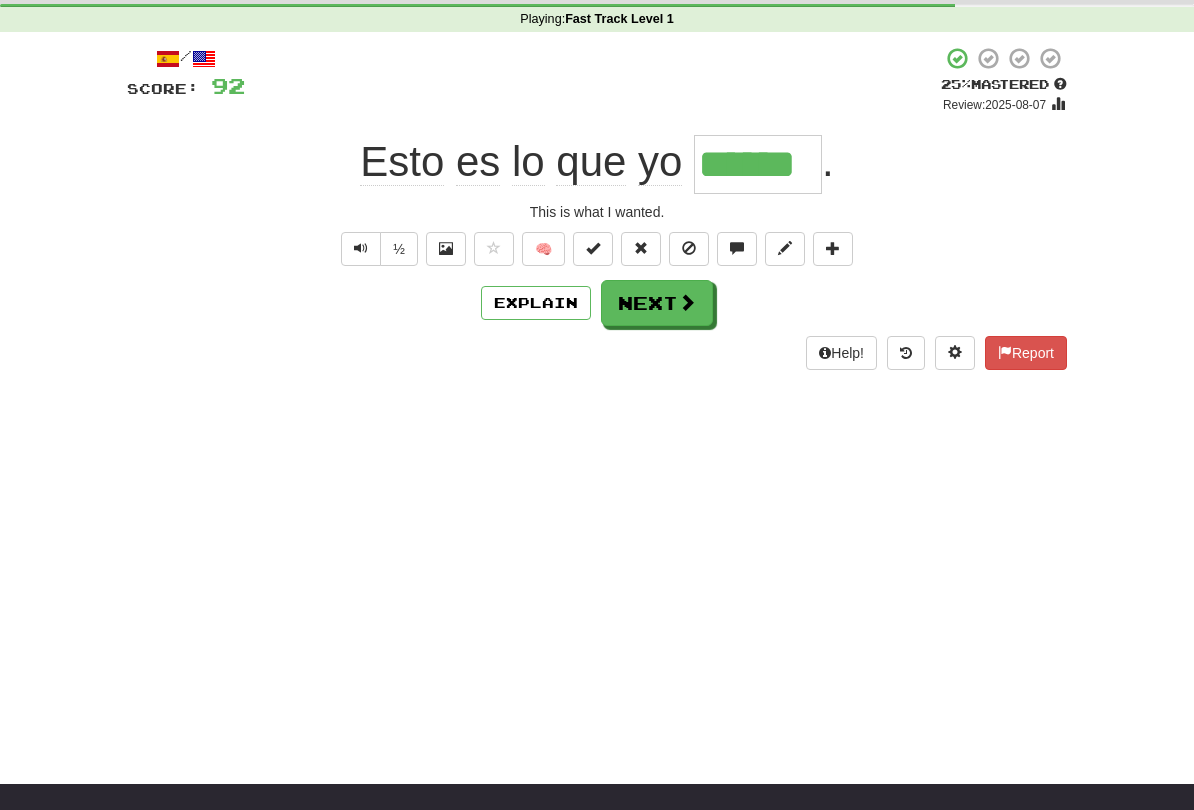 click at bounding box center [687, 302] 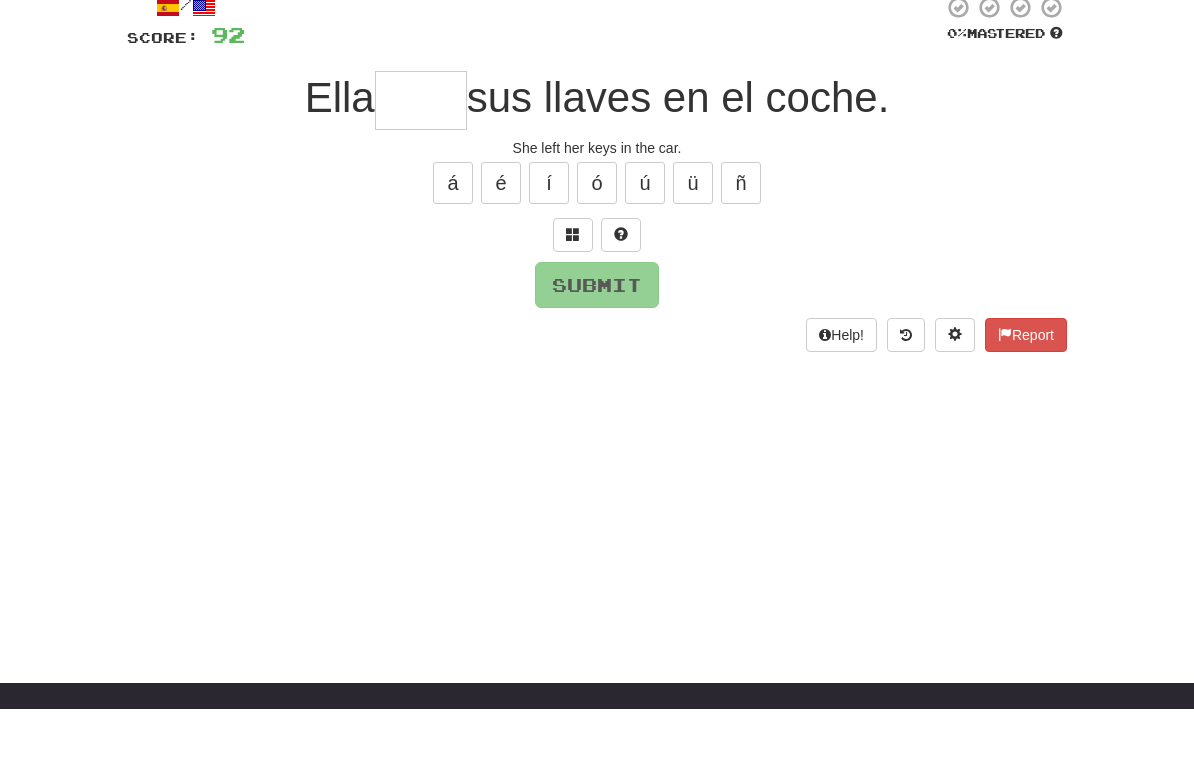 click at bounding box center (573, 285) 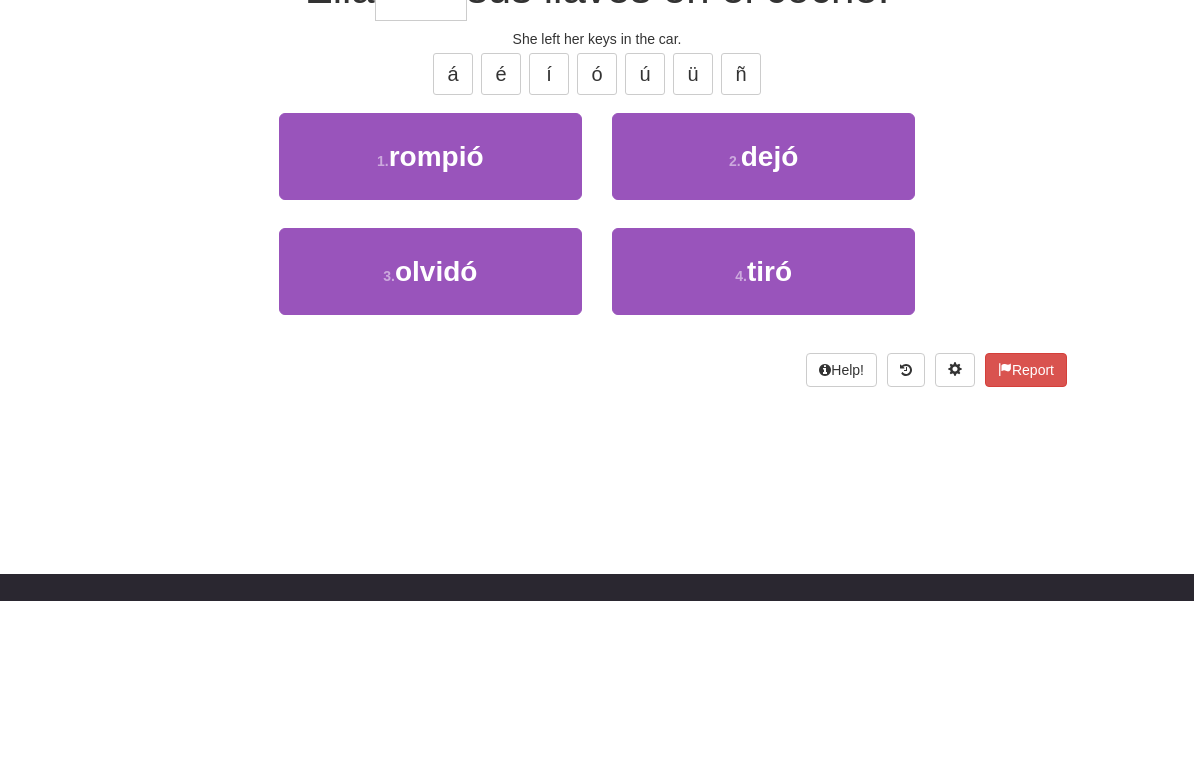 click on "2 .  dejó" at bounding box center (763, 316) 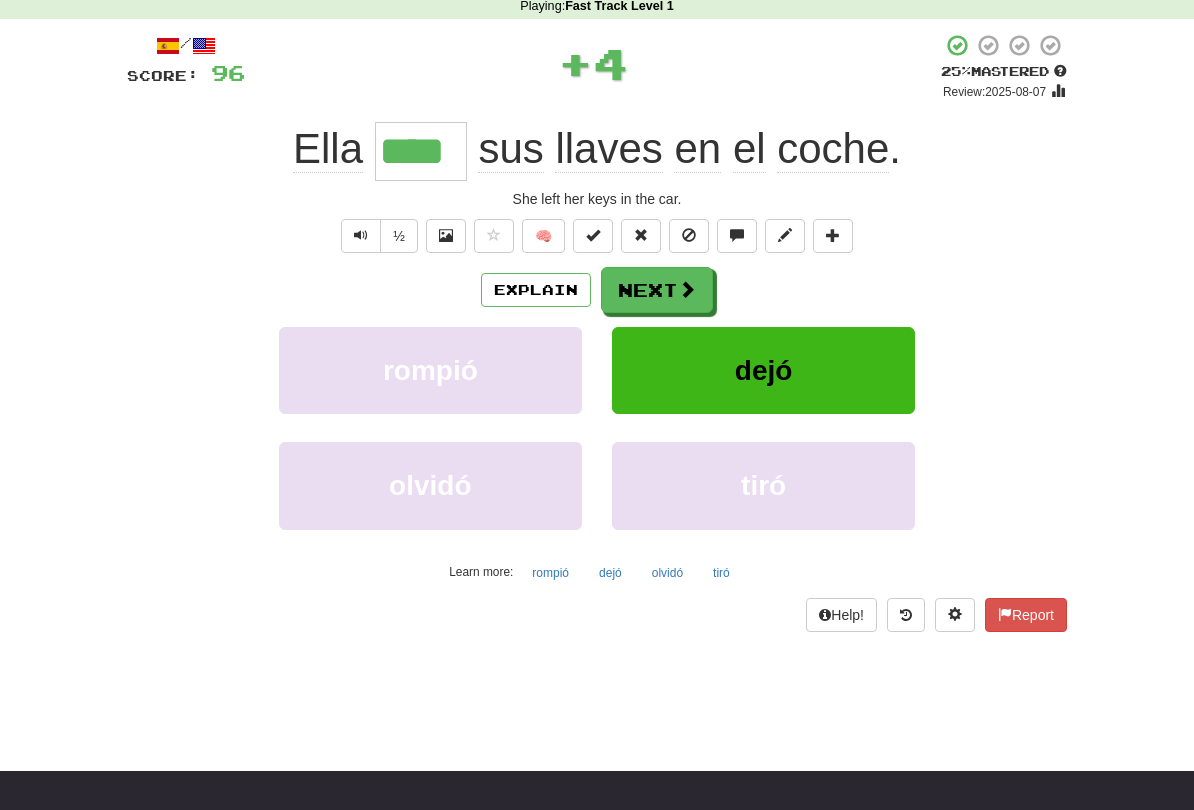 scroll, scrollTop: 89, scrollLeft: 0, axis: vertical 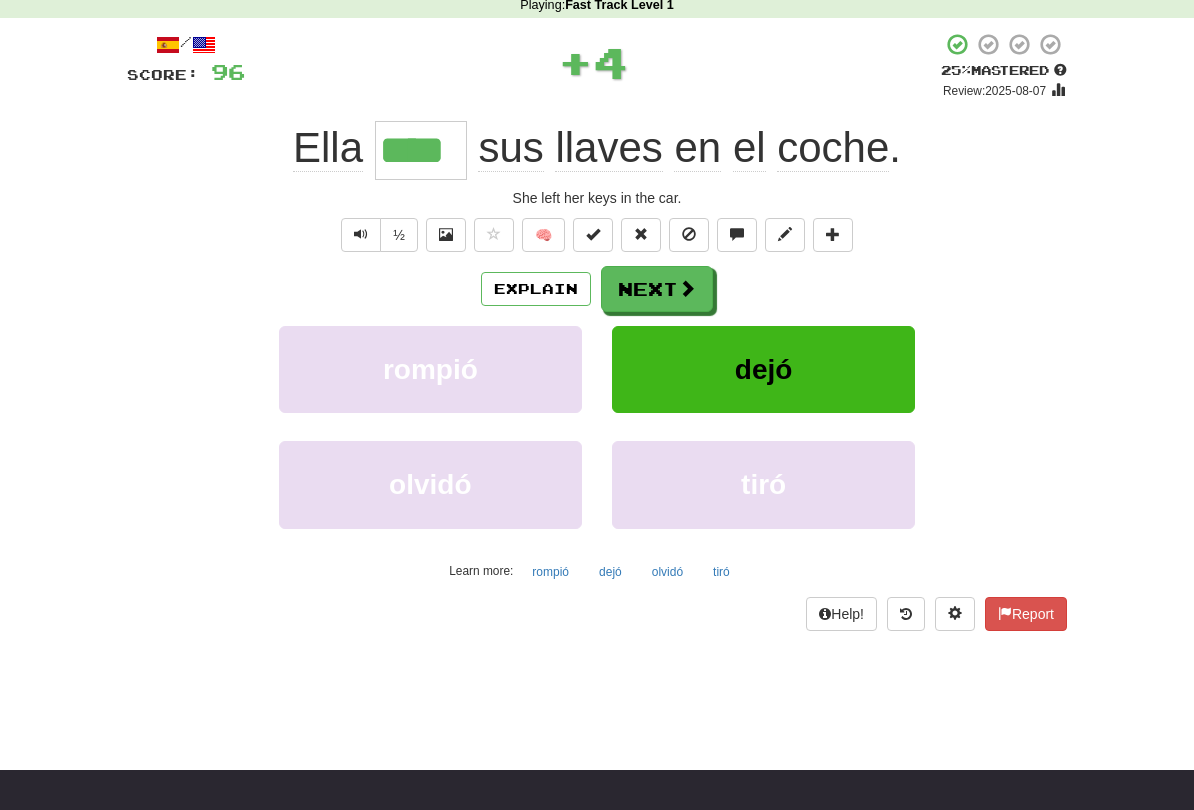 click at bounding box center (687, 288) 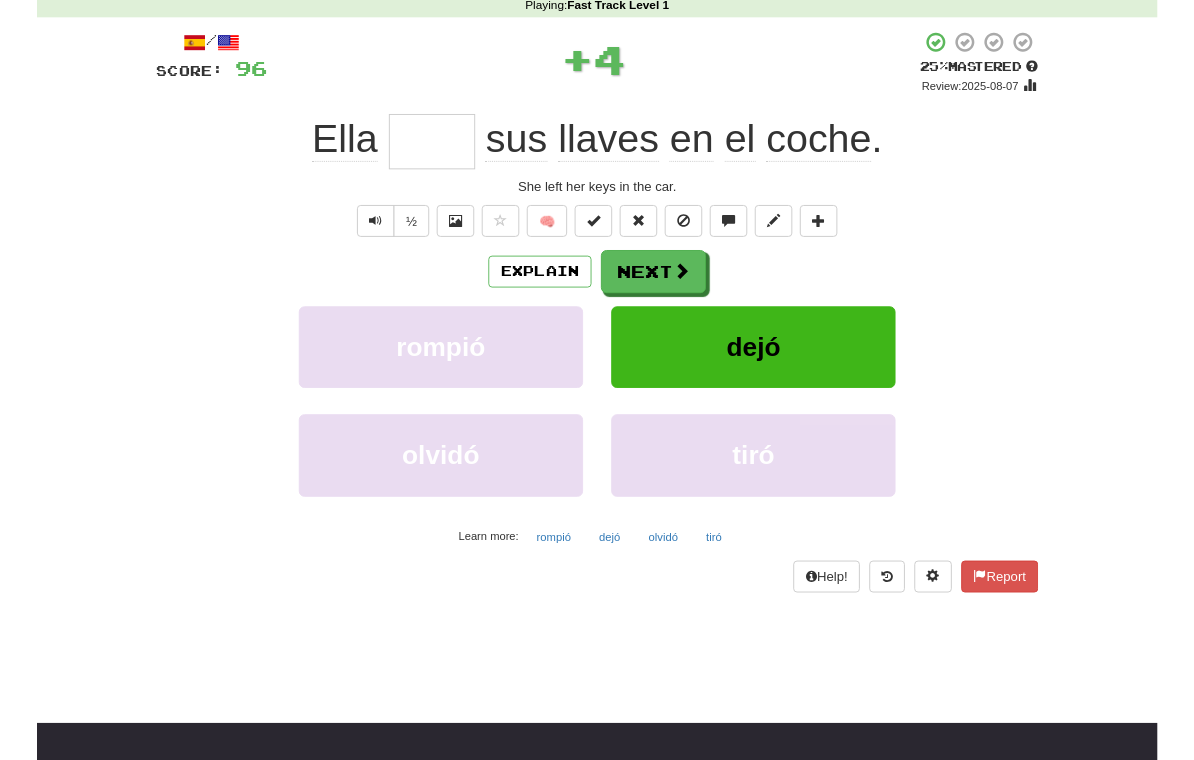 scroll, scrollTop: 89, scrollLeft: 0, axis: vertical 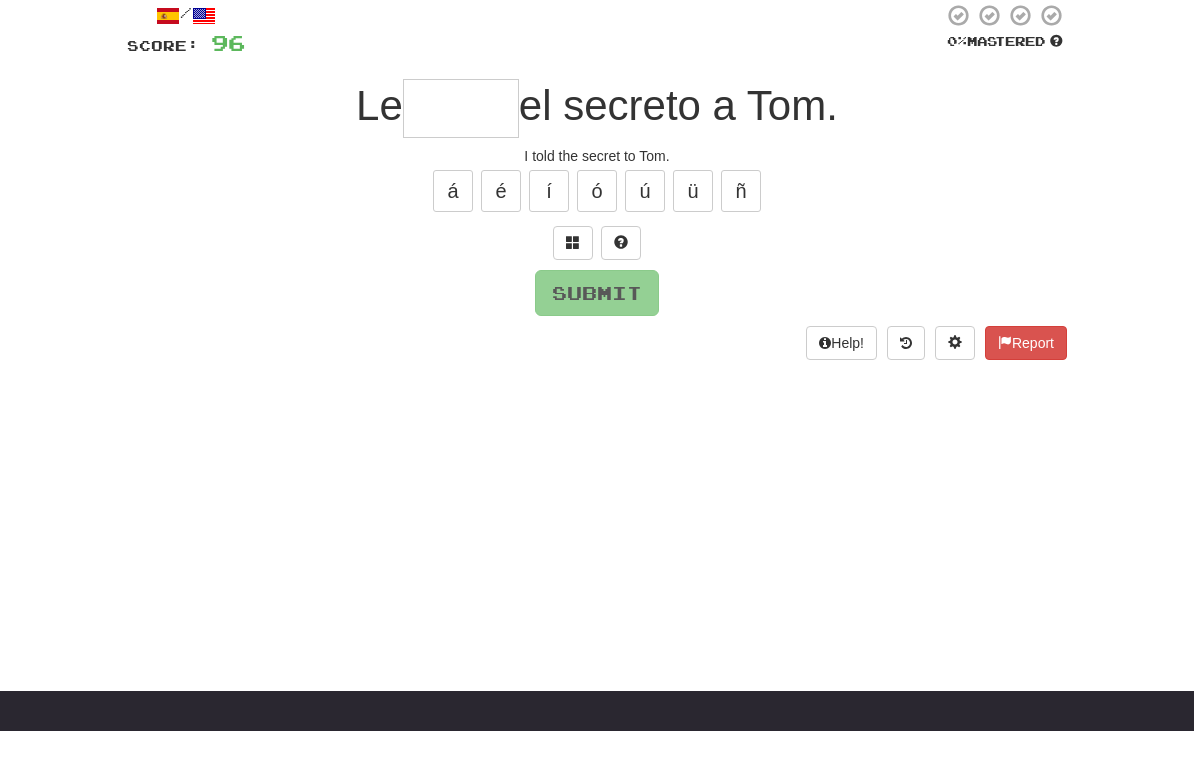 click at bounding box center [573, 272] 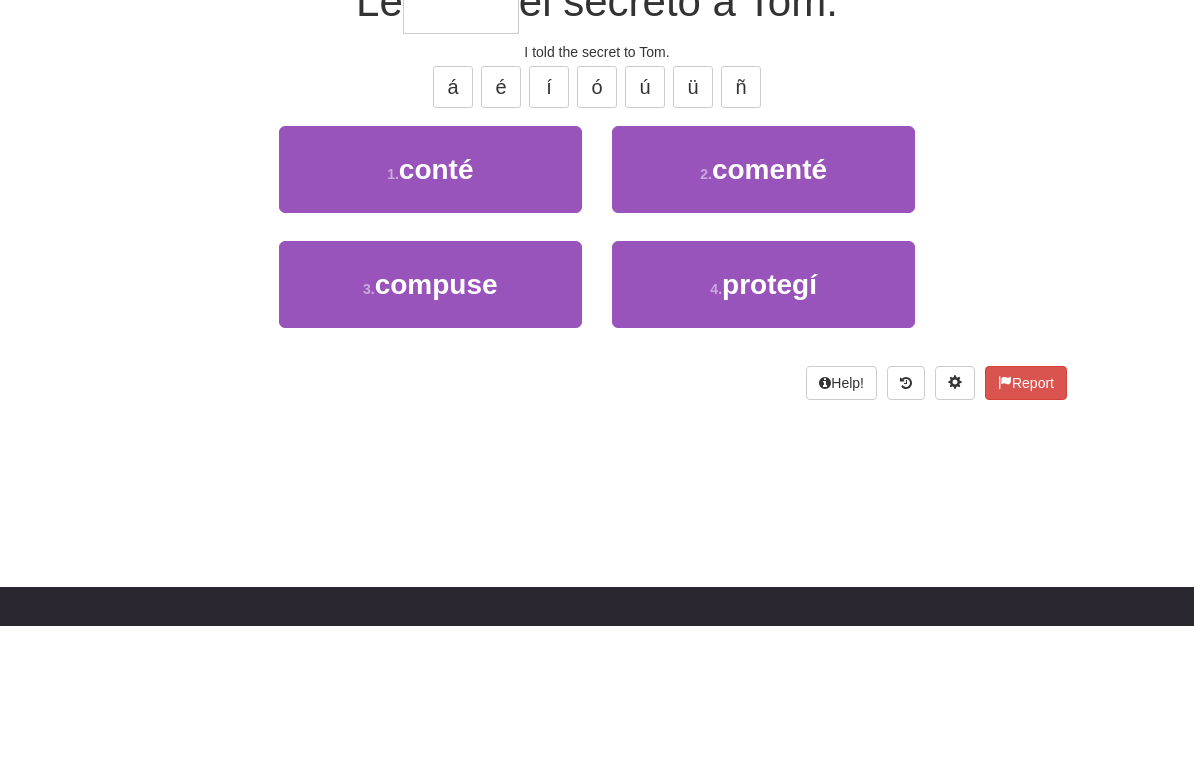 click on "1 .  conté" at bounding box center [430, 303] 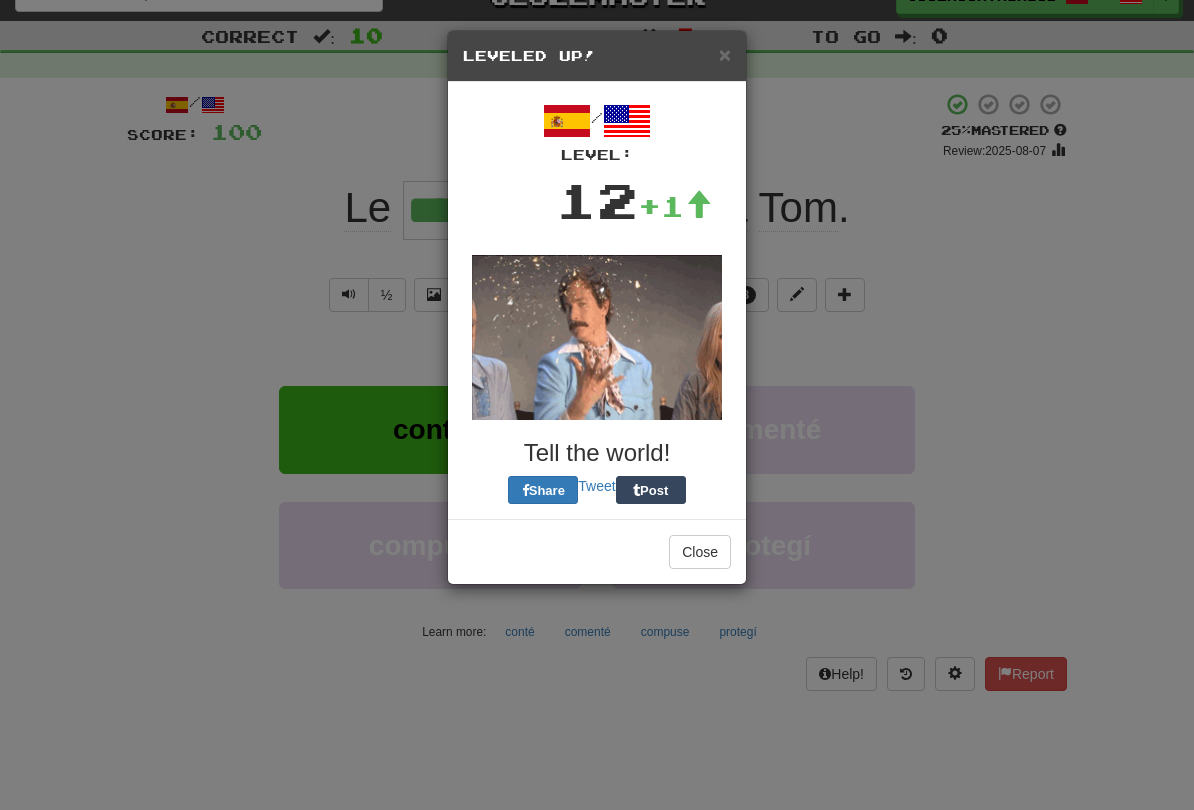 scroll, scrollTop: 36, scrollLeft: 0, axis: vertical 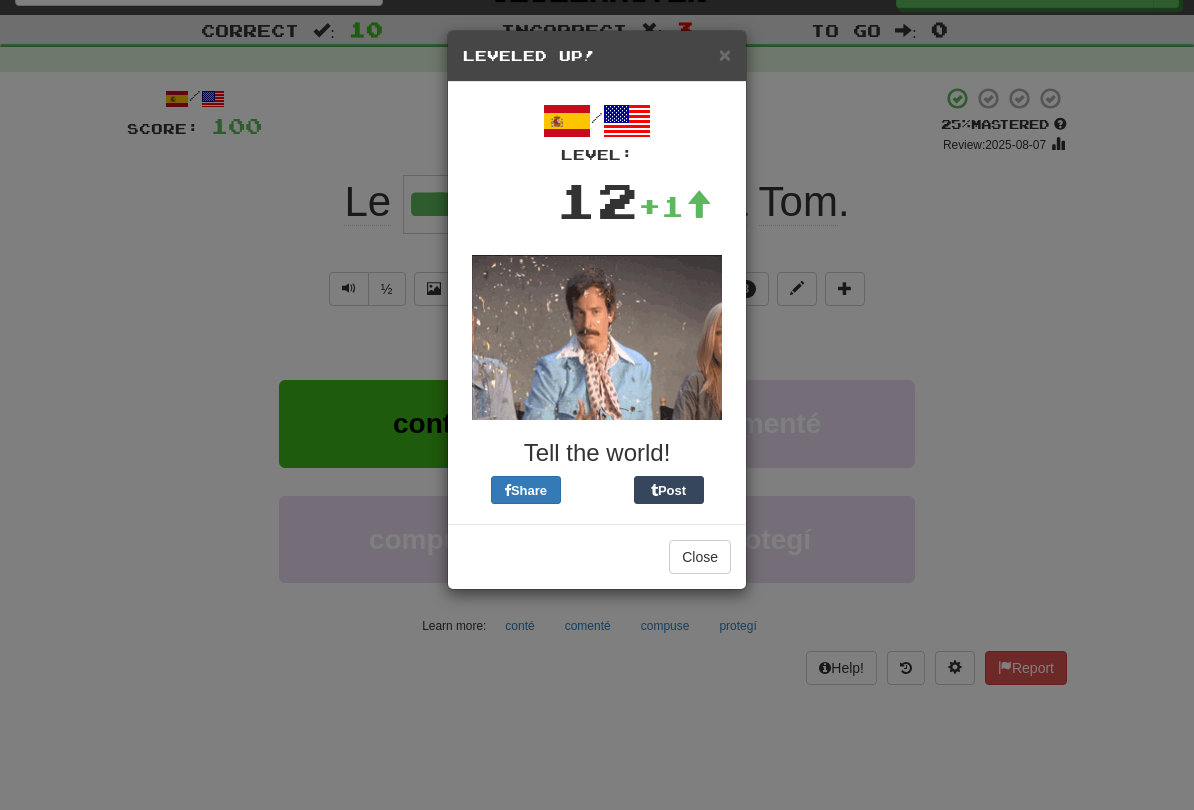 click on "Leveled Up!" at bounding box center (597, 56) 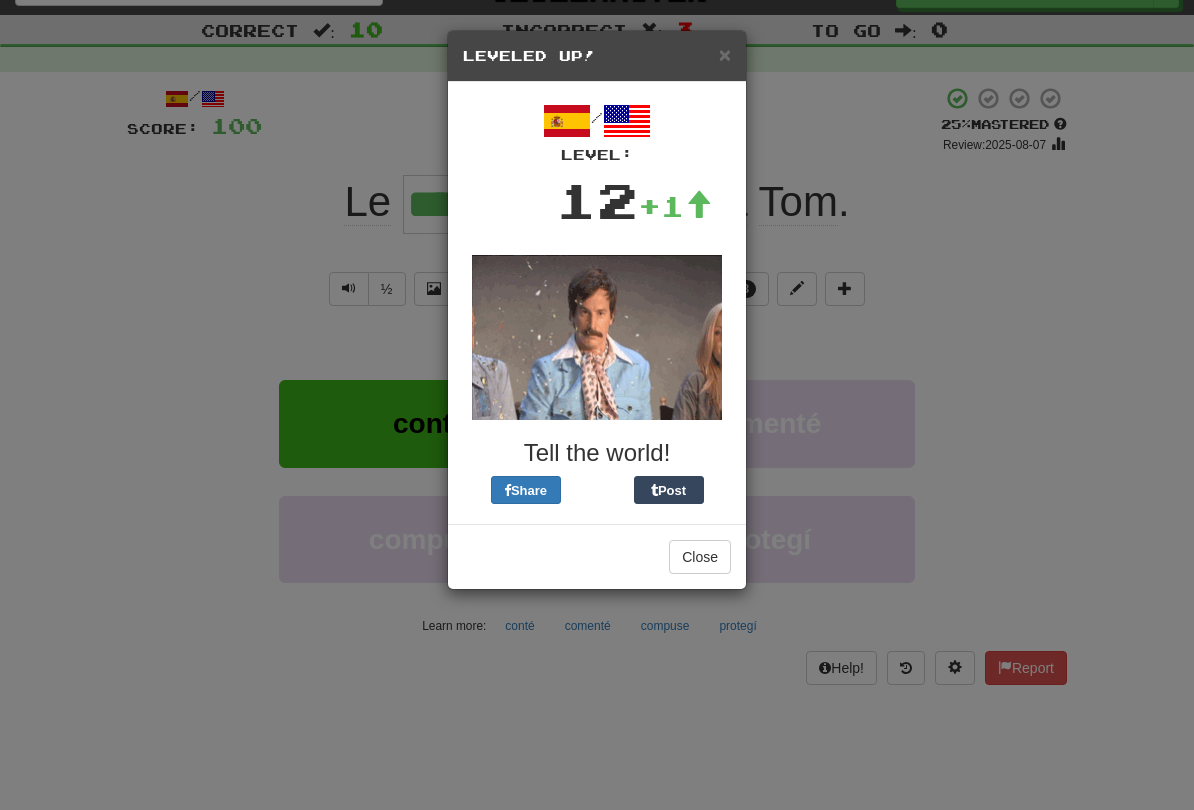 click on "× Leveled Up!" at bounding box center (597, 56) 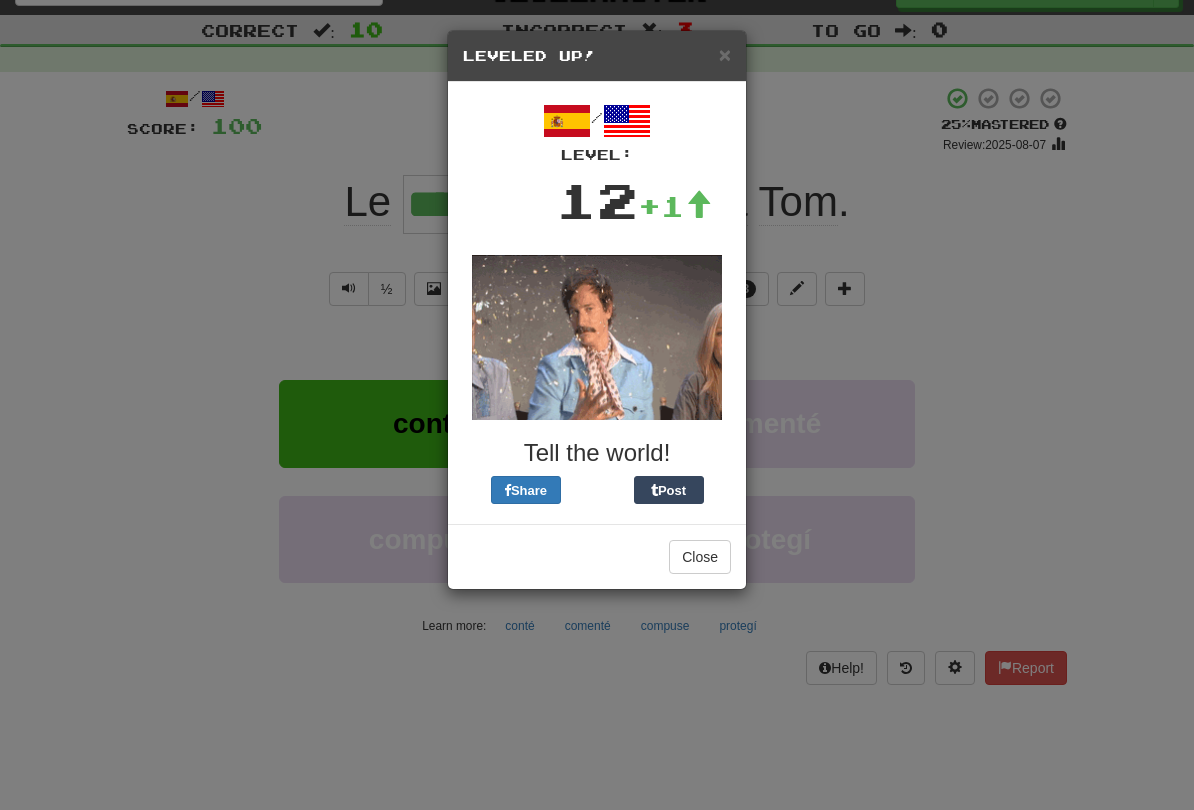 click on "×" at bounding box center (725, 54) 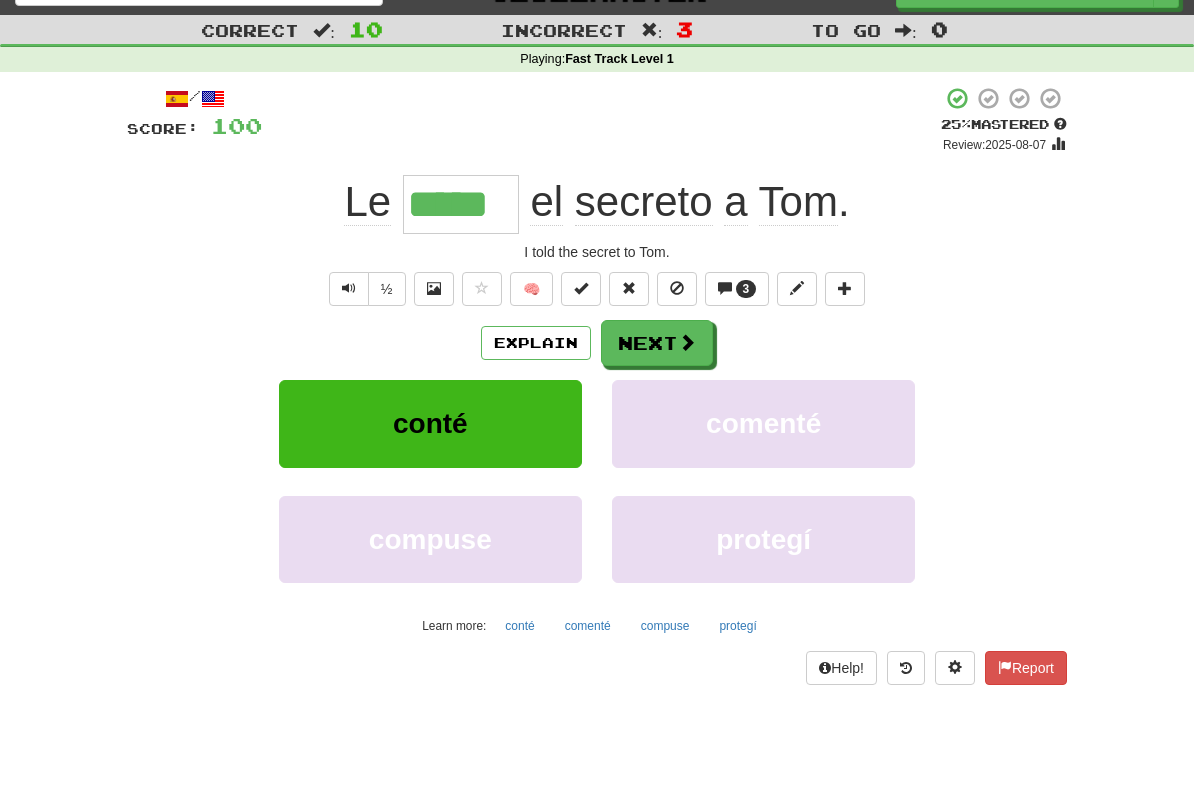 click on "Next" at bounding box center [657, 343] 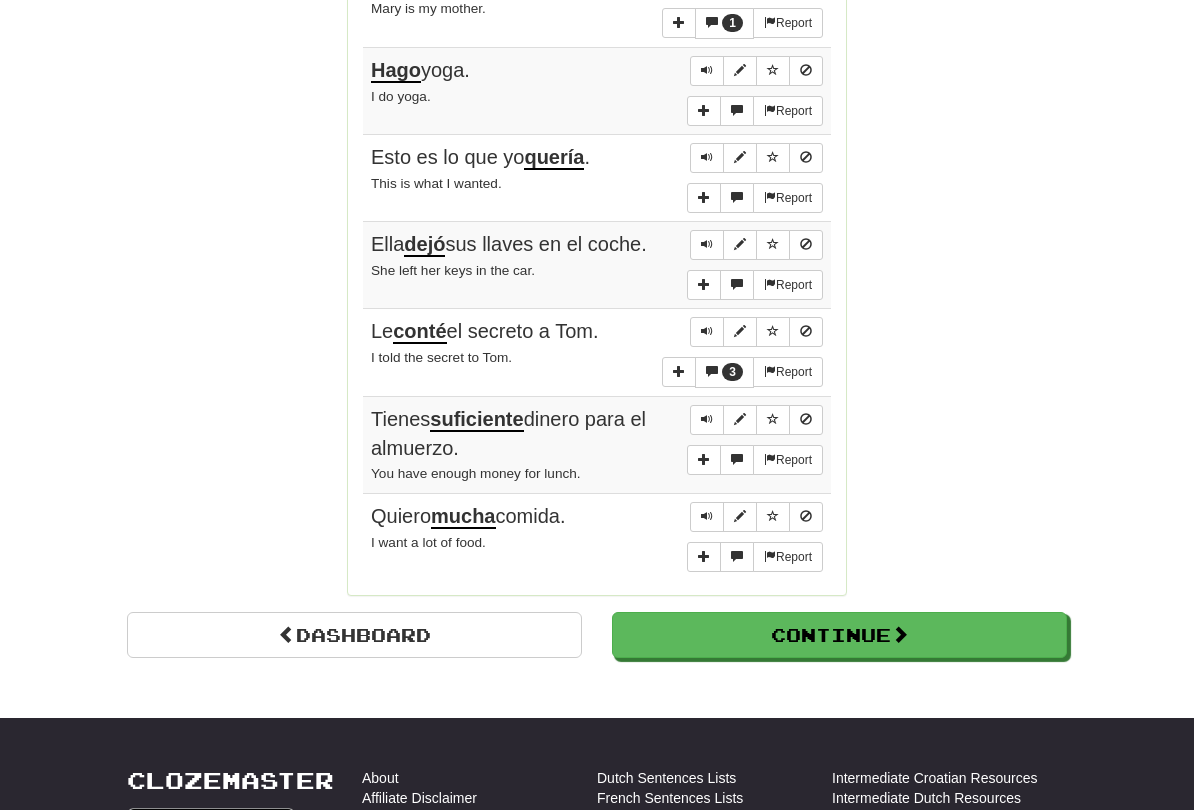 scroll, scrollTop: 1523, scrollLeft: 0, axis: vertical 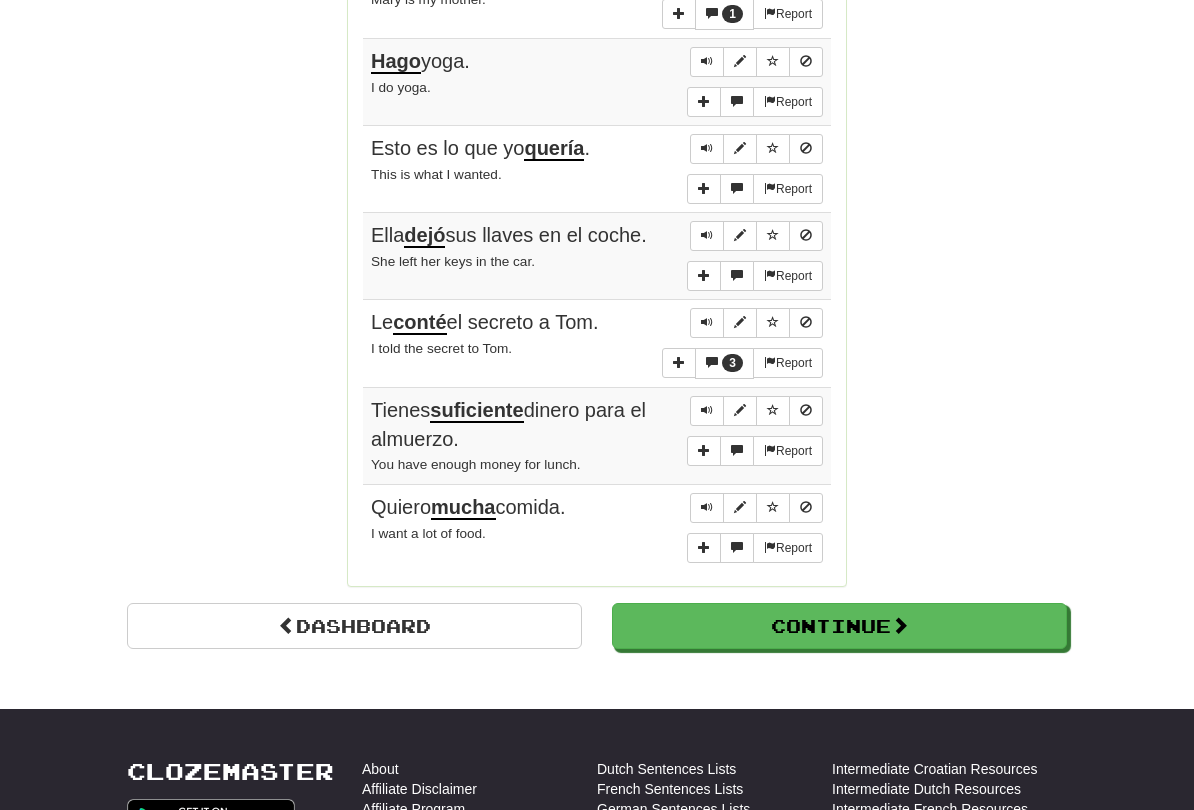 click on "Continue" at bounding box center (839, 627) 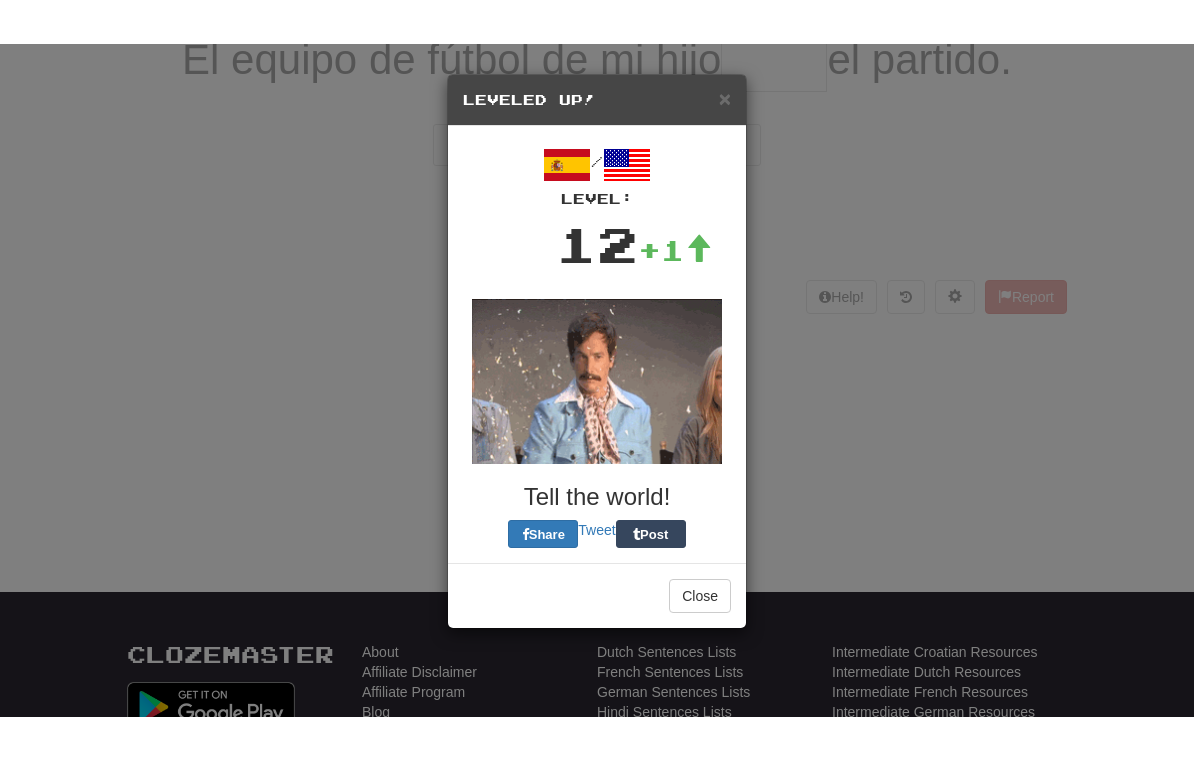 scroll, scrollTop: 0, scrollLeft: 0, axis: both 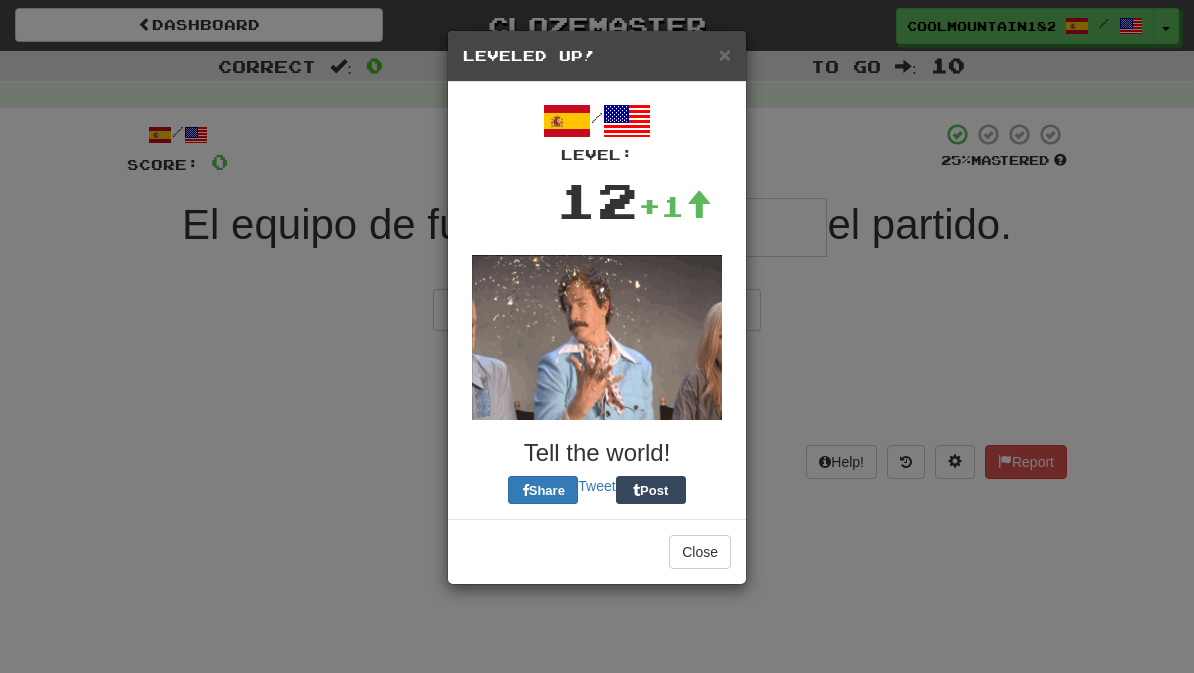 click on "×" at bounding box center (725, 54) 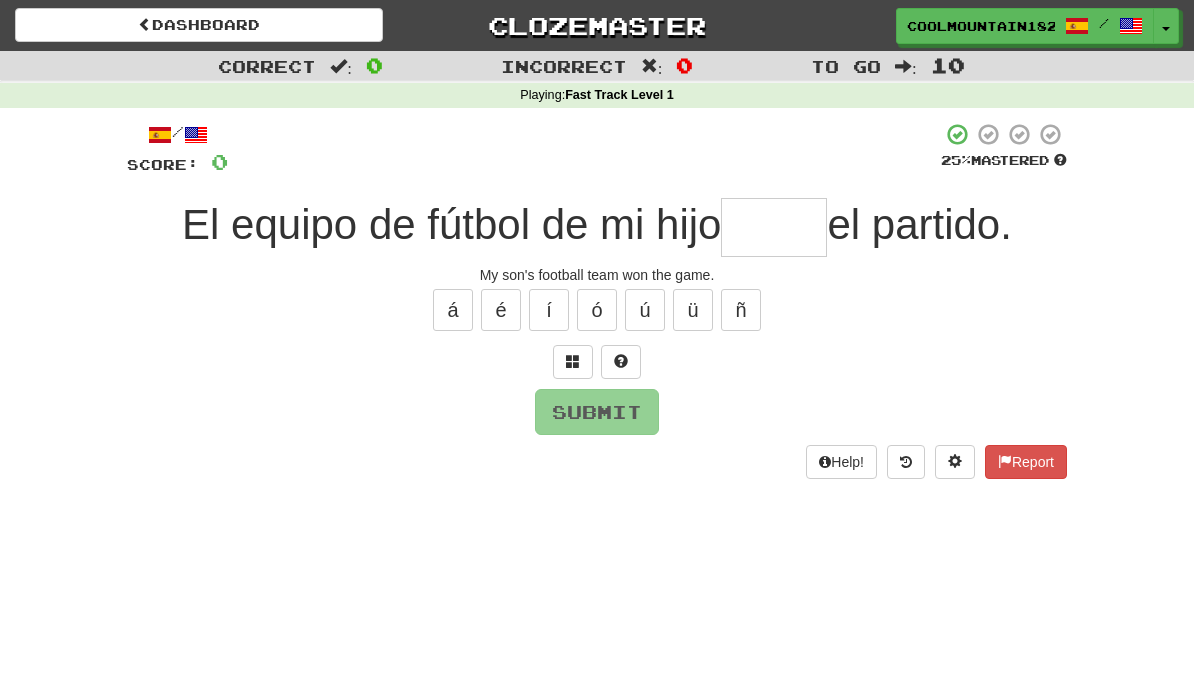click at bounding box center (774, 227) 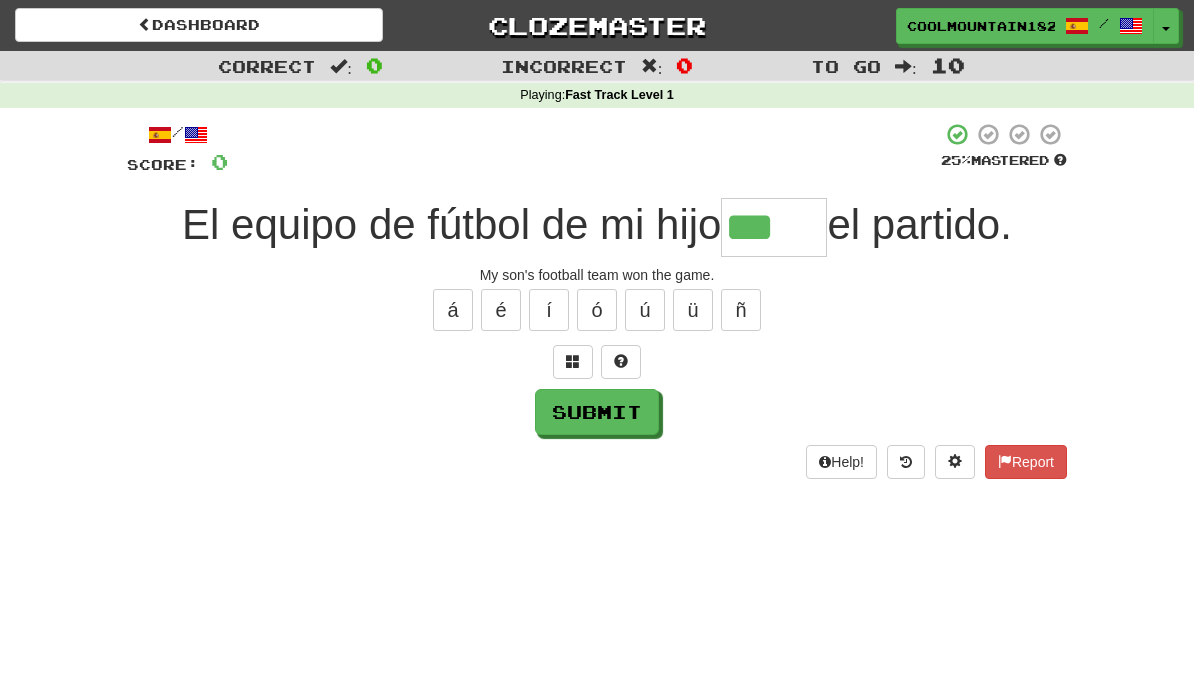 click at bounding box center (573, 361) 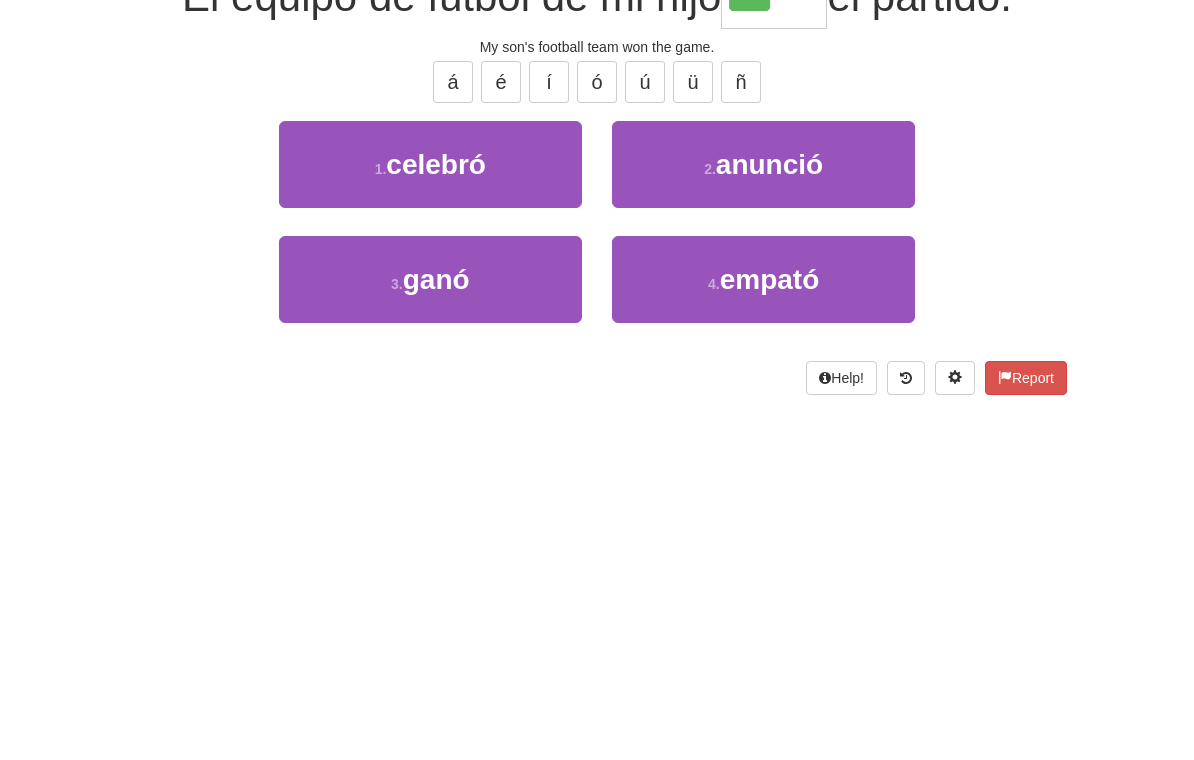 click on "ganó" at bounding box center (436, 507) 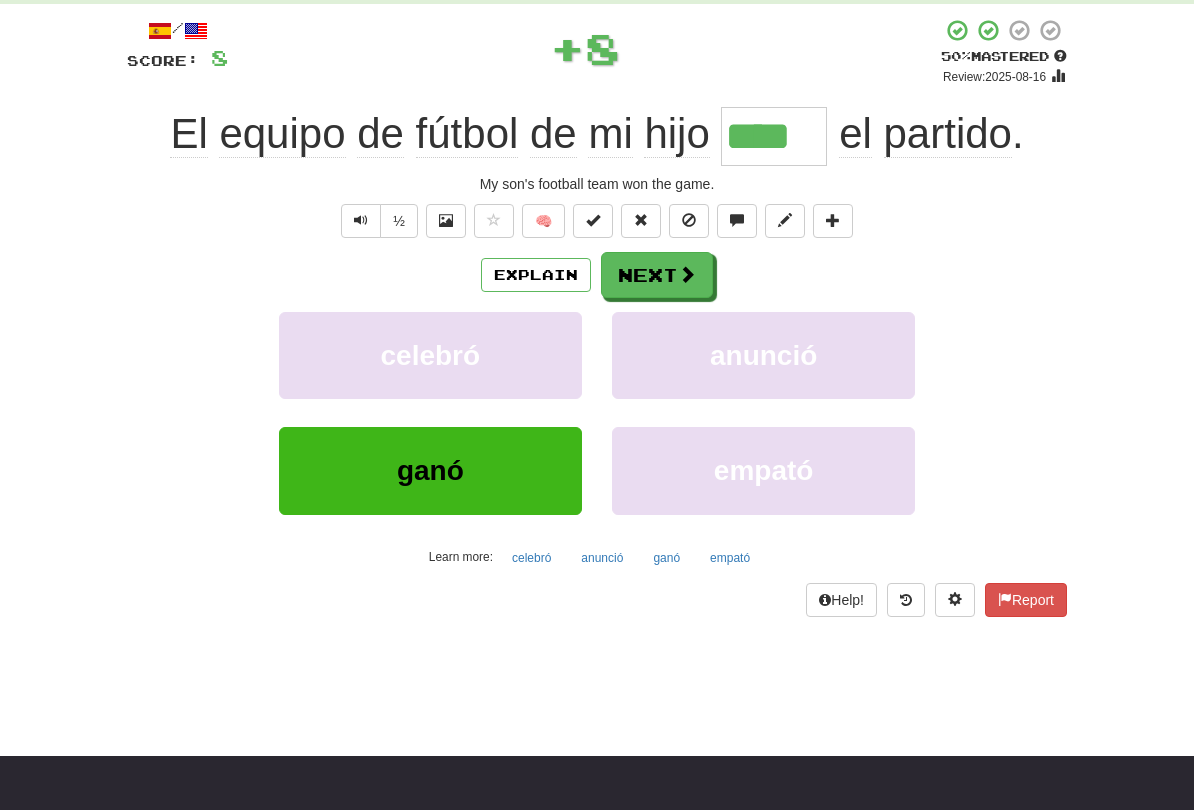 scroll, scrollTop: 104, scrollLeft: 0, axis: vertical 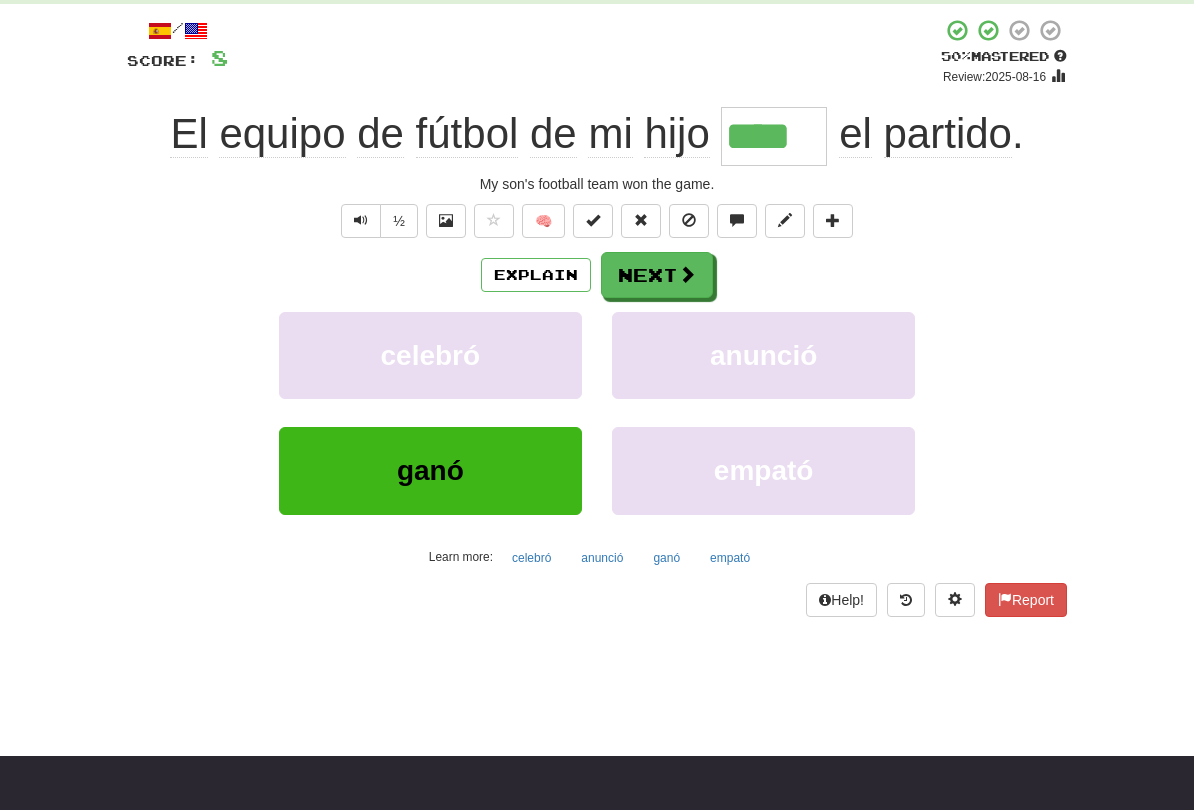 click on "Next" at bounding box center (657, 275) 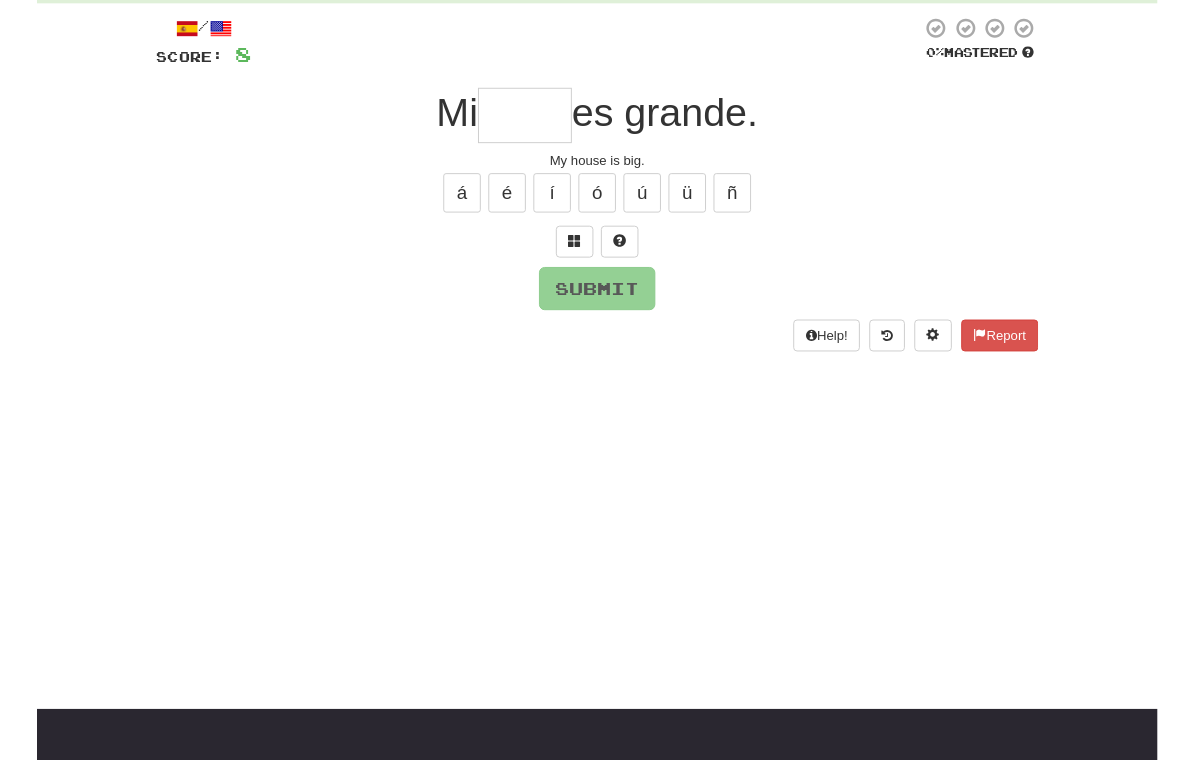 scroll, scrollTop: 103, scrollLeft: 0, axis: vertical 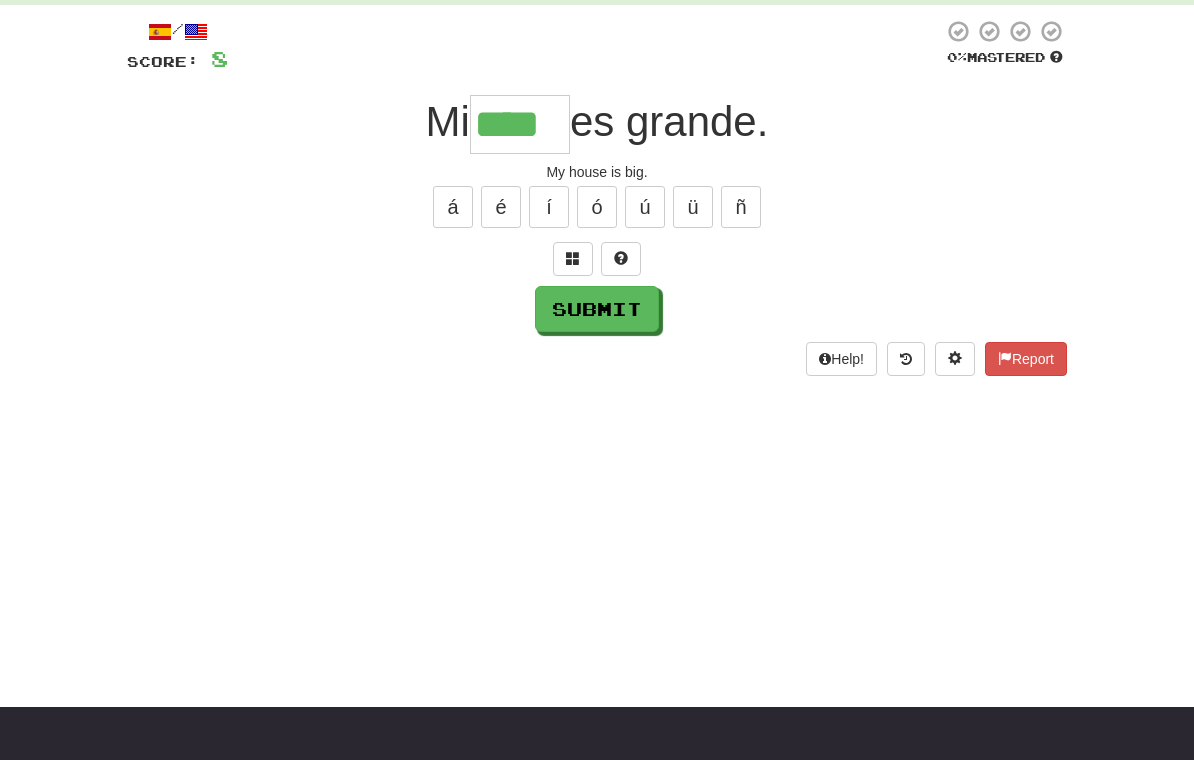 type on "****" 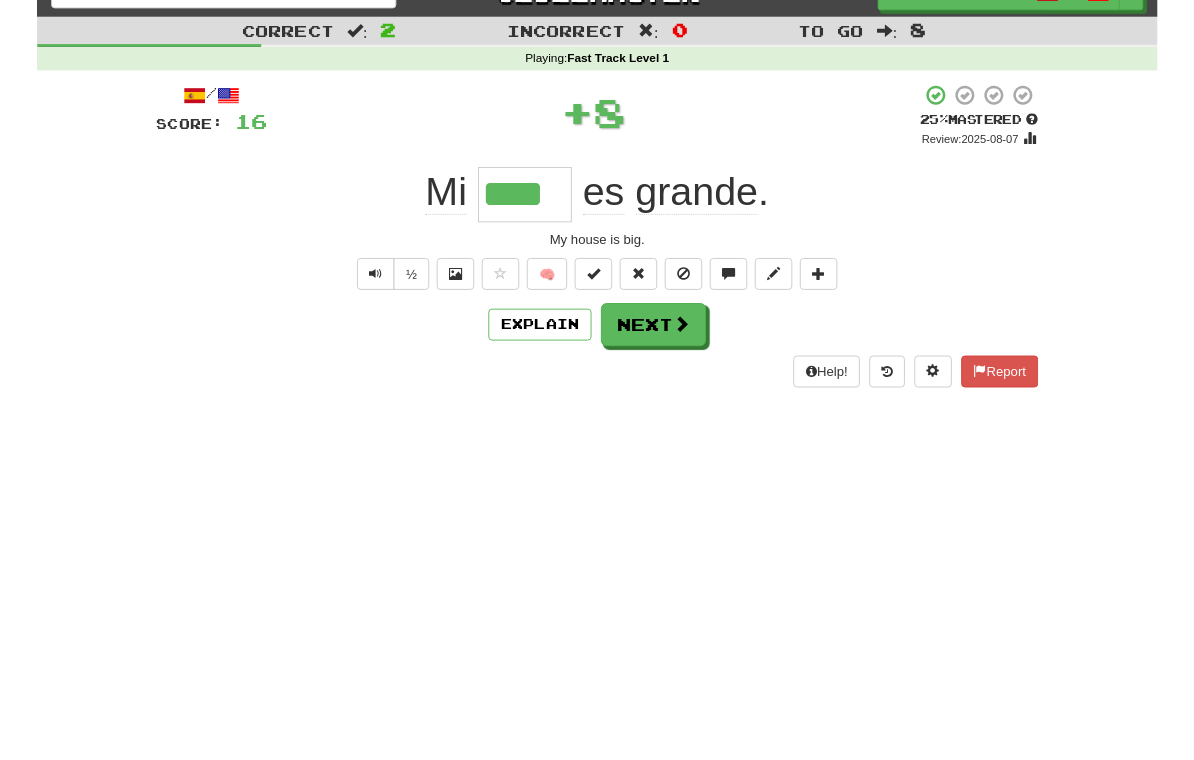 scroll, scrollTop: 0, scrollLeft: 0, axis: both 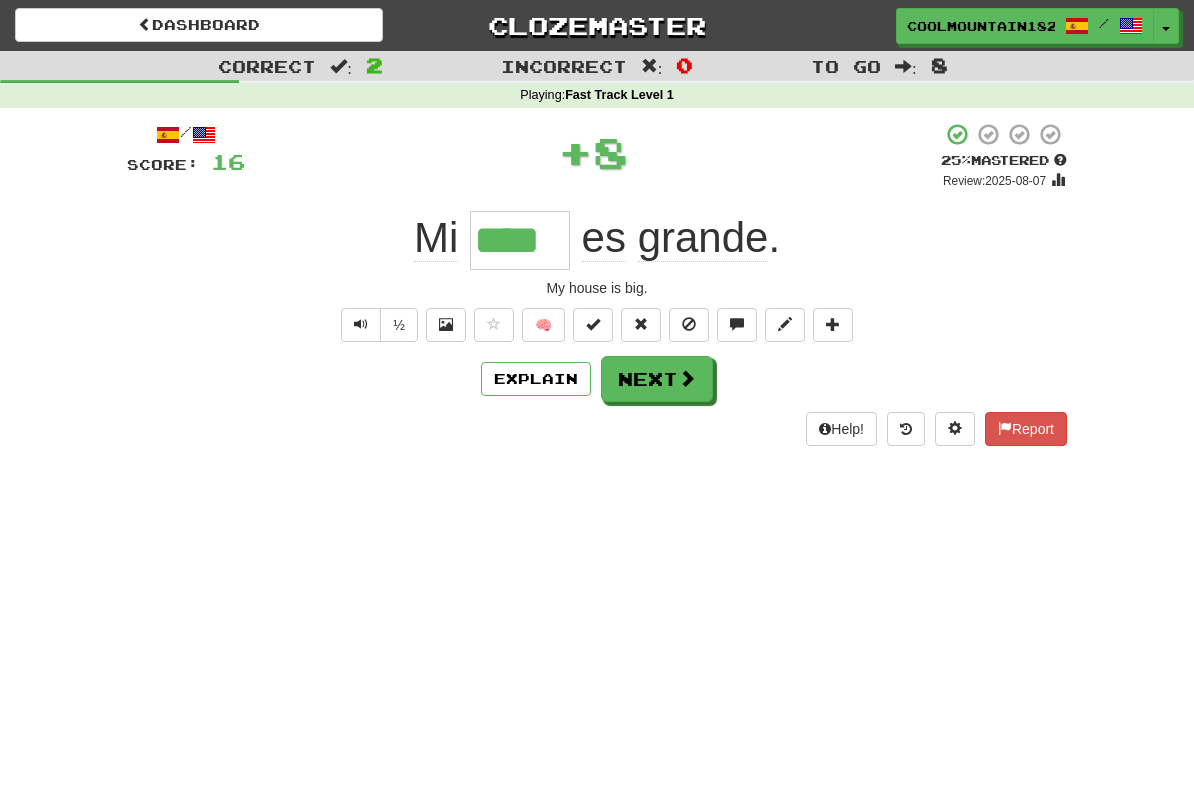 click at bounding box center [687, 378] 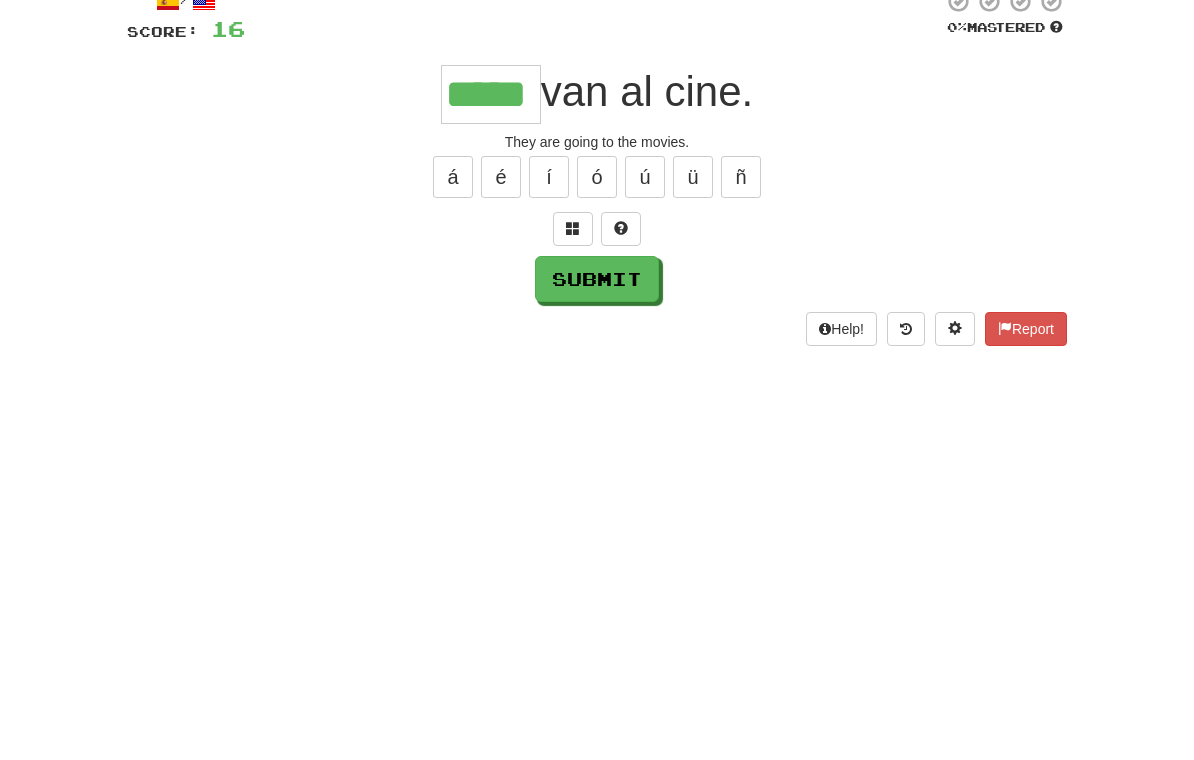 click on "Submit" at bounding box center (597, 412) 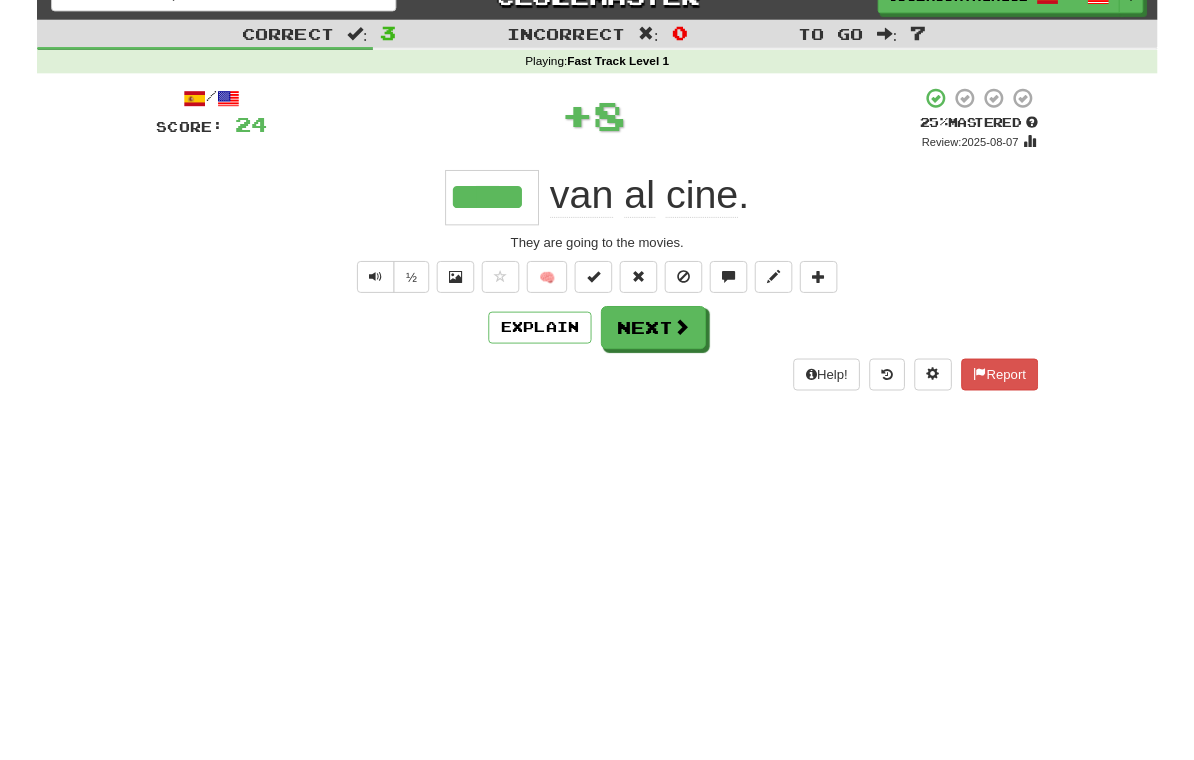 scroll, scrollTop: 29, scrollLeft: 0, axis: vertical 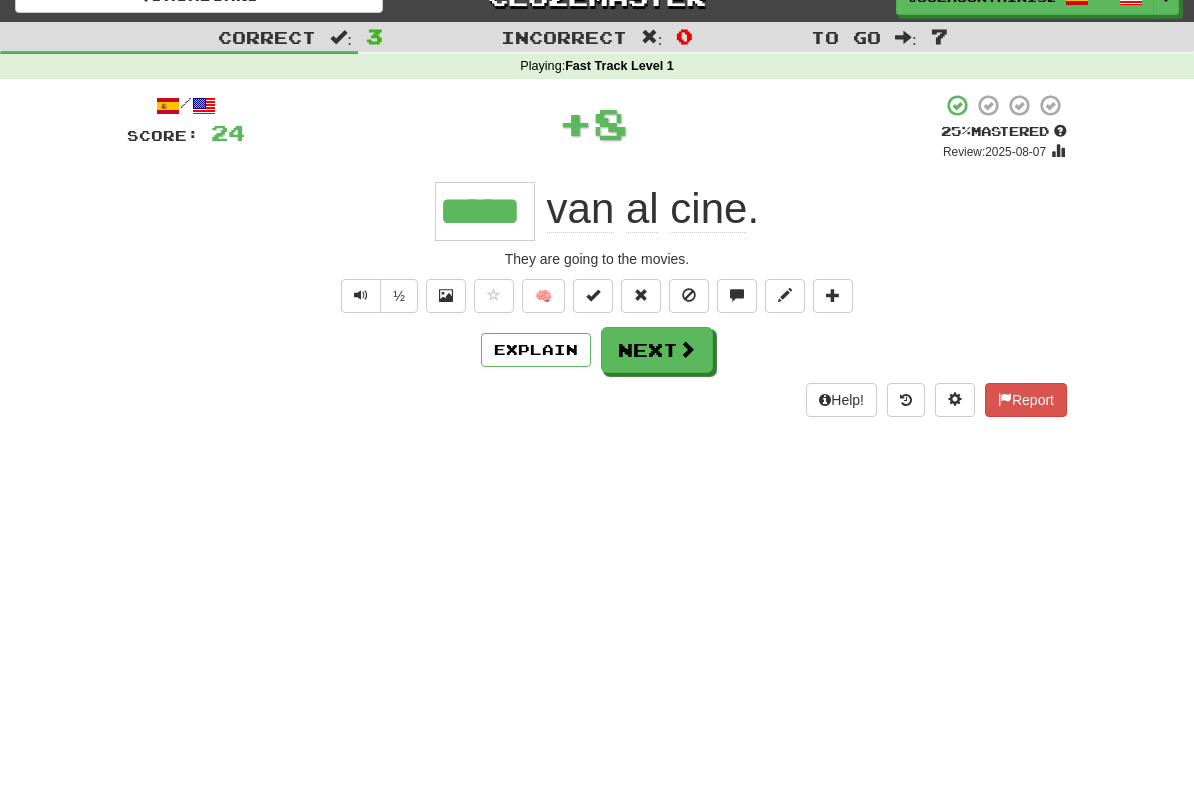 click at bounding box center (687, 349) 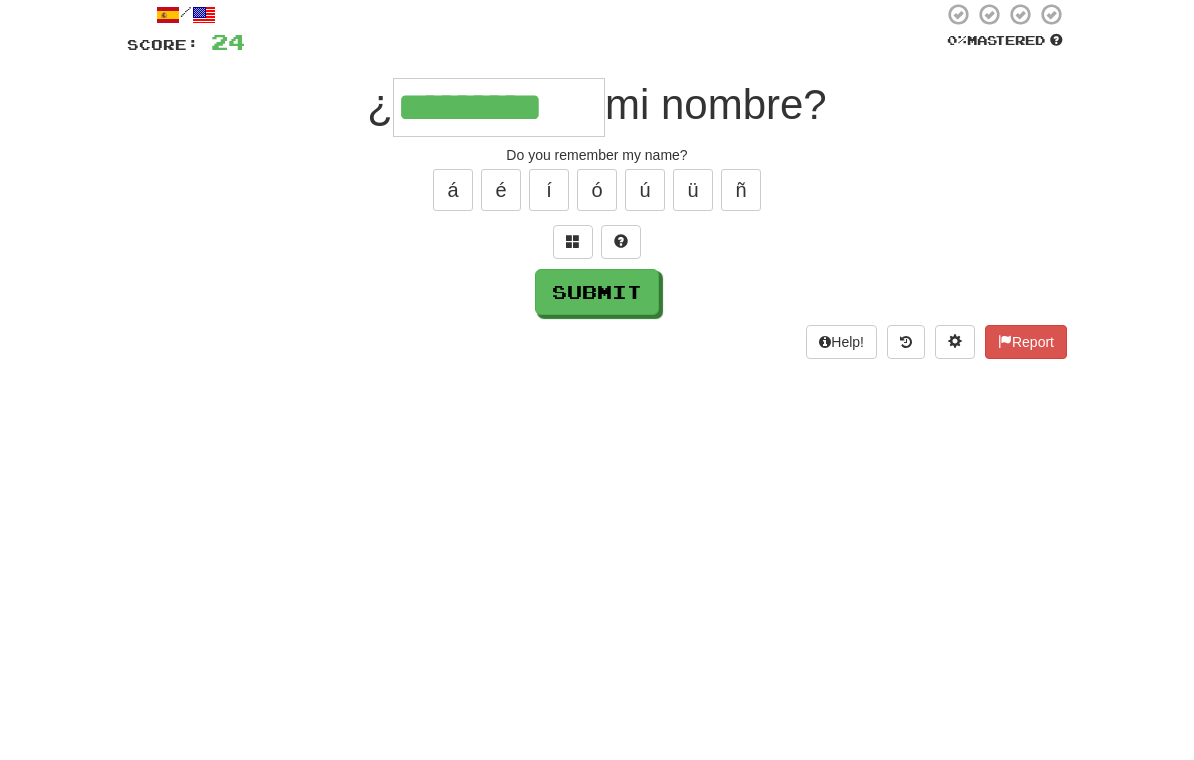 click on "Submit" at bounding box center (597, 383) 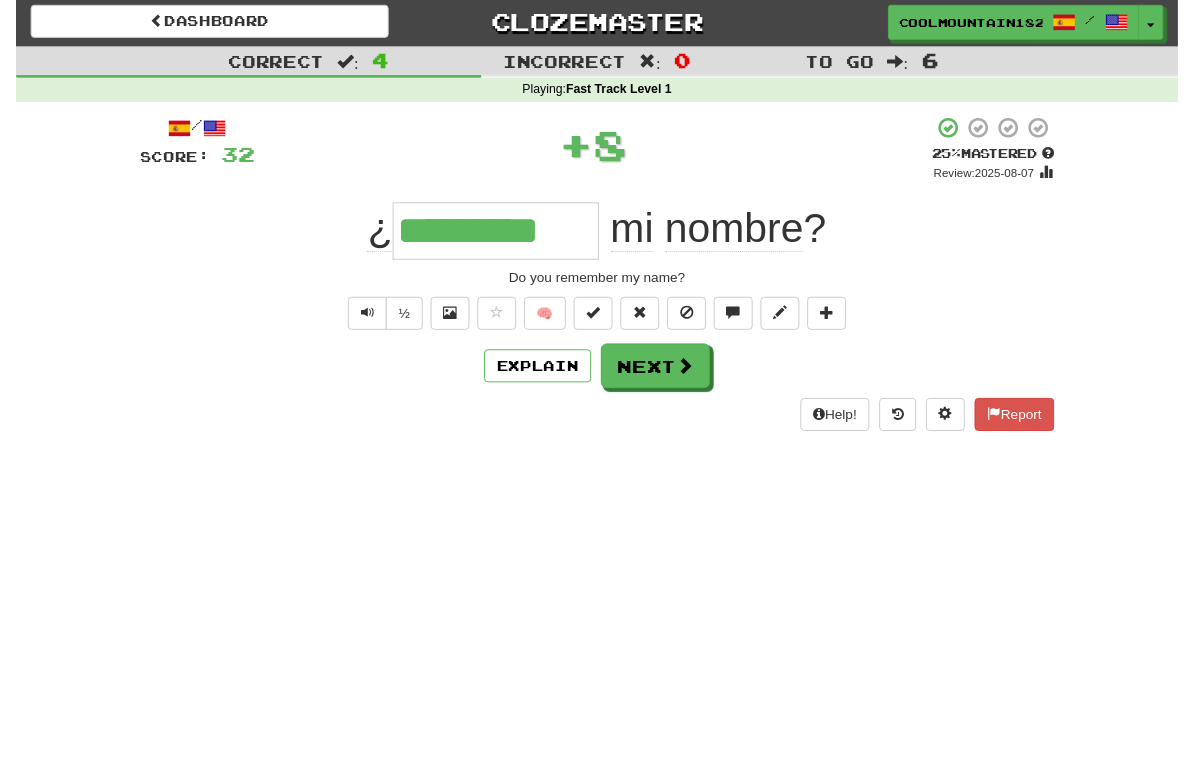 scroll, scrollTop: 0, scrollLeft: 0, axis: both 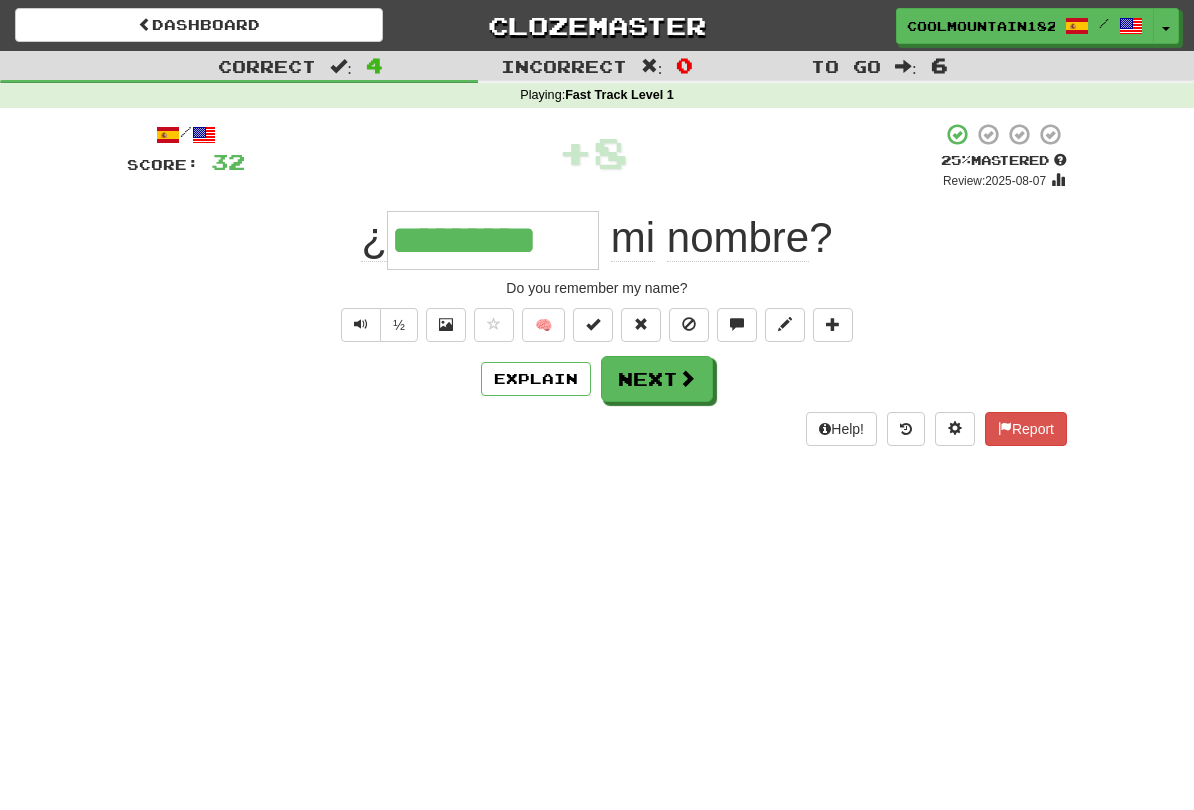 click at bounding box center [687, 378] 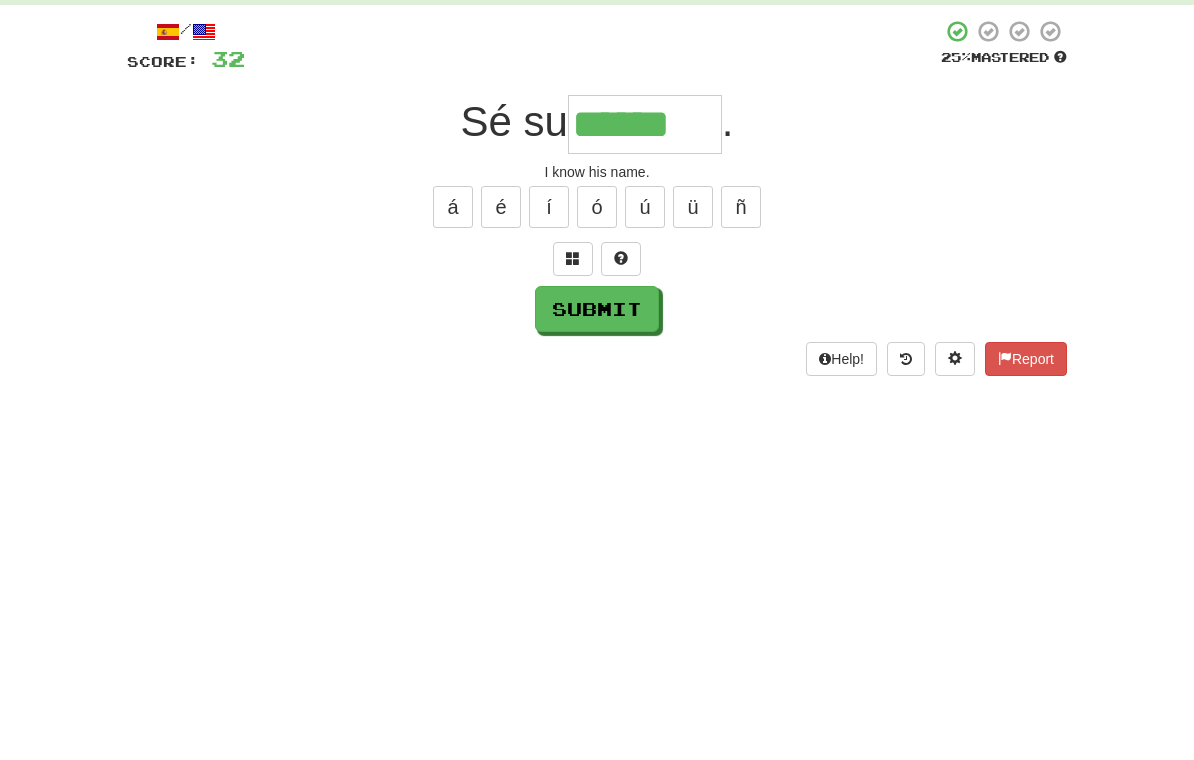 type on "******" 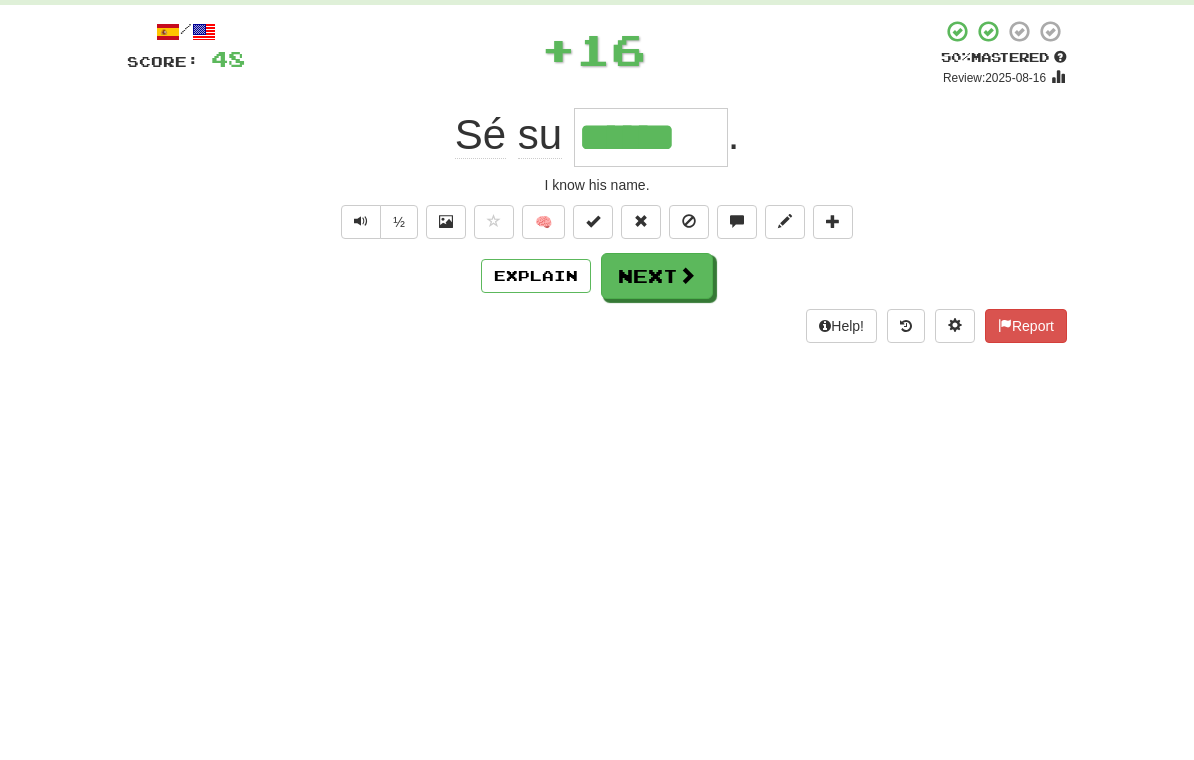 scroll, scrollTop: 103, scrollLeft: 0, axis: vertical 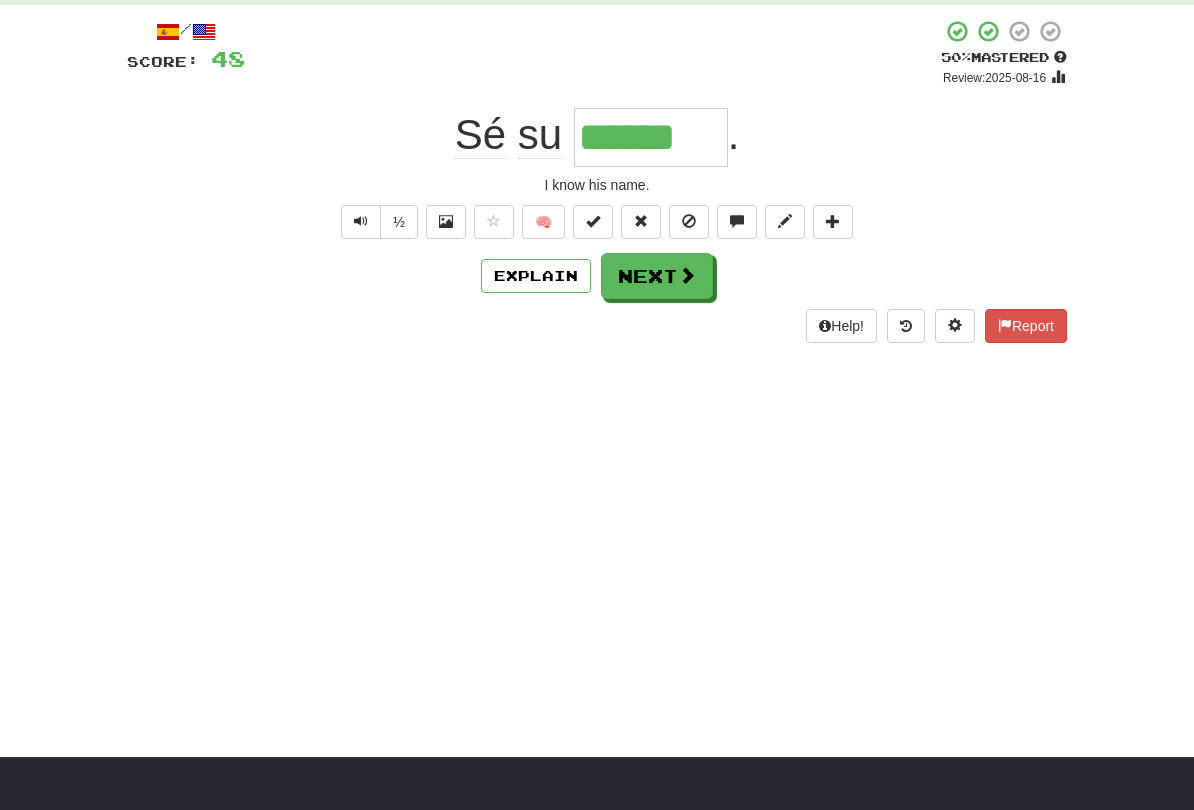 click on "Next" at bounding box center (657, 276) 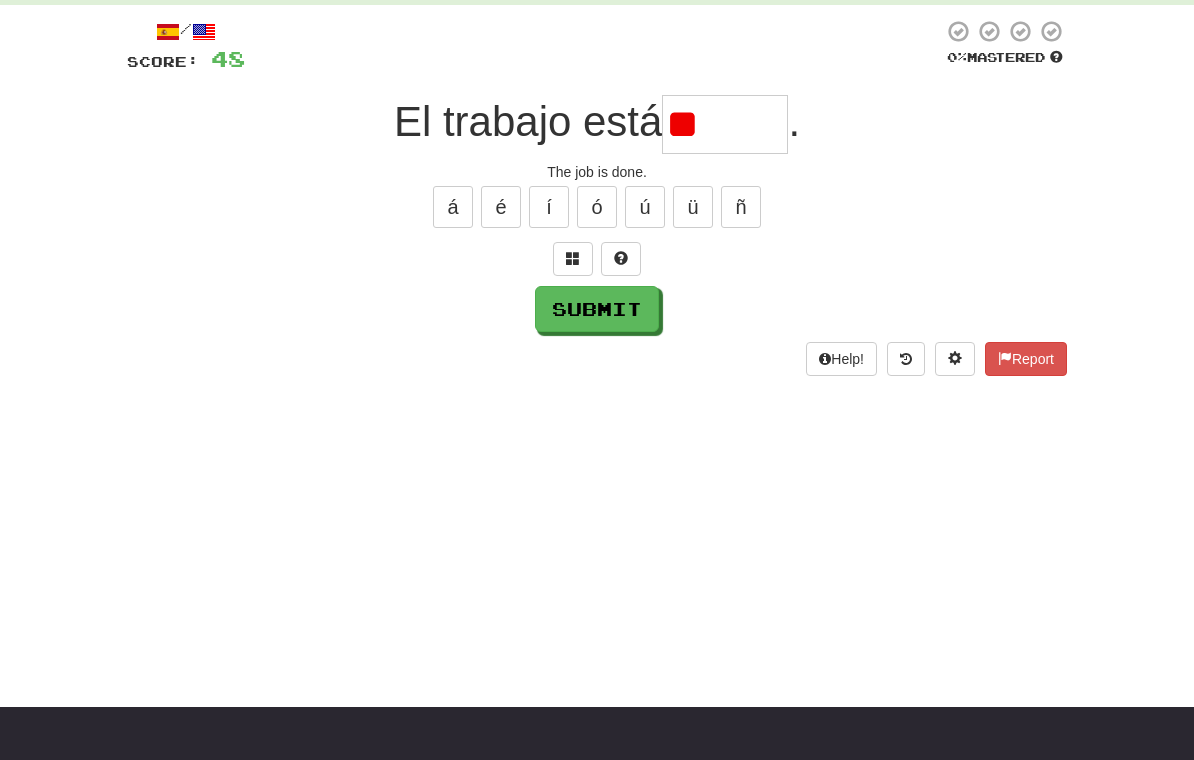 type on "*" 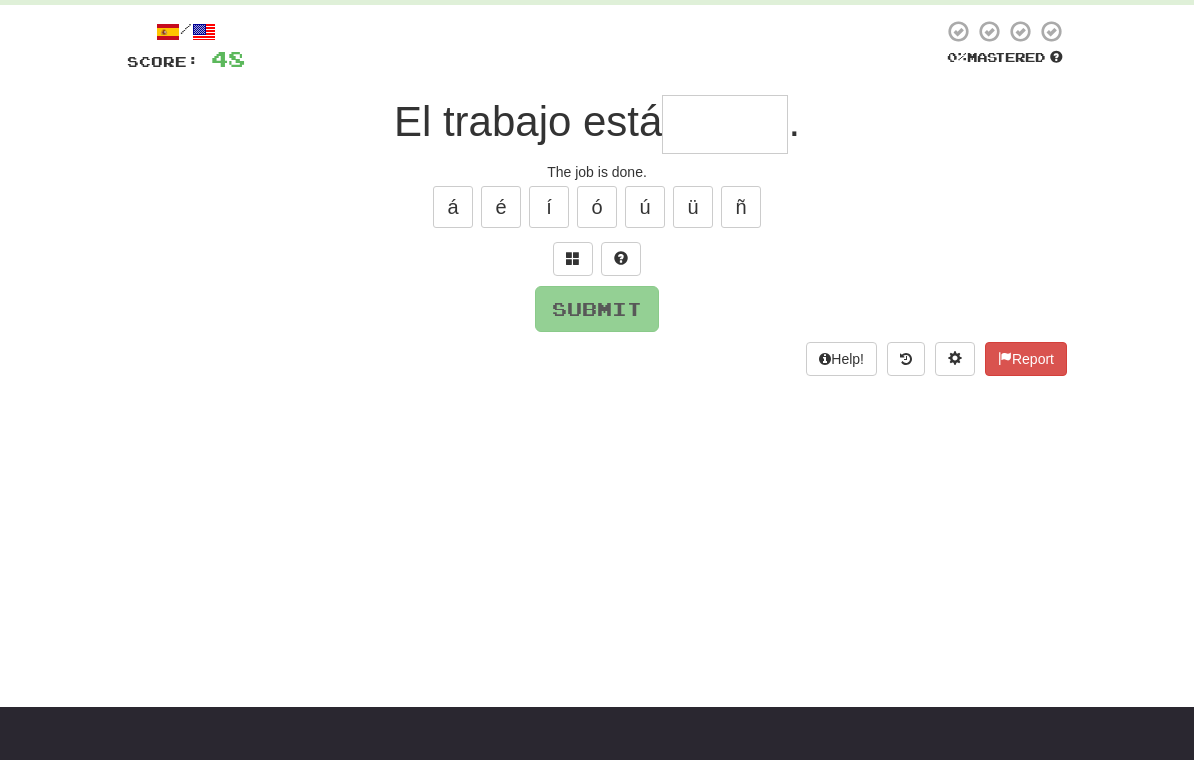 click at bounding box center [573, 258] 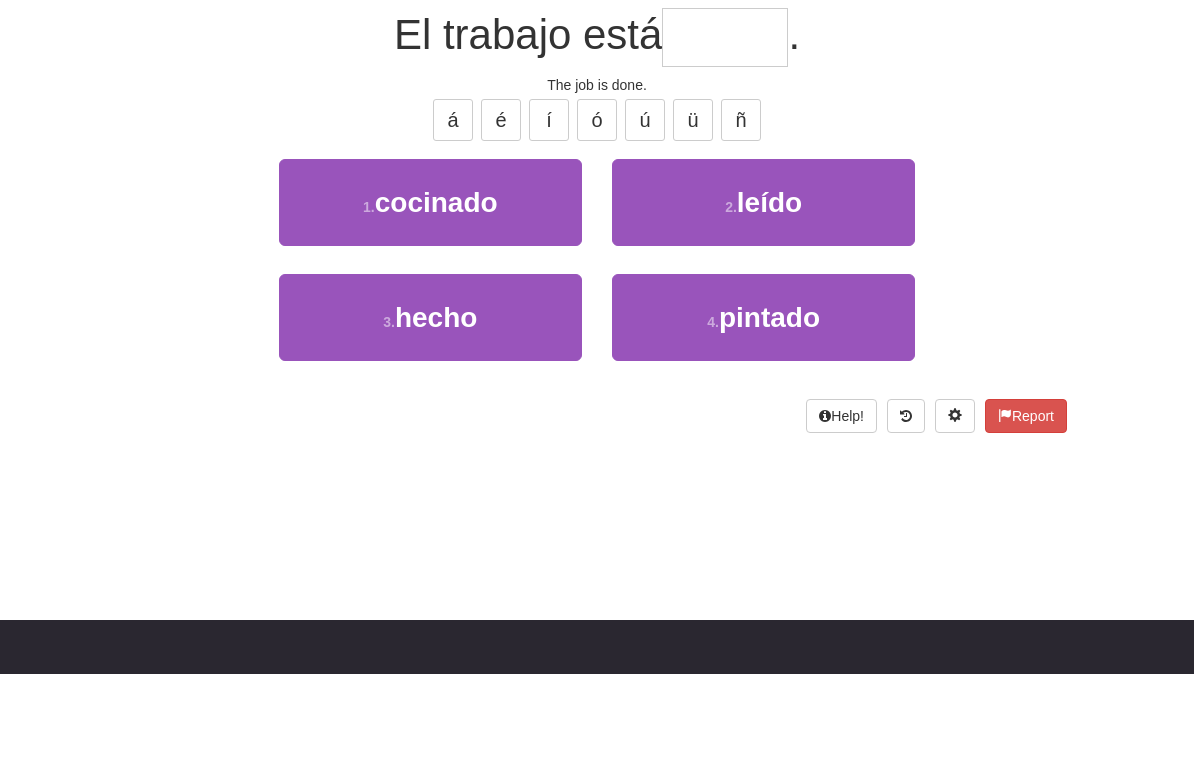 click on "2 .  leído" at bounding box center [763, 289] 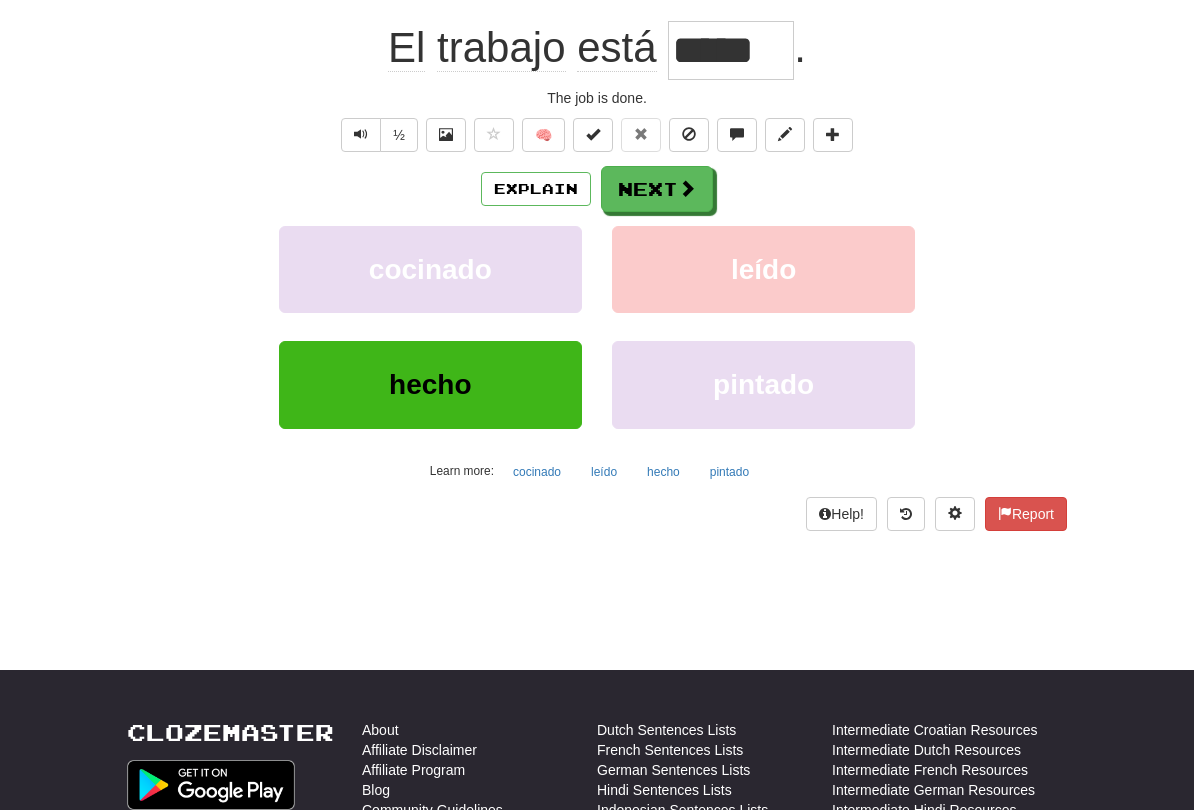 scroll, scrollTop: 190, scrollLeft: 0, axis: vertical 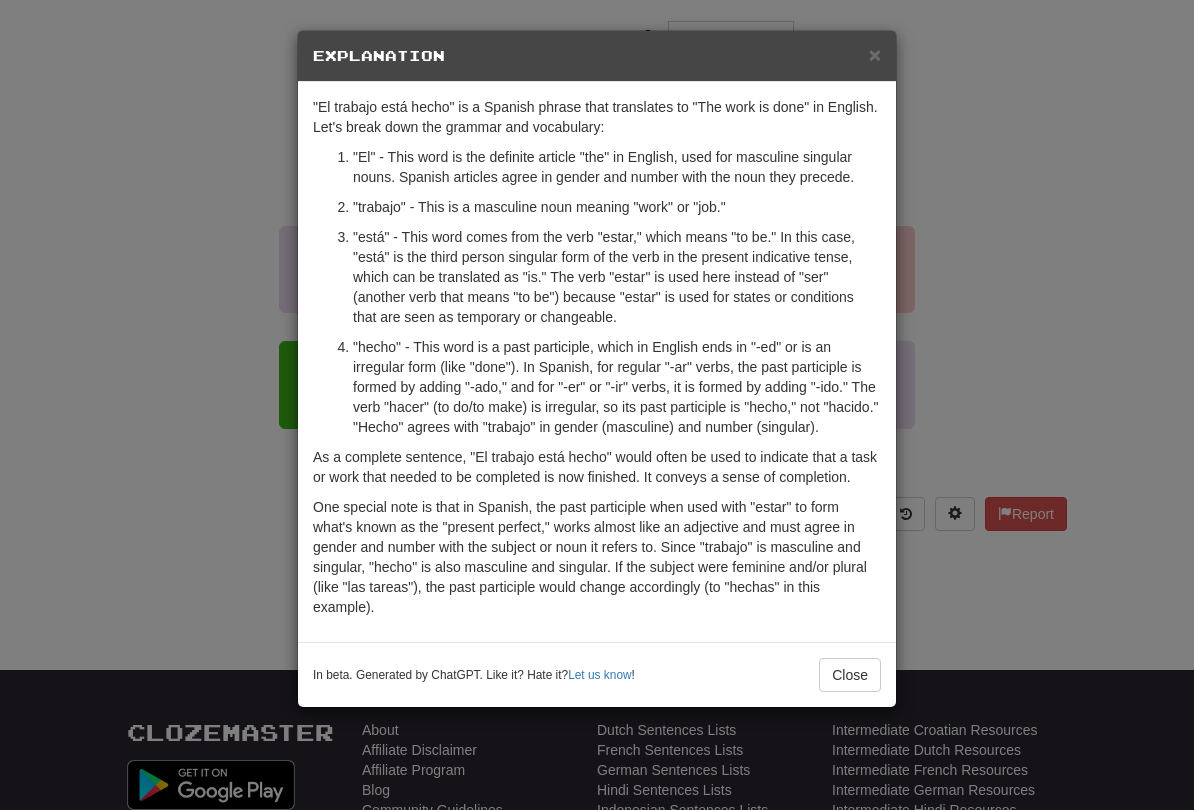 click on "× Explanation" at bounding box center [597, 56] 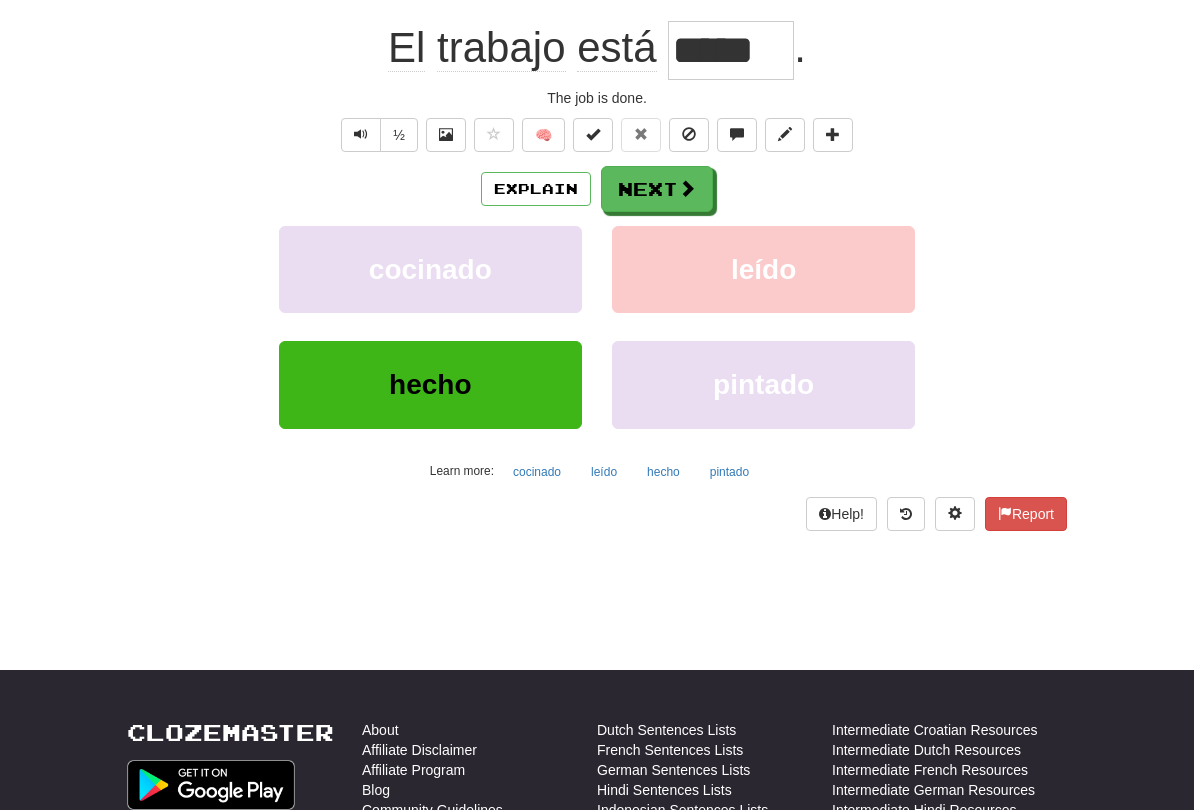 click at bounding box center (687, 188) 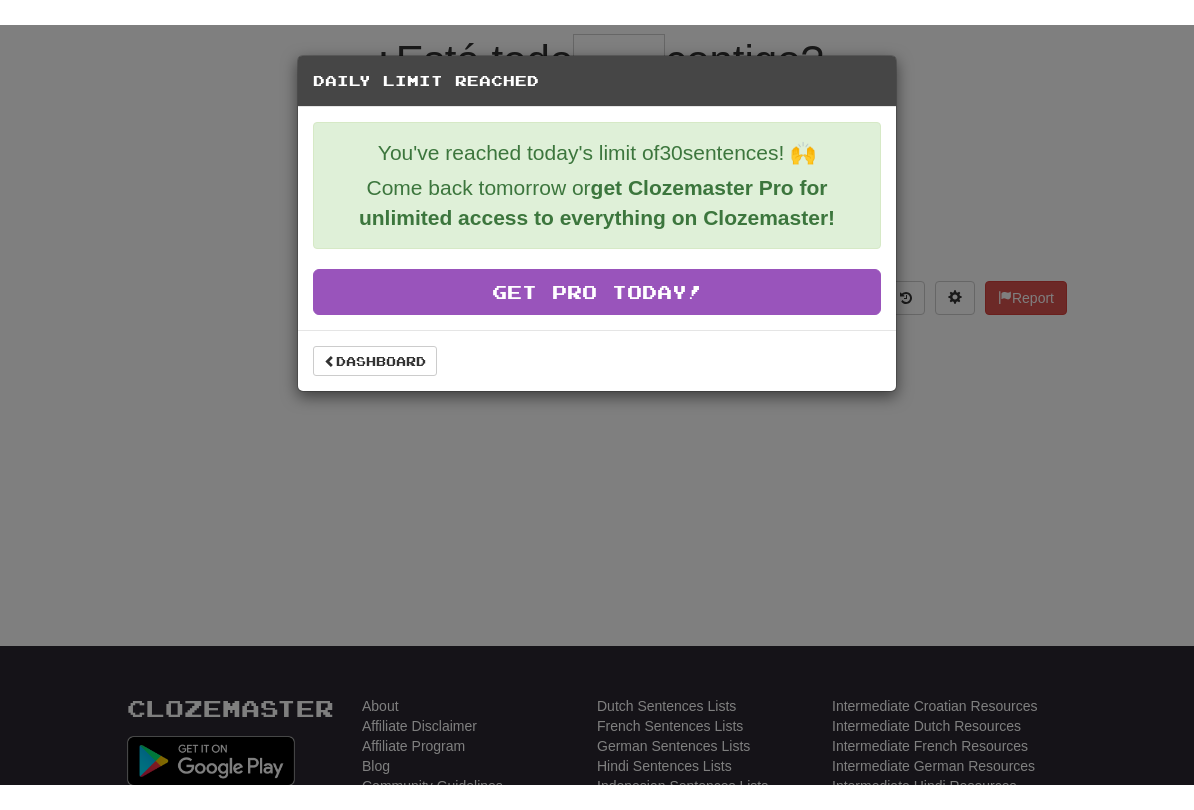 scroll, scrollTop: 190, scrollLeft: 0, axis: vertical 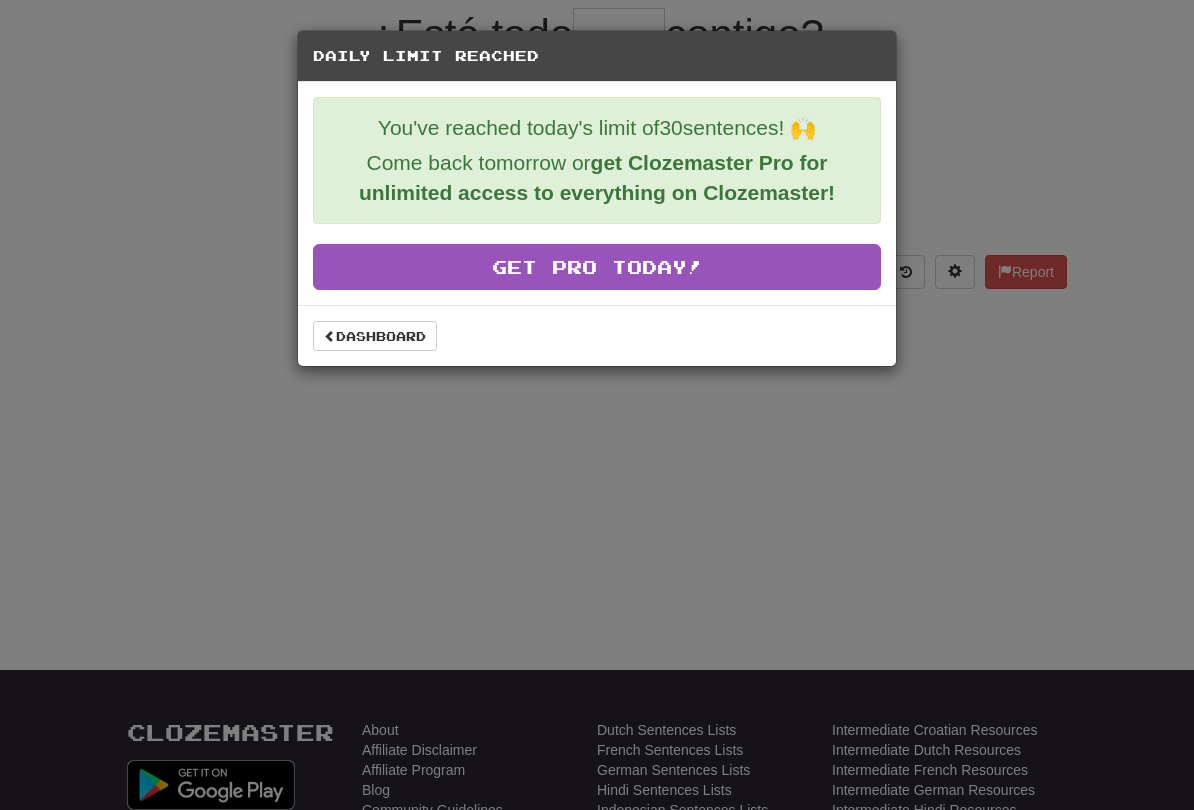 click on "Dashboard" at bounding box center (375, 336) 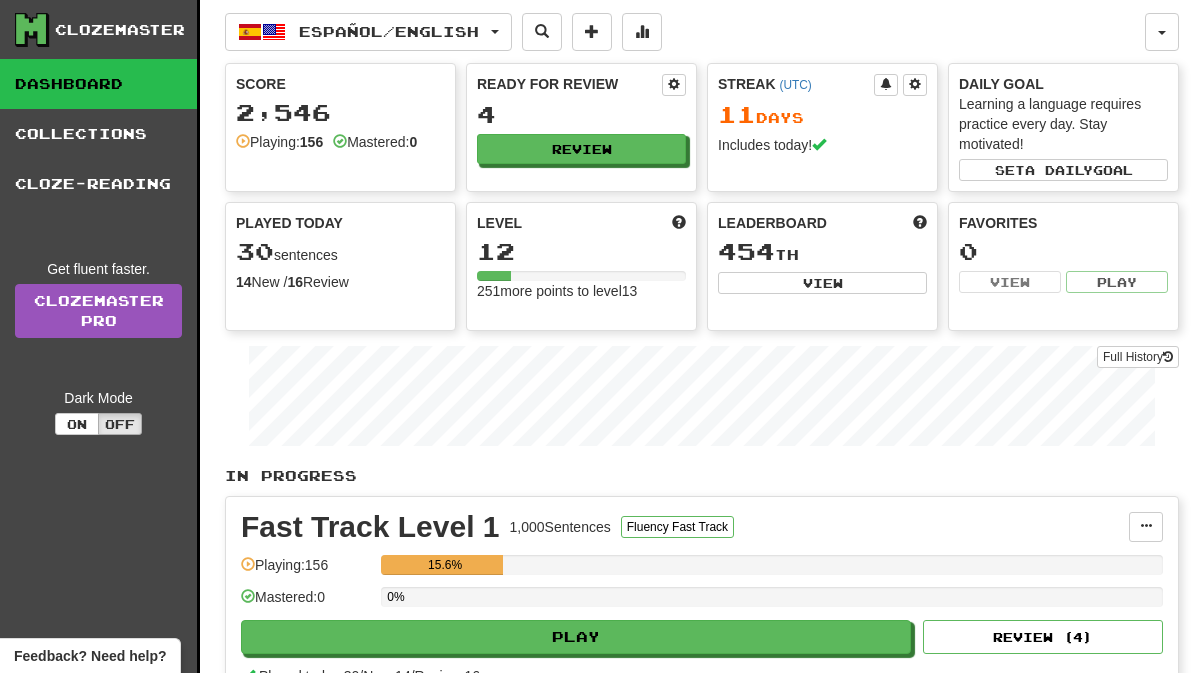 scroll, scrollTop: 0, scrollLeft: 0, axis: both 